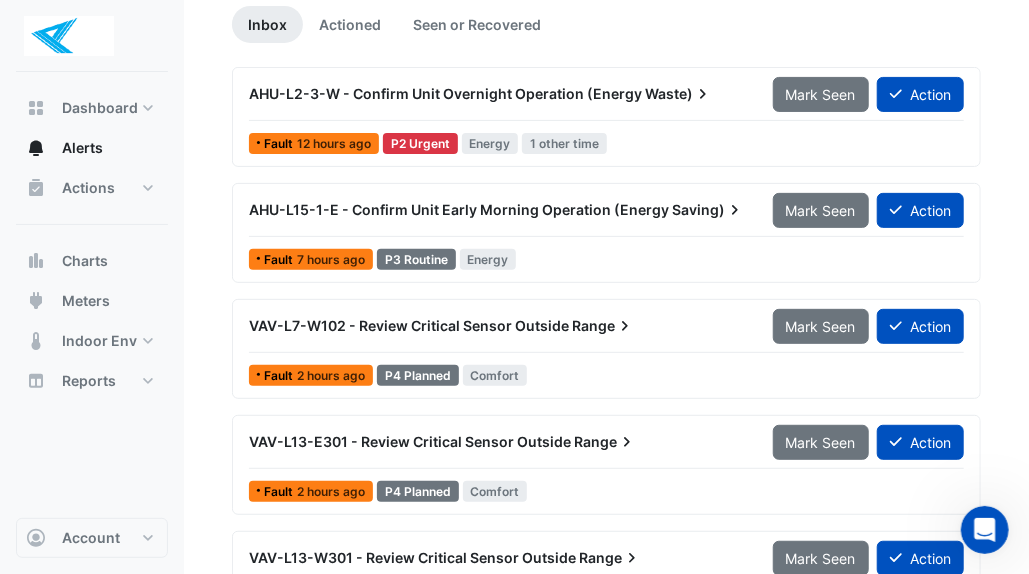 scroll, scrollTop: 0, scrollLeft: 0, axis: both 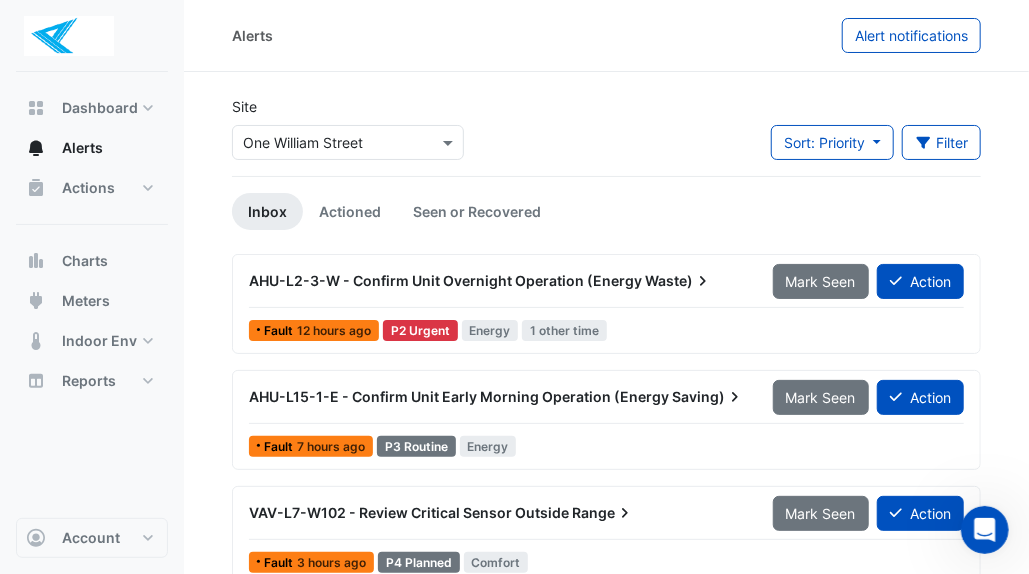 click 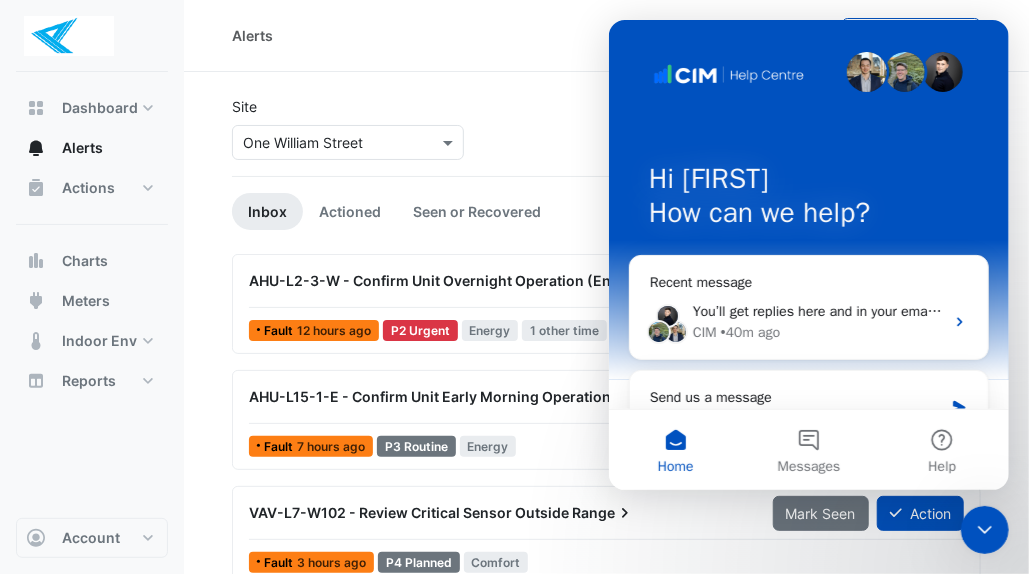 click on "You’ll get replies here and in your email: ✉️ geoff.rankin@envargroup.com.au Our usual reply time 🕒 under 1 hour" at bounding box center [966, 311] 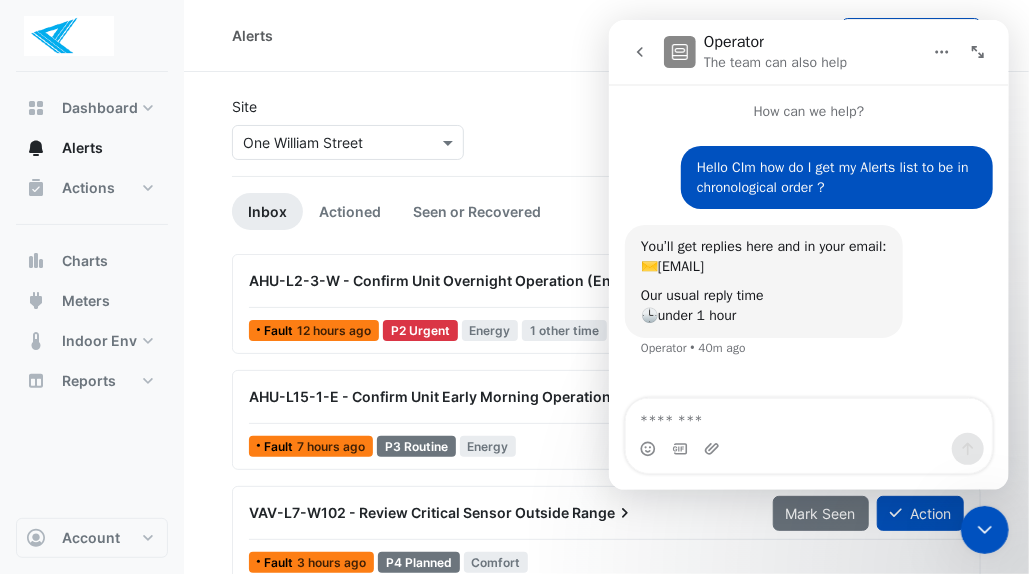 click 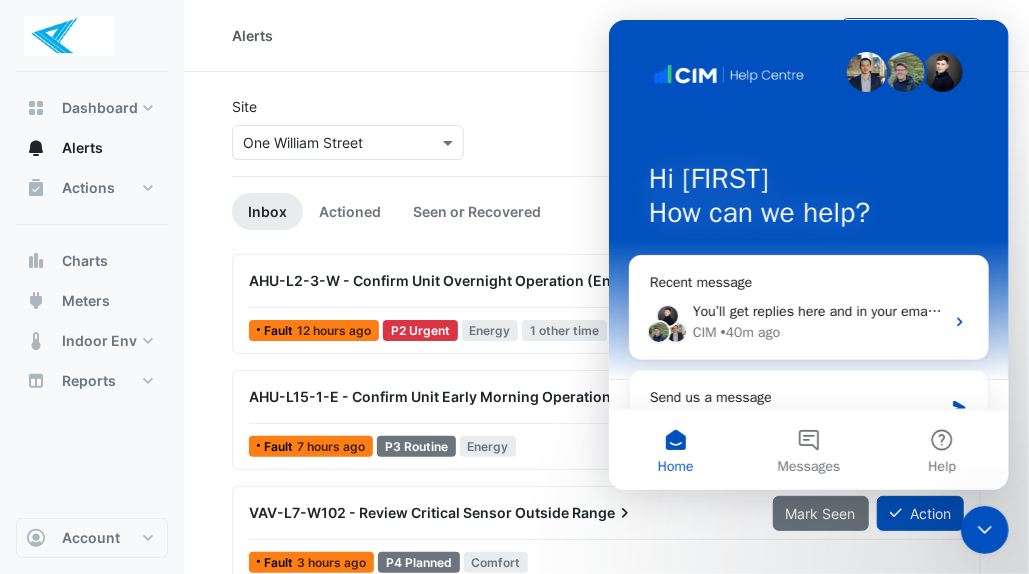 click 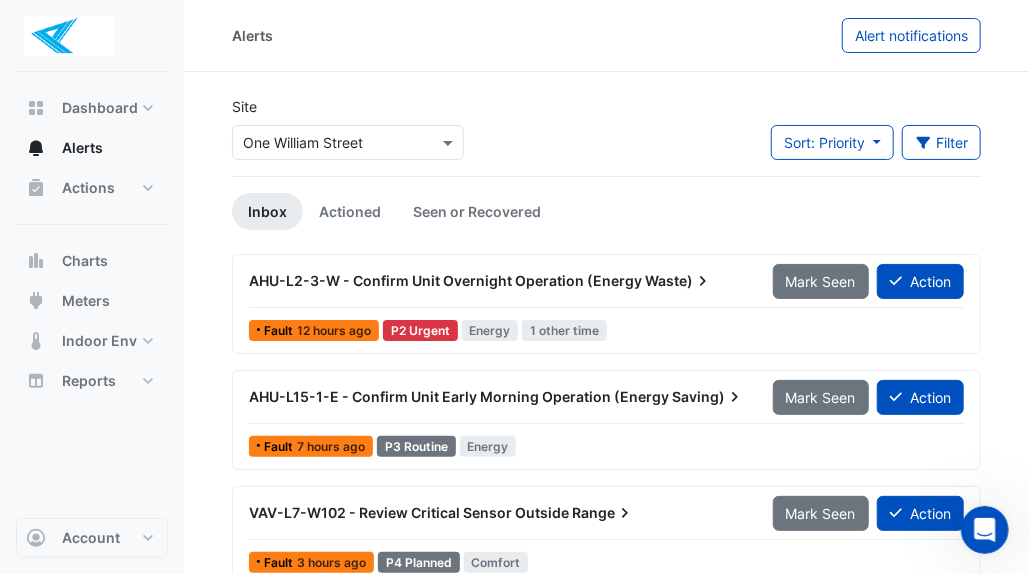 click on "Sort: Priority" 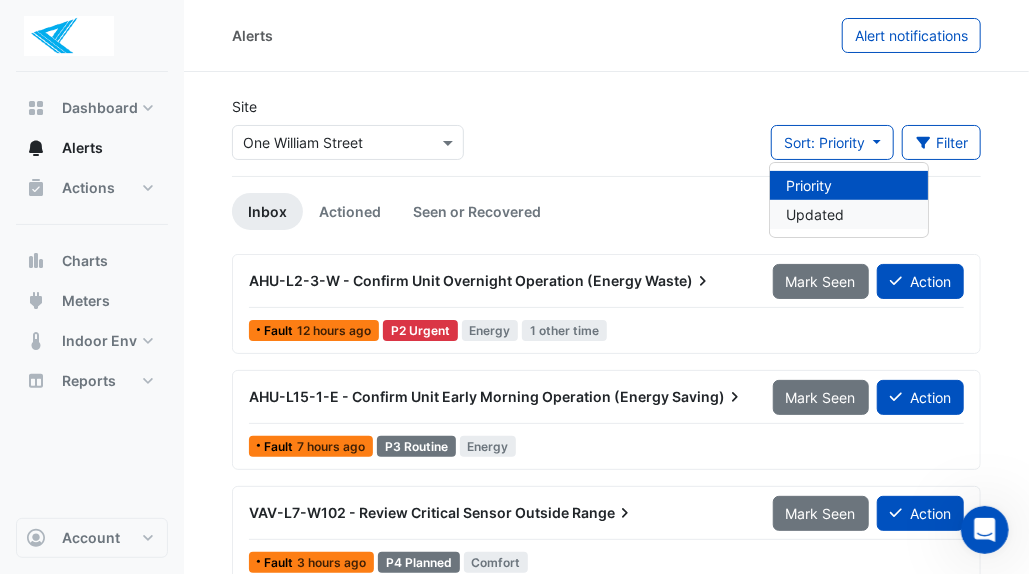 click on "Updated" at bounding box center [849, 214] 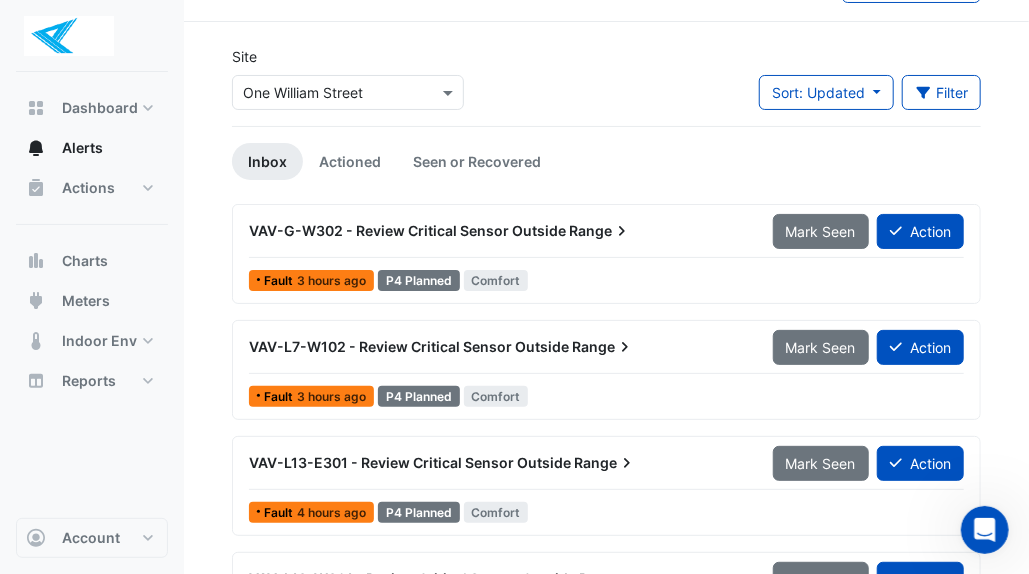 scroll, scrollTop: 0, scrollLeft: 0, axis: both 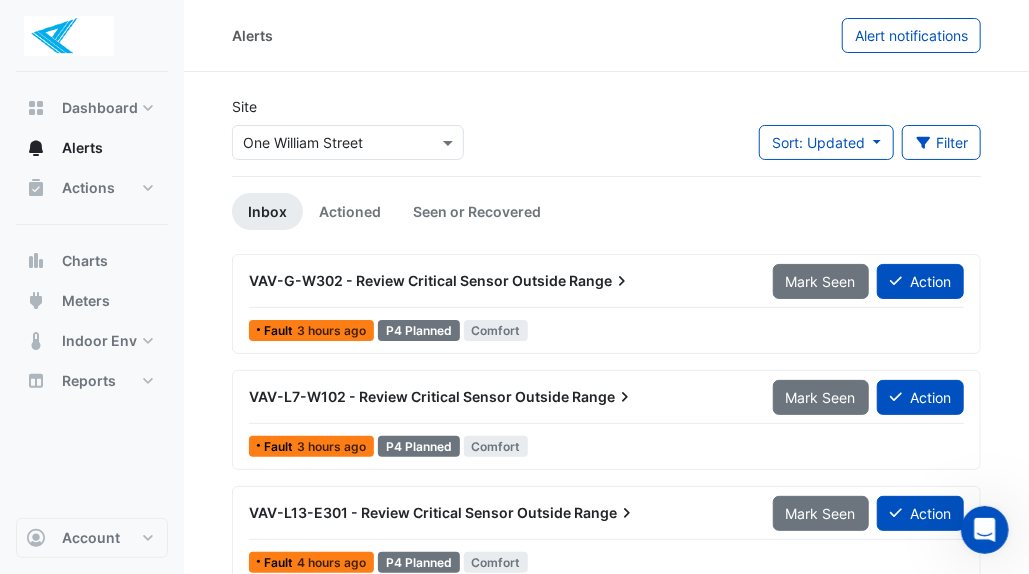 click on "Fault
3 hours ago
P4 Planned
Comfort" at bounding box center [606, 330] 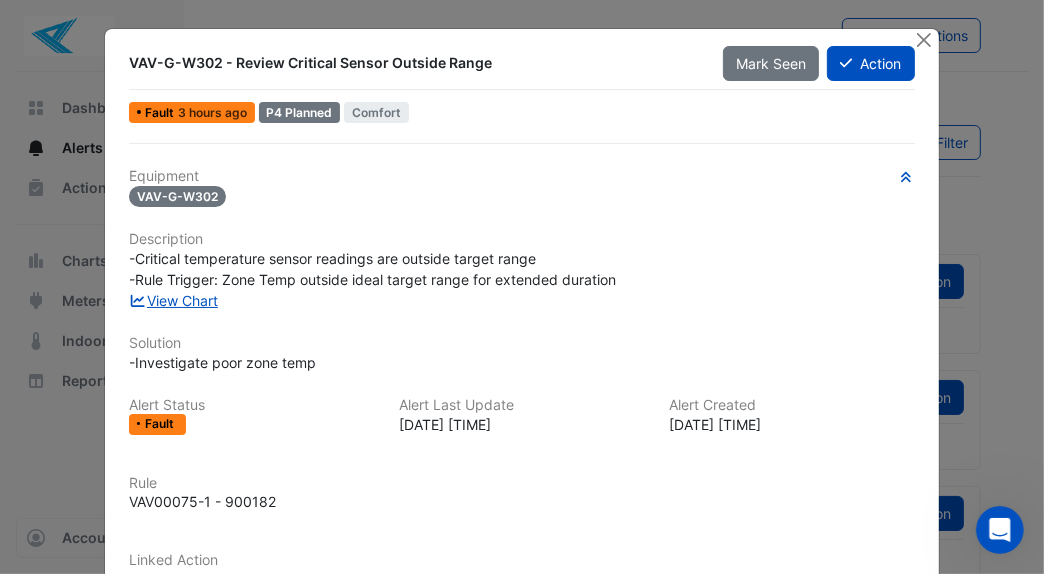 click 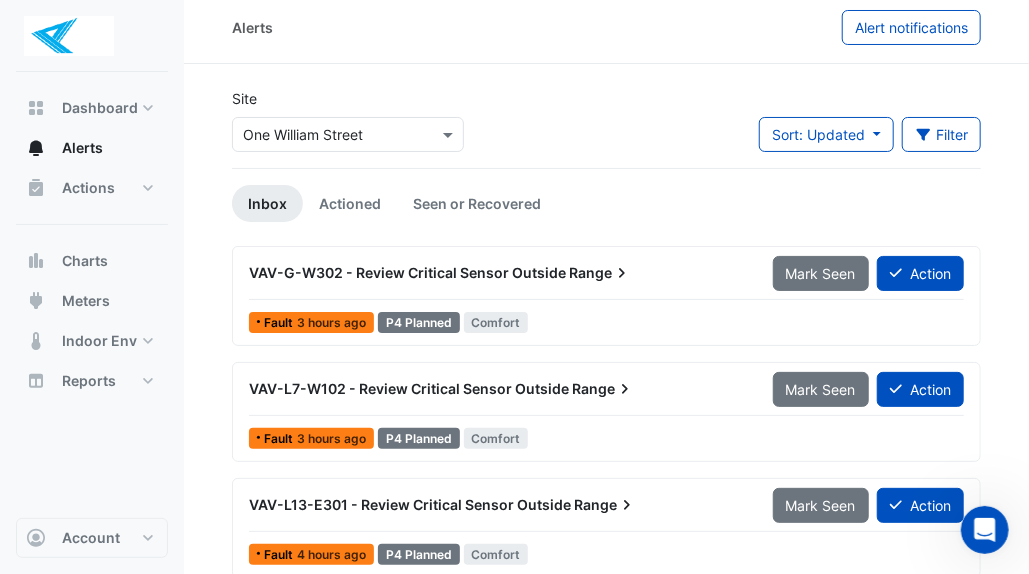 scroll, scrollTop: 4, scrollLeft: 0, axis: vertical 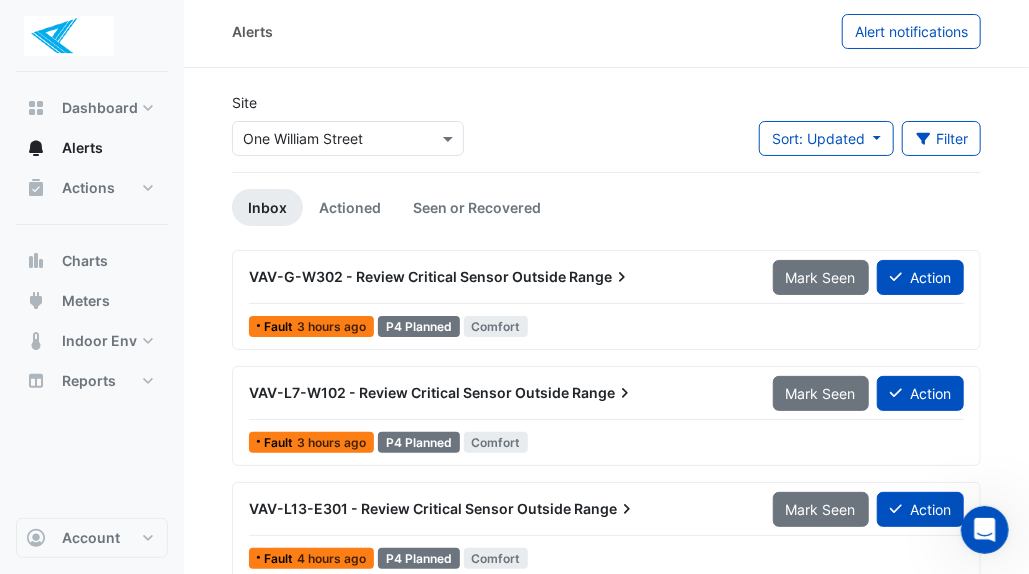 click 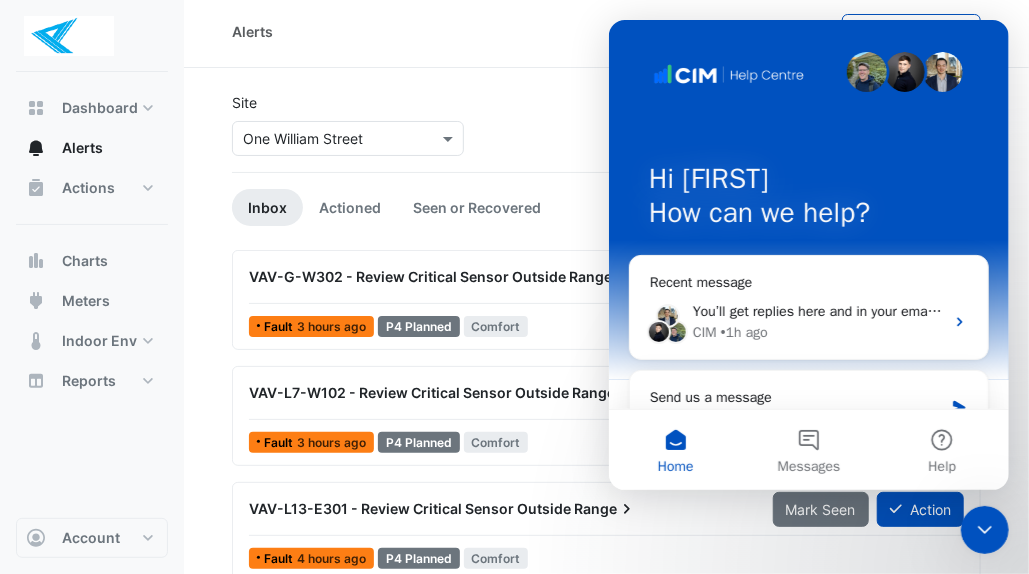 click on "Messages" at bounding box center (807, 450) 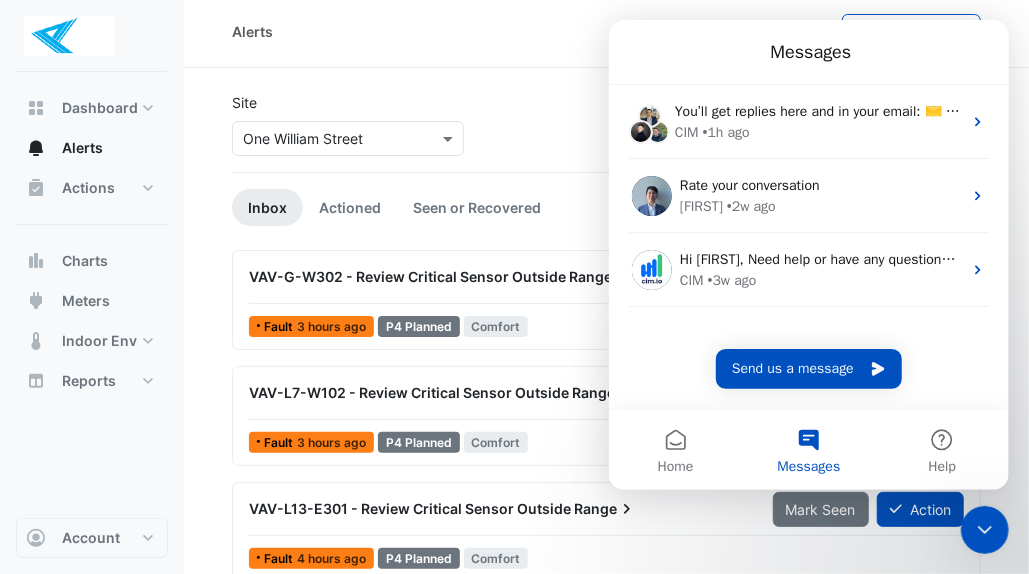 click on "CIM •  3w ago" at bounding box center [820, 280] 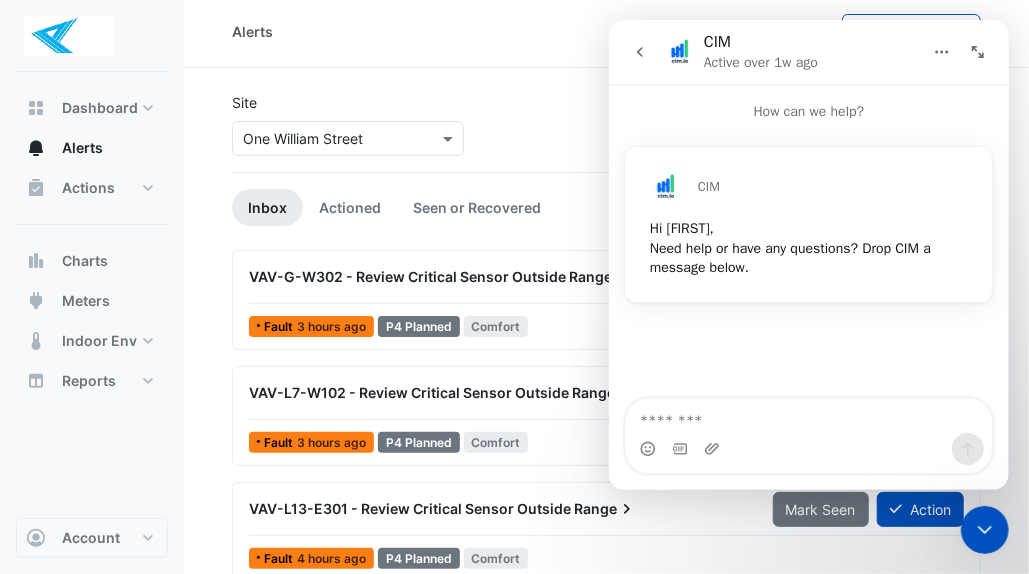 click 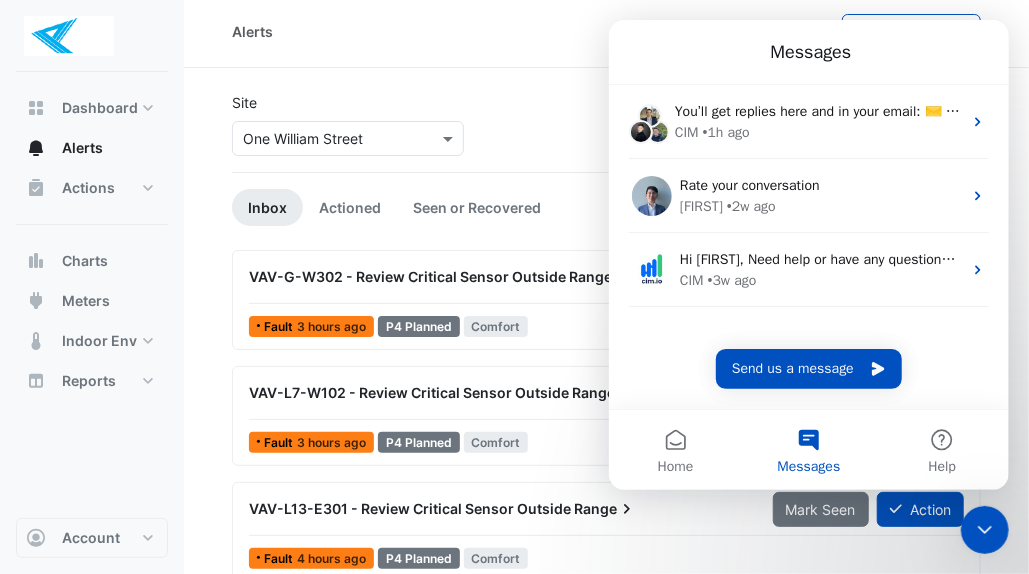 click on "Home" at bounding box center [674, 450] 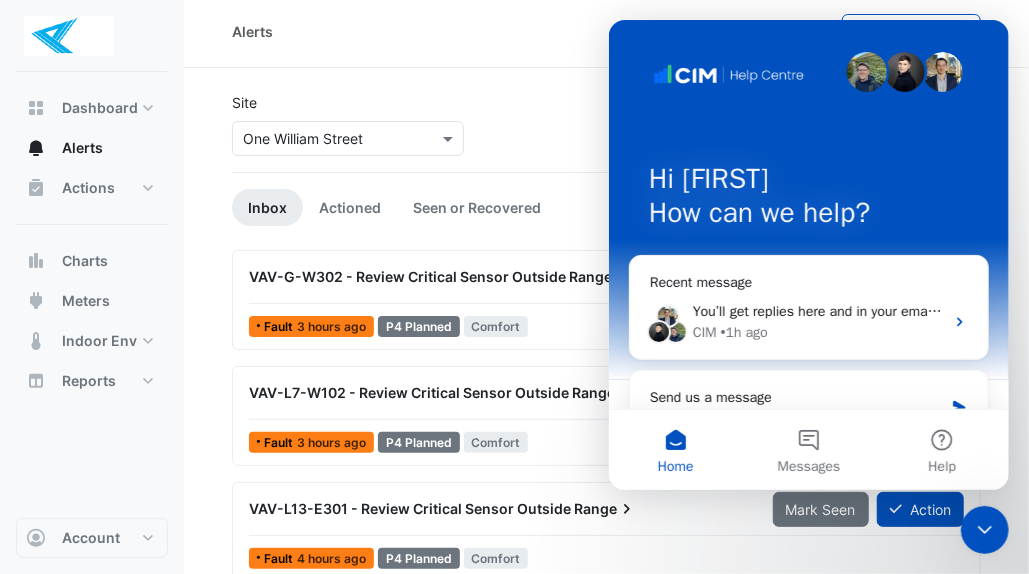 click on "Site
Select a Site × One William Street
Sort: Updated
Priority
Updated
Filter
Title
Priority
Filter
Impact
Filter
Equipment Type
Filter" 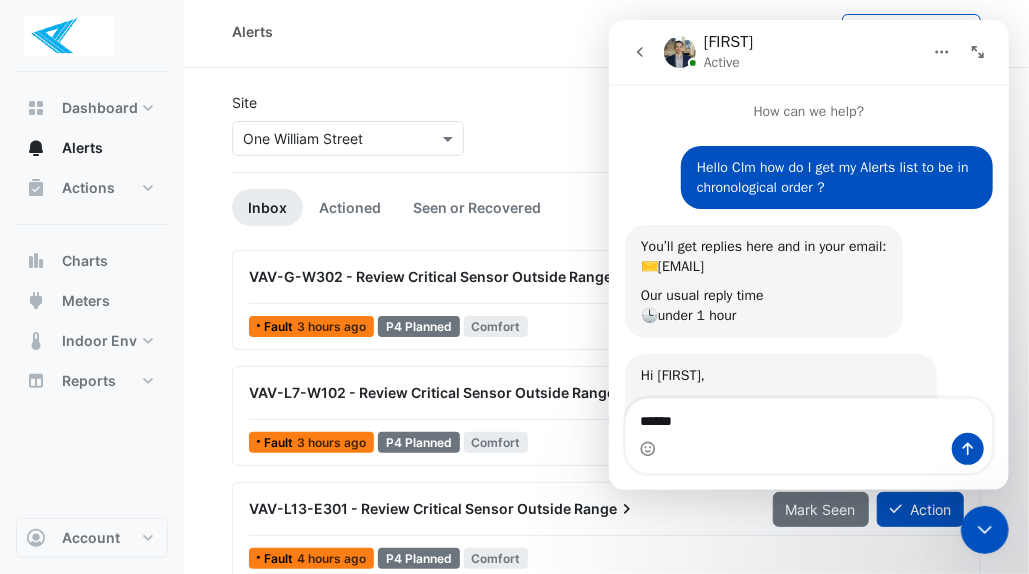 type on "******" 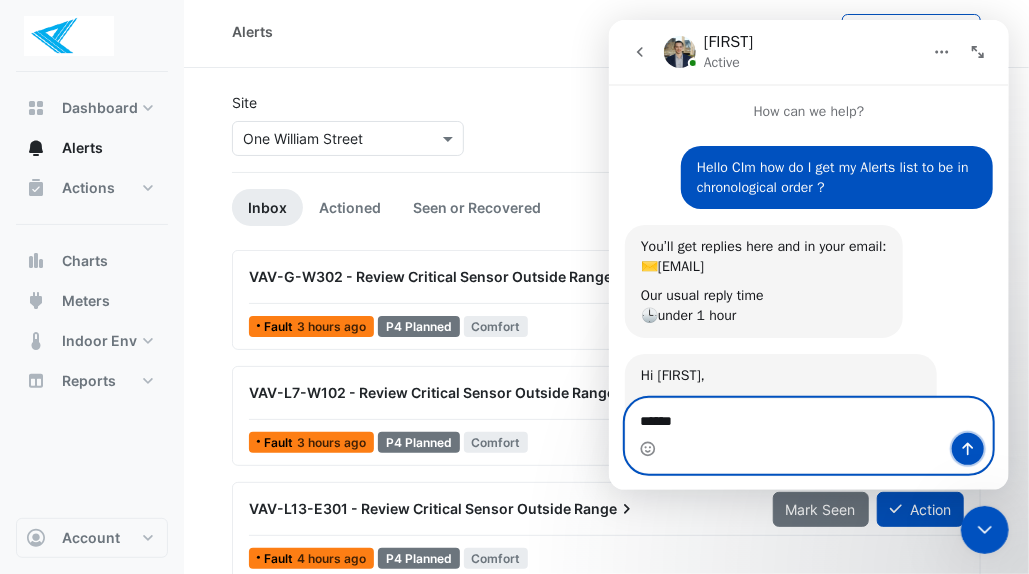 click 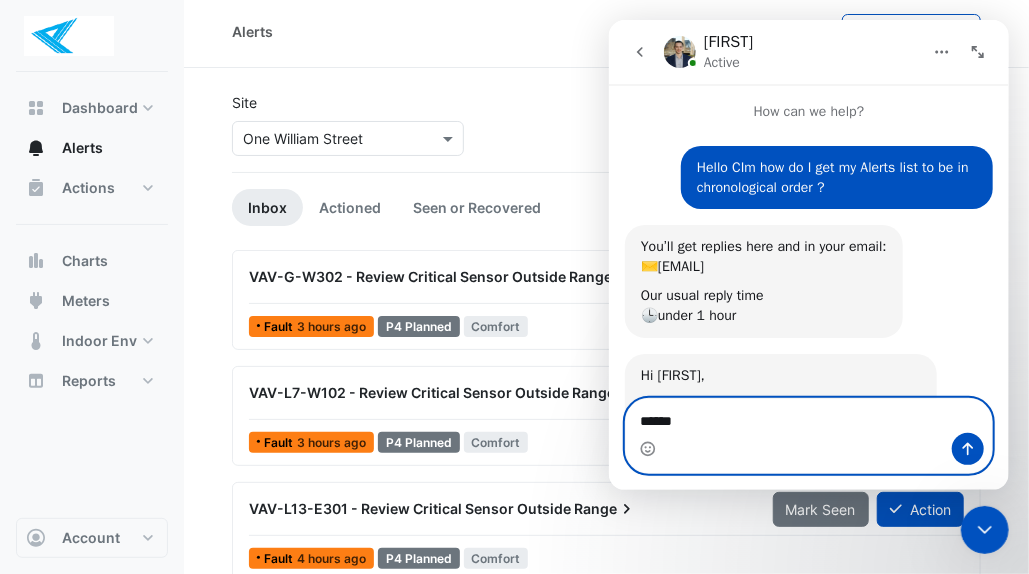 type 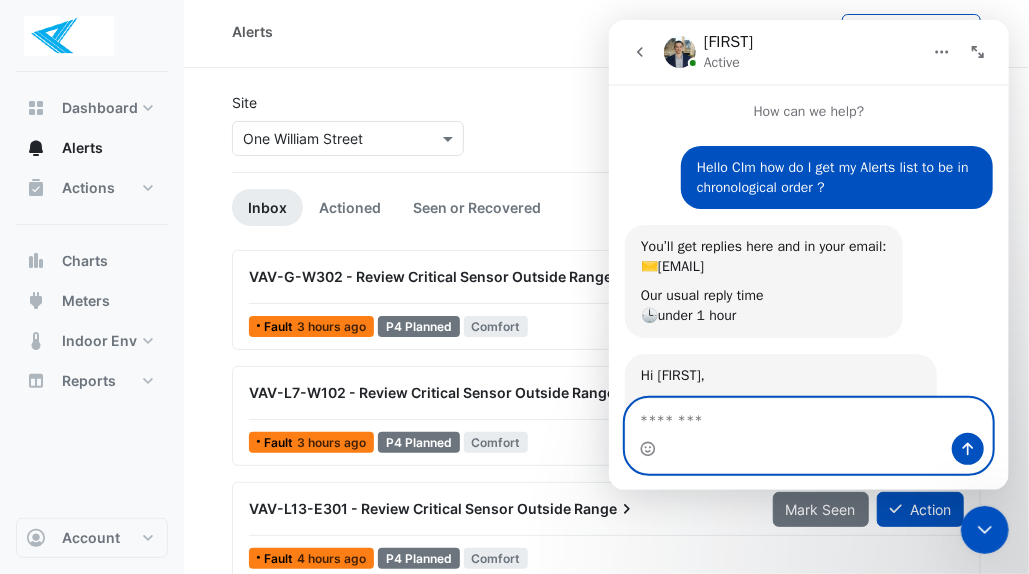 scroll, scrollTop: 319, scrollLeft: 0, axis: vertical 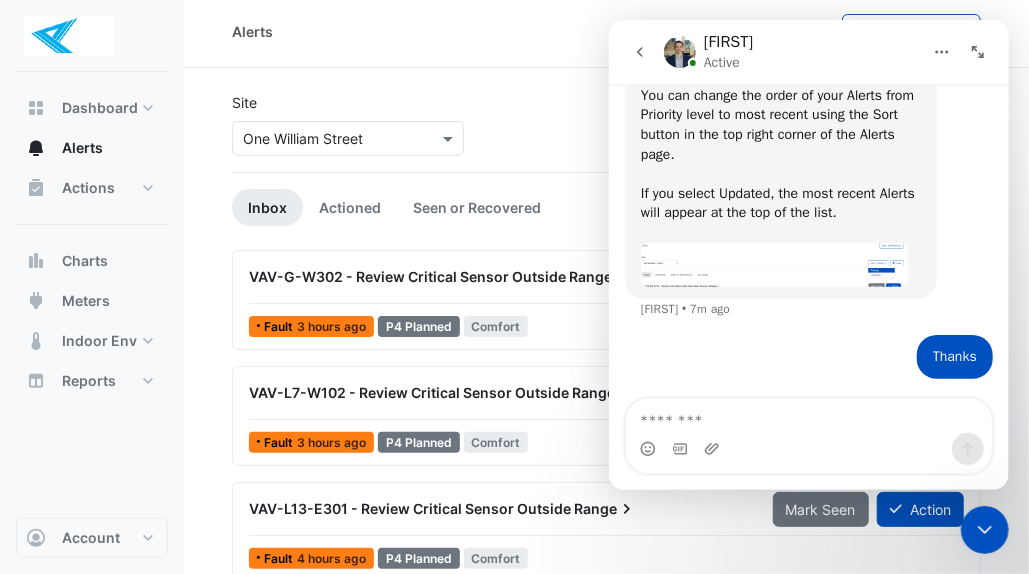 click on "Site
Select a Site × One William Street
Sort: Updated
Priority
Updated
Filter
Title
Priority
Filter
Impact
Filter
Equipment Type
Filter" 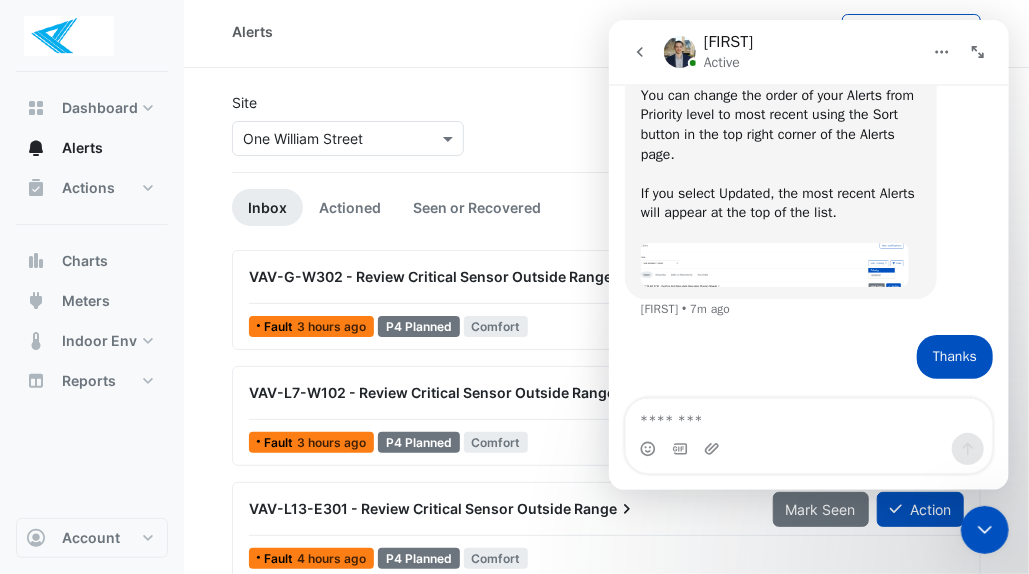 click 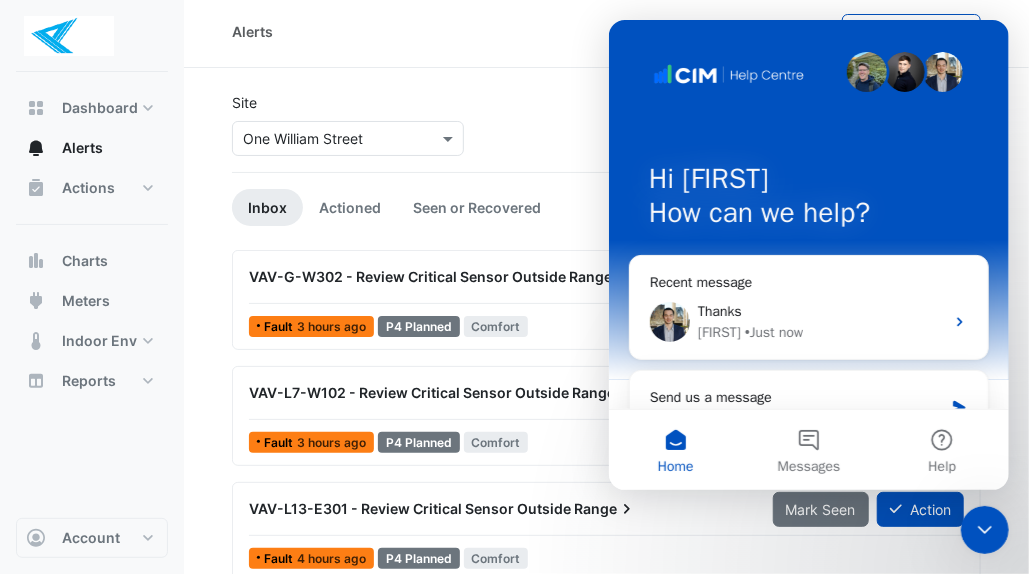 click on "Alerts" 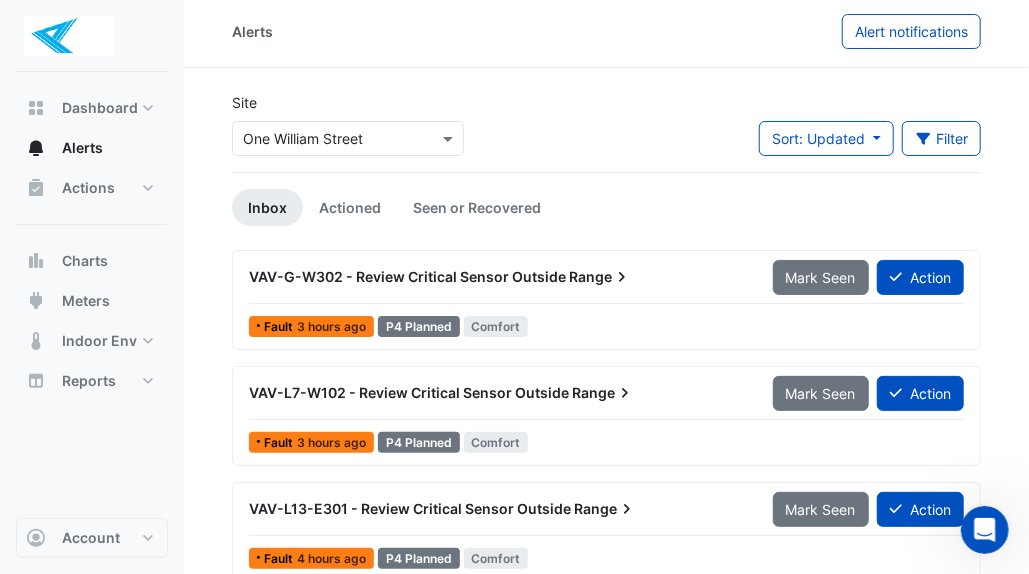 click on "Sort: Updated" 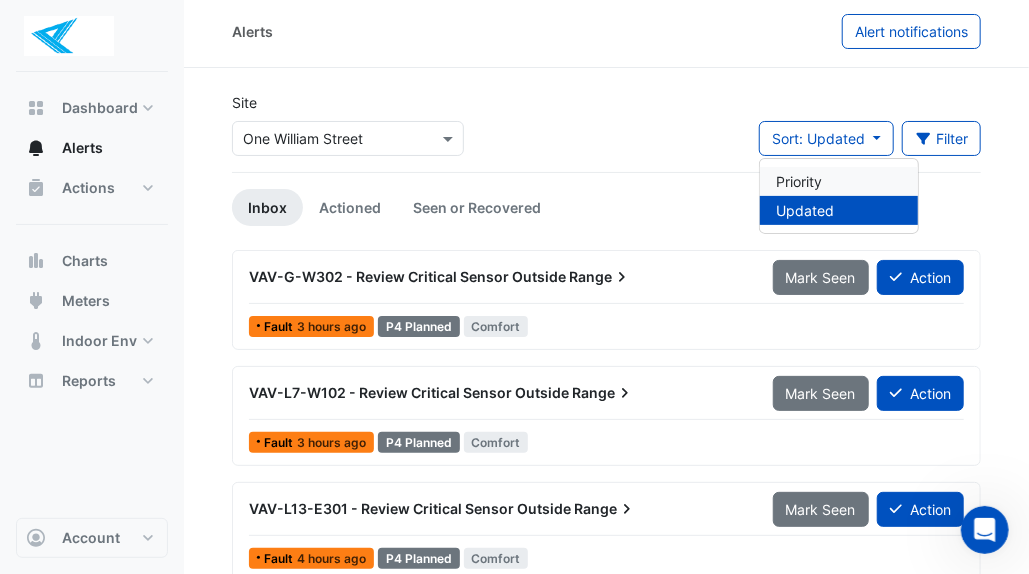 click on "Priority" at bounding box center (839, 181) 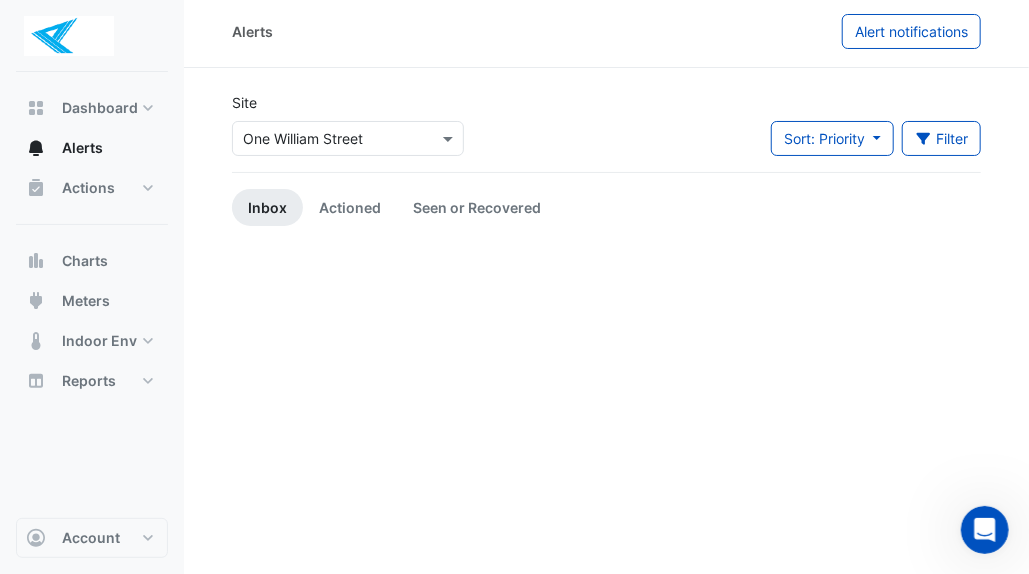 scroll, scrollTop: 0, scrollLeft: 0, axis: both 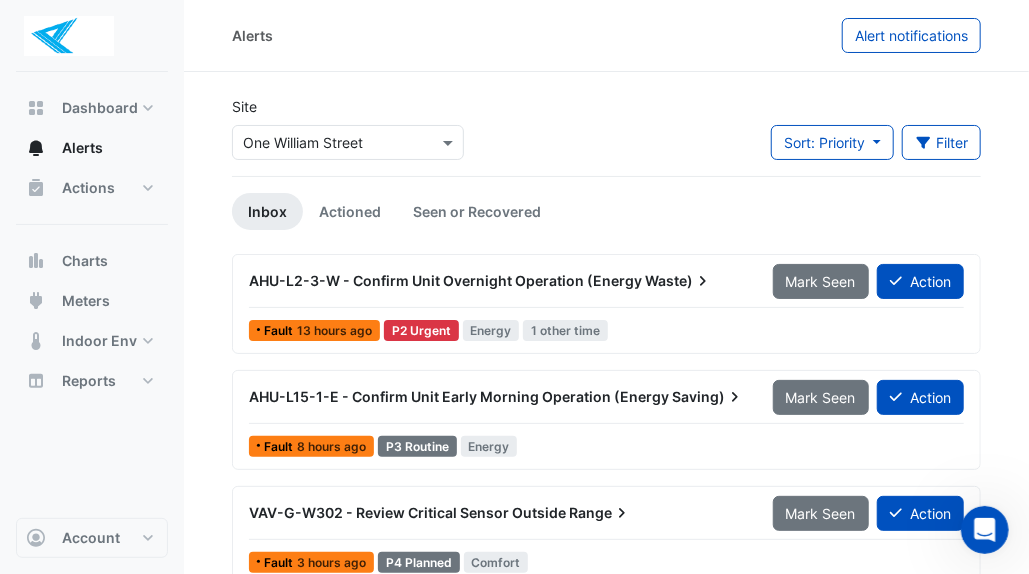 click on "Sort: Priority" 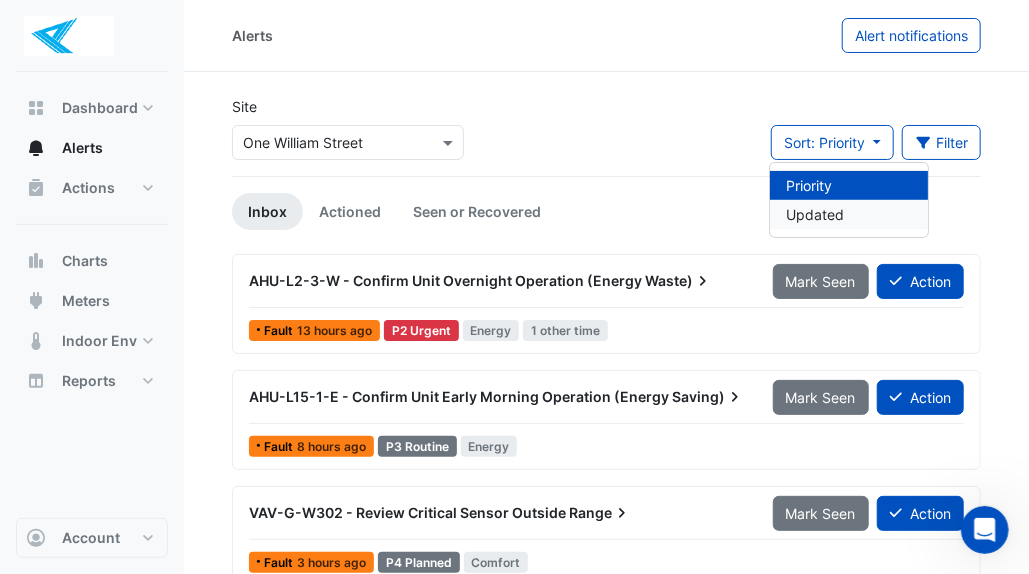 click on "Updated" at bounding box center (849, 214) 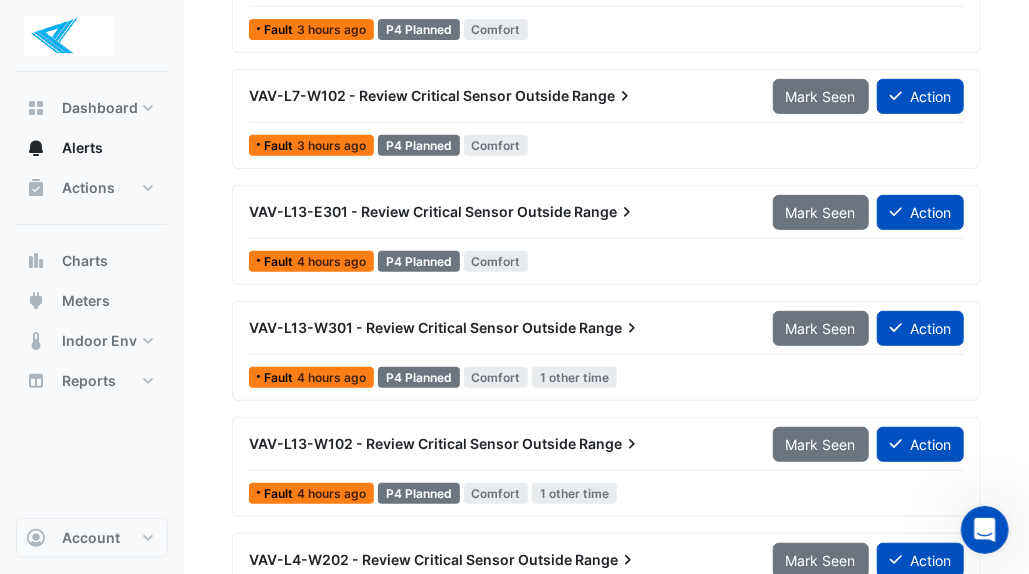 scroll, scrollTop: 0, scrollLeft: 0, axis: both 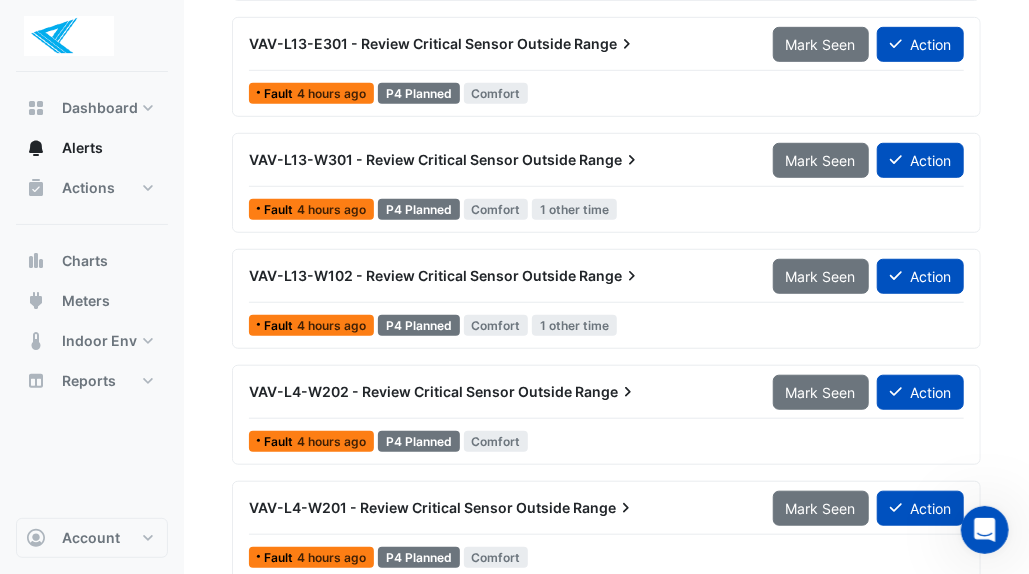 click on "VAV-L13-W102 - Review Critical Sensor Outside
Range" at bounding box center [499, 276] 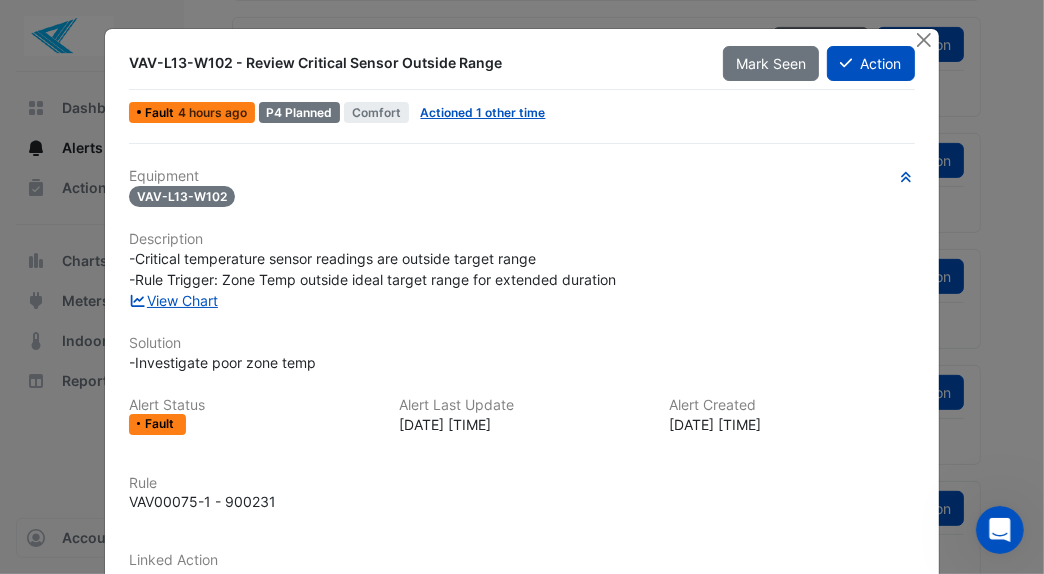 click on "View Chart" 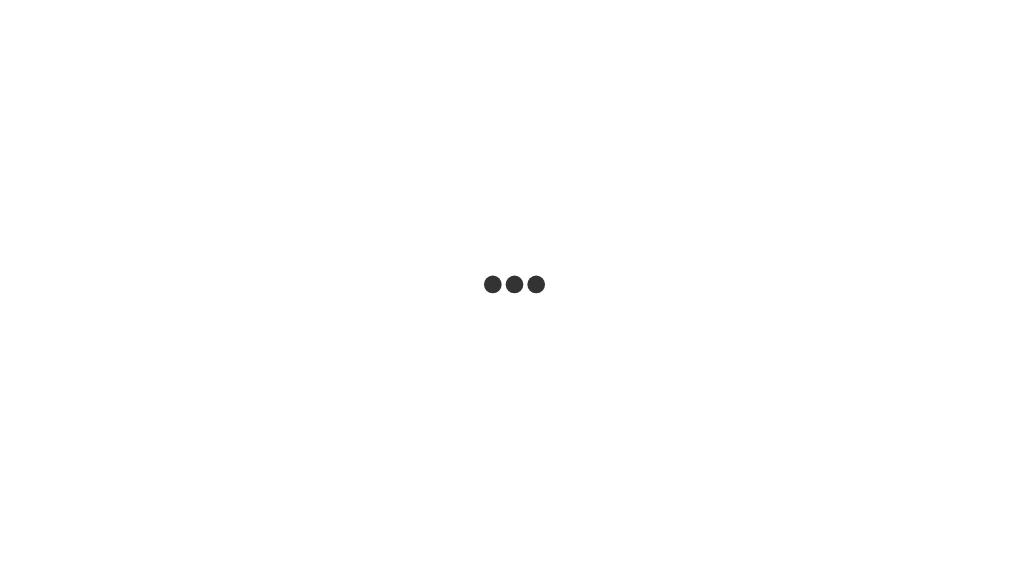 scroll, scrollTop: 0, scrollLeft: 0, axis: both 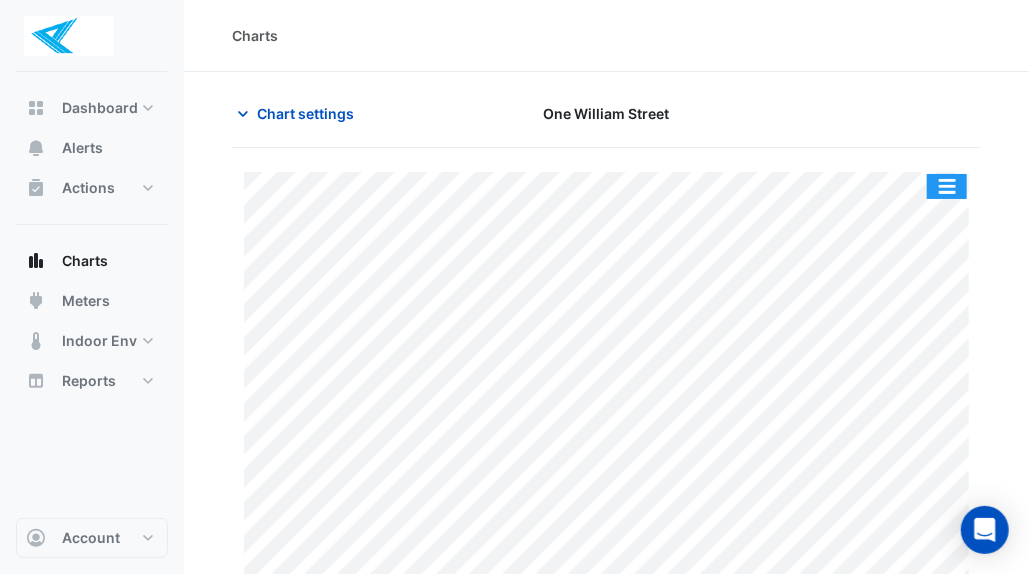 click 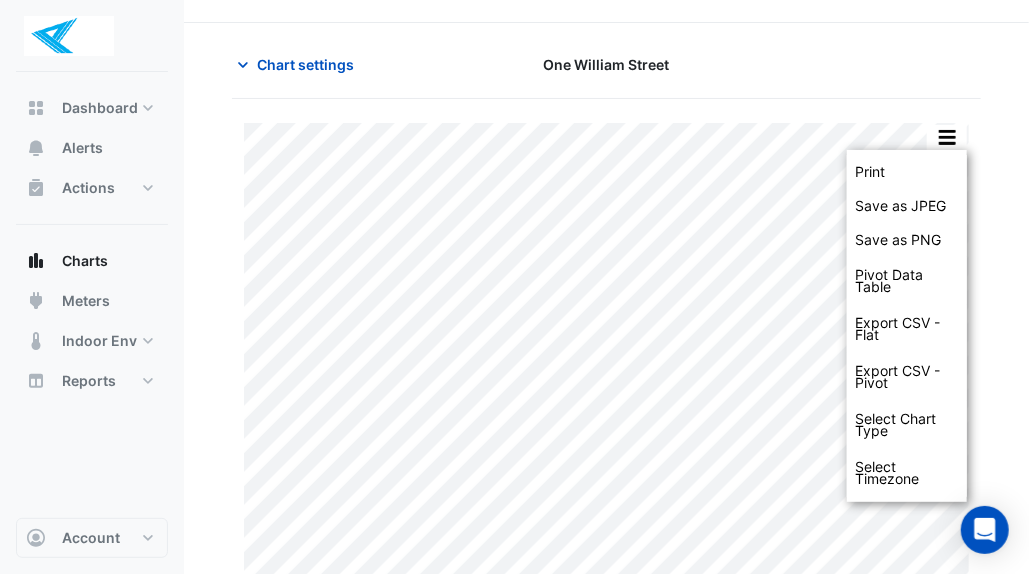 scroll, scrollTop: 54, scrollLeft: 0, axis: vertical 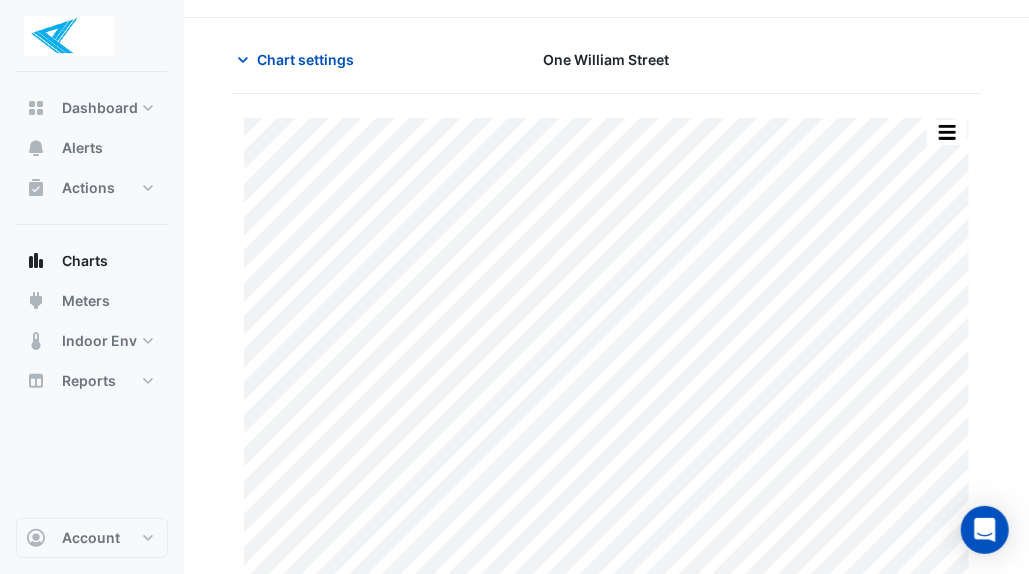 click on "One William Street" 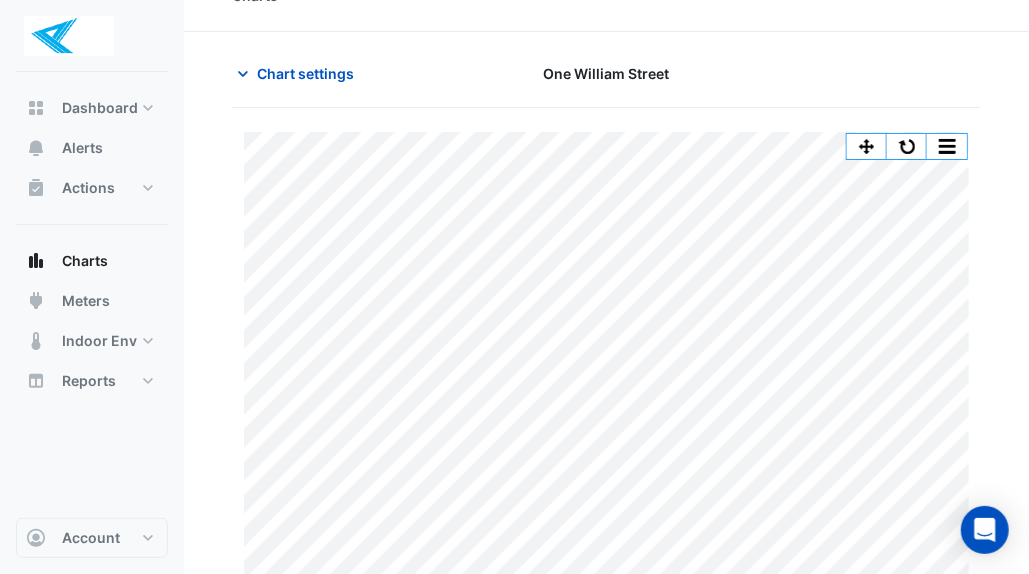 scroll, scrollTop: 39, scrollLeft: 0, axis: vertical 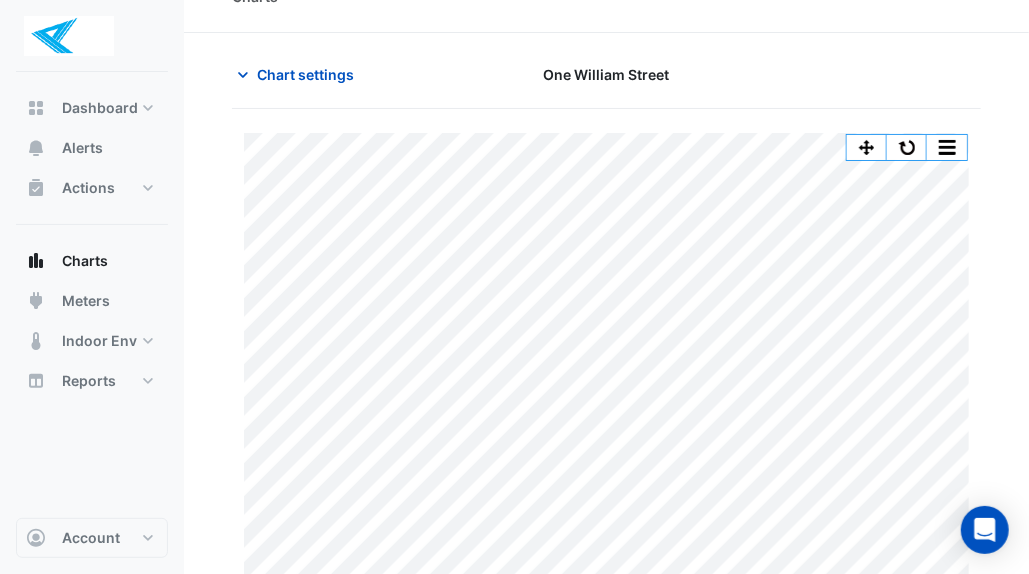 click 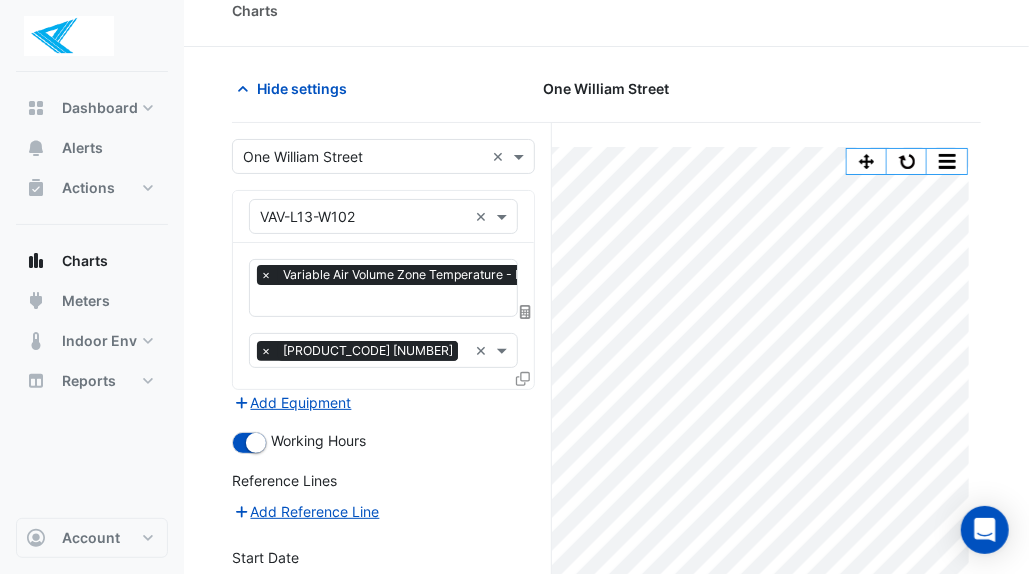 scroll, scrollTop: 23, scrollLeft: 0, axis: vertical 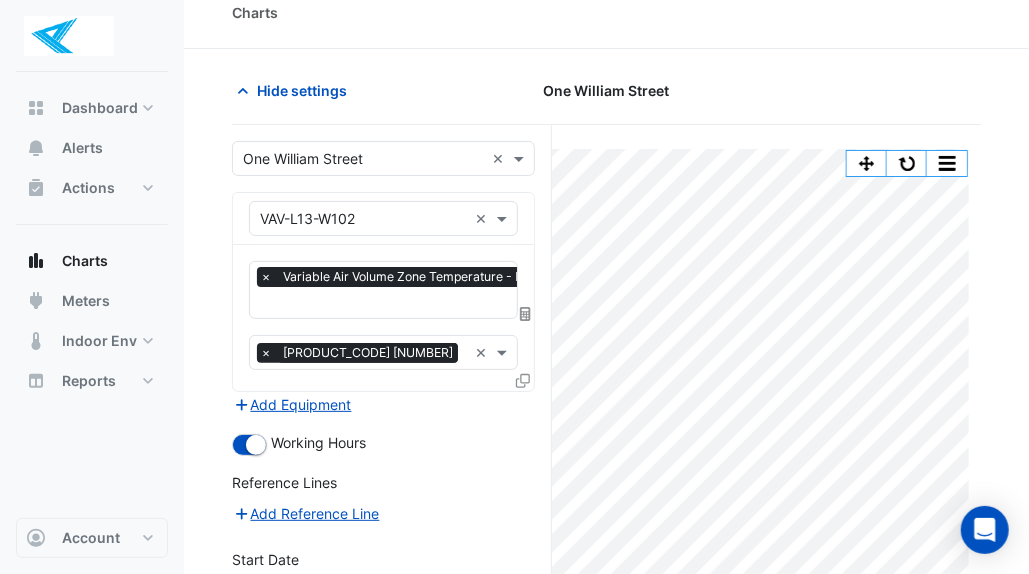 click 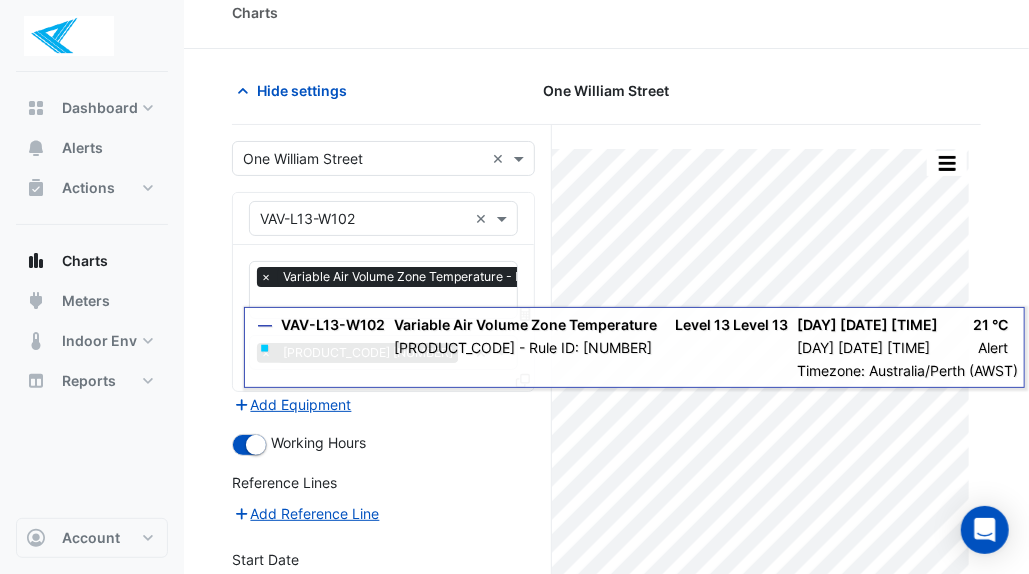 click 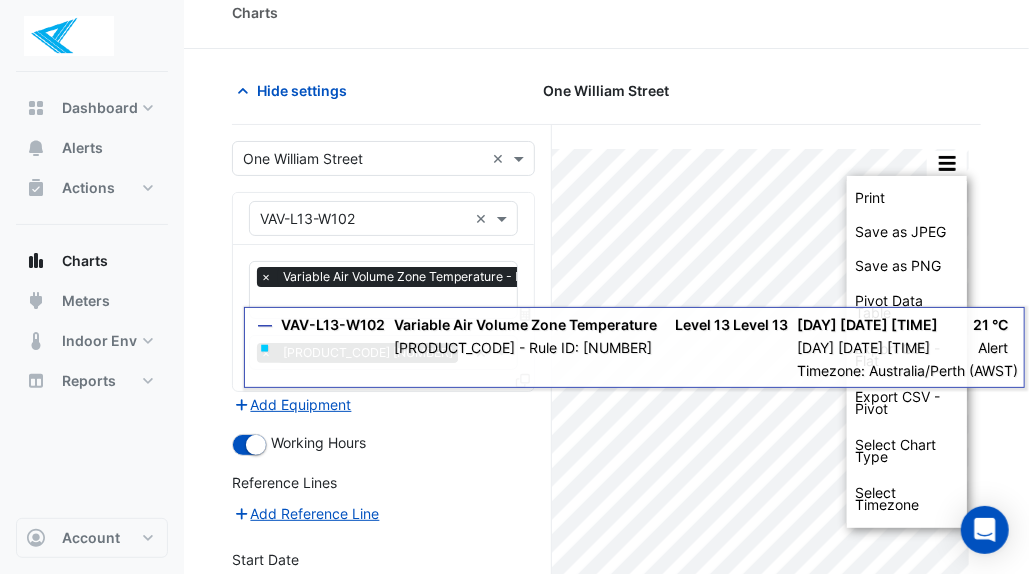 click on "Hide settings
[ADDRESS]
Print Save as JPEG Save as PNG Pivot Data Table Export CSV - Flat Export CSV - Pivot Select Chart Type Select Timezone    —    VAV-L13-W102    Variable Air Volume Zone Temperature       Level 13 Level 13    [DAY] [DATE] [TIME]       21 °C       ◼       VAV00075-1 - Rule ID: [NUMBER]          [DAY] [DATE] [TIME]       Alert    Timezone: Australia/Perth (AWST)
Select a Site × [ADDRESS] ×
Equipment × VAV-L13-W102 ×
Favourites
×
Variable Air Volume Zone Temperature - Level 13, Level 13
×" 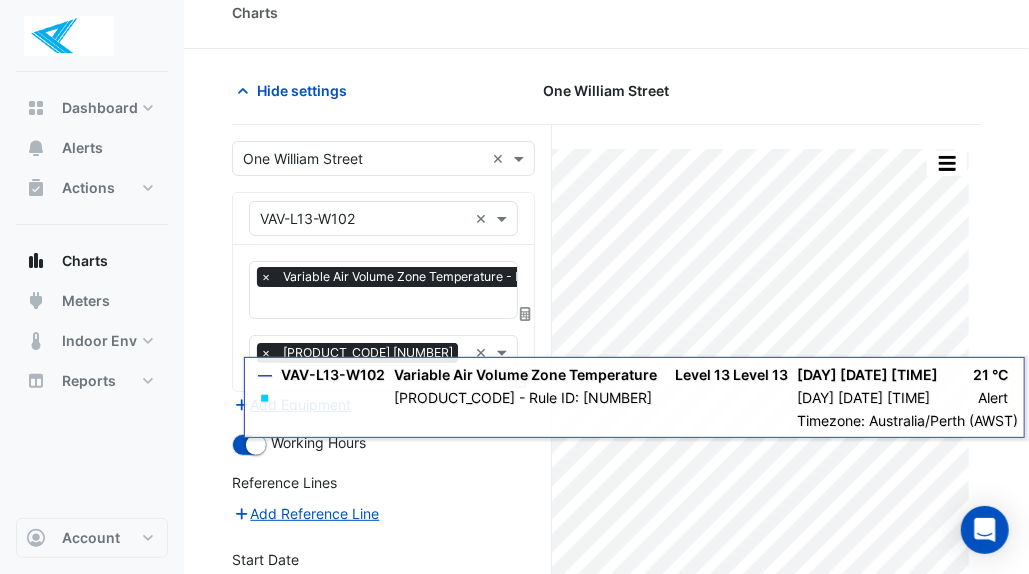 click 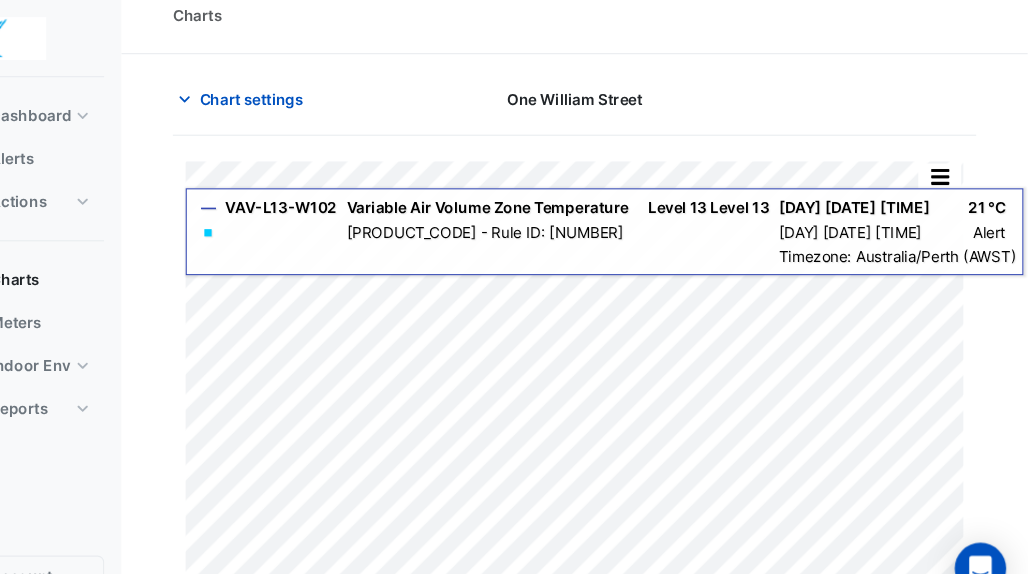 scroll, scrollTop: 21, scrollLeft: 0, axis: vertical 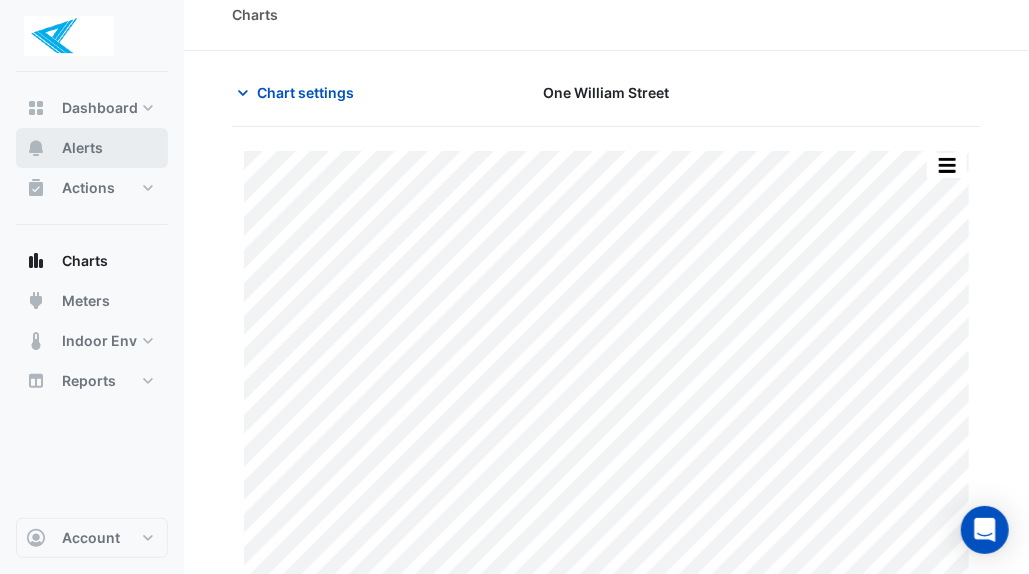 click on "Alerts" at bounding box center (82, 148) 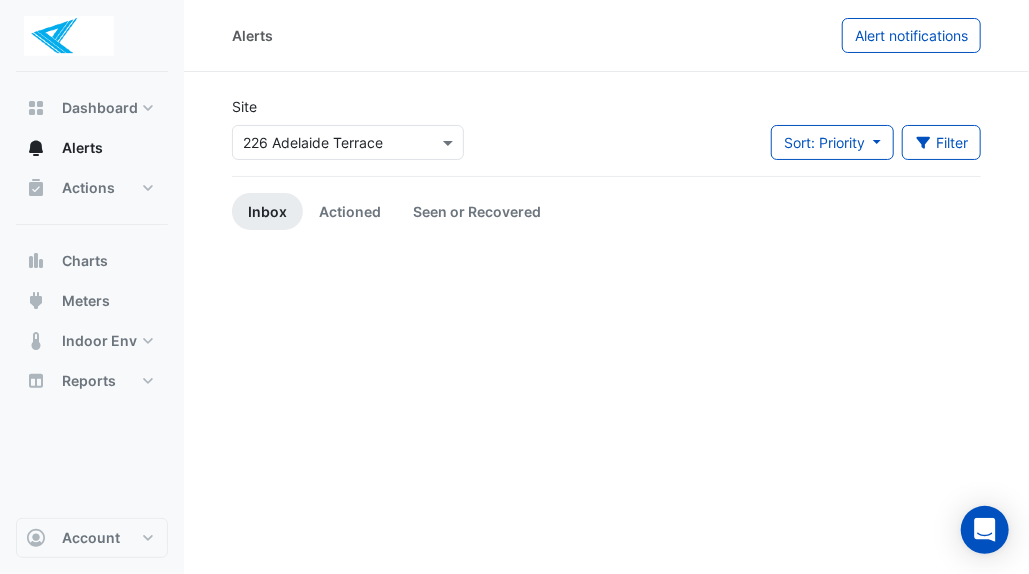 scroll, scrollTop: 0, scrollLeft: 0, axis: both 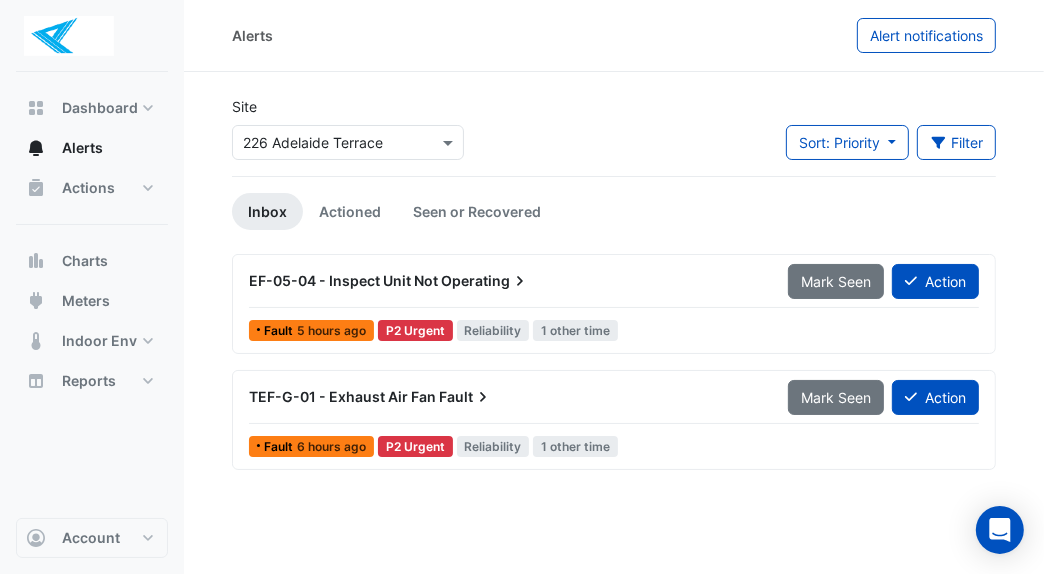 click on "Sort: Priority" 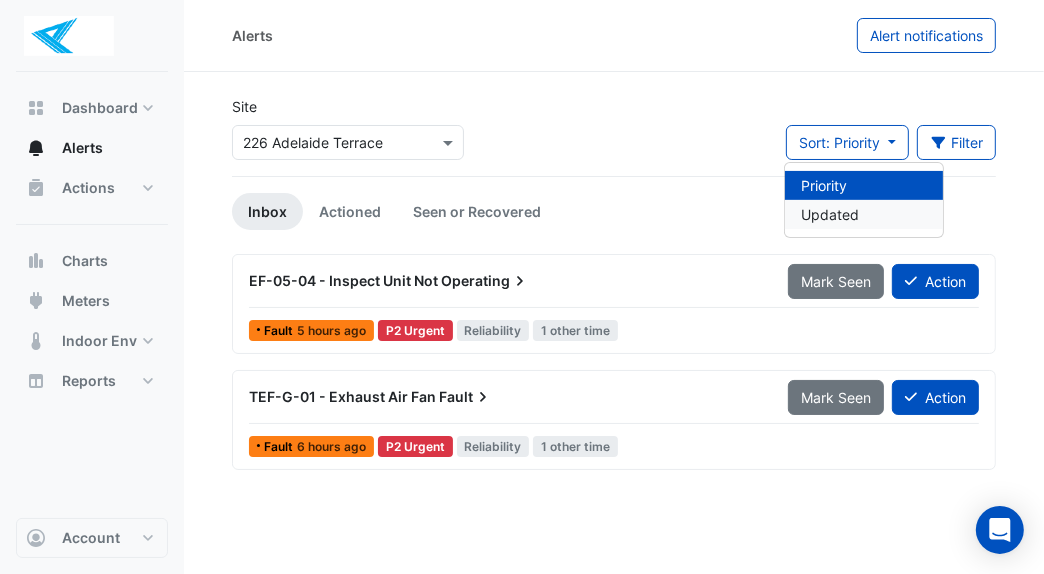 click on "Updated" at bounding box center (864, 214) 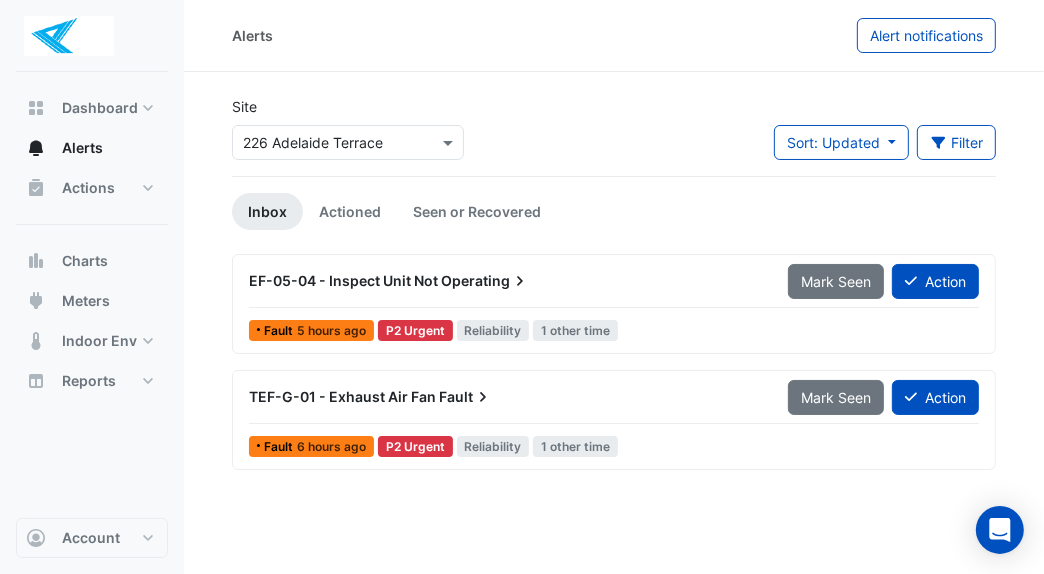 click at bounding box center [450, 142] 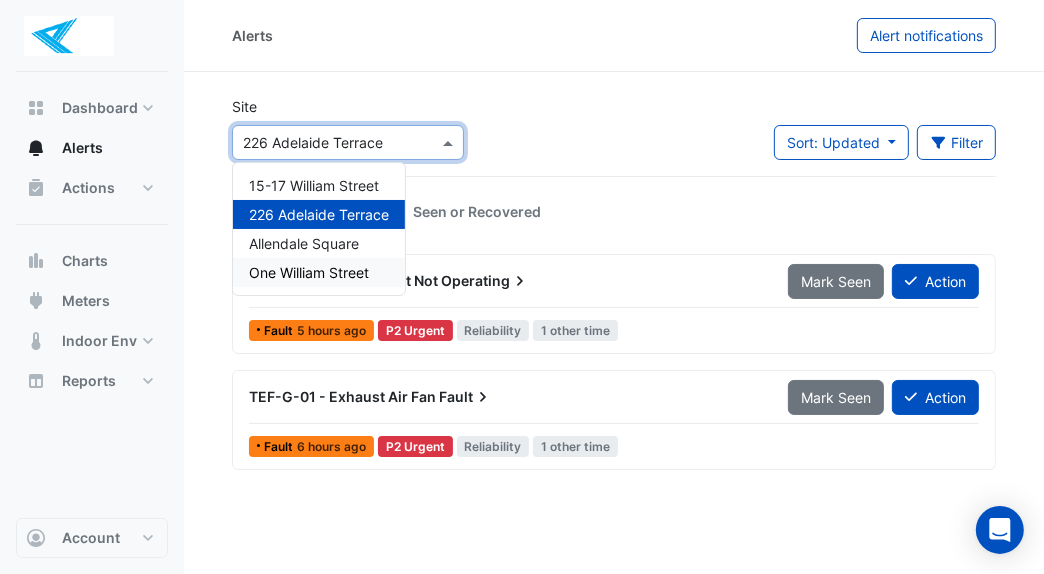 click on "One William Street" at bounding box center [309, 272] 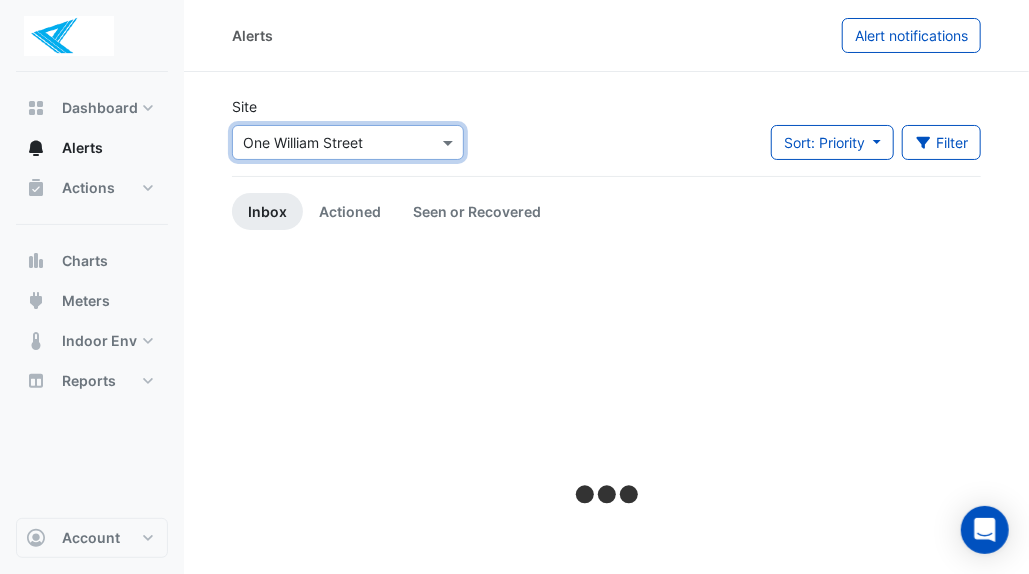 click on "Sort: Priority" 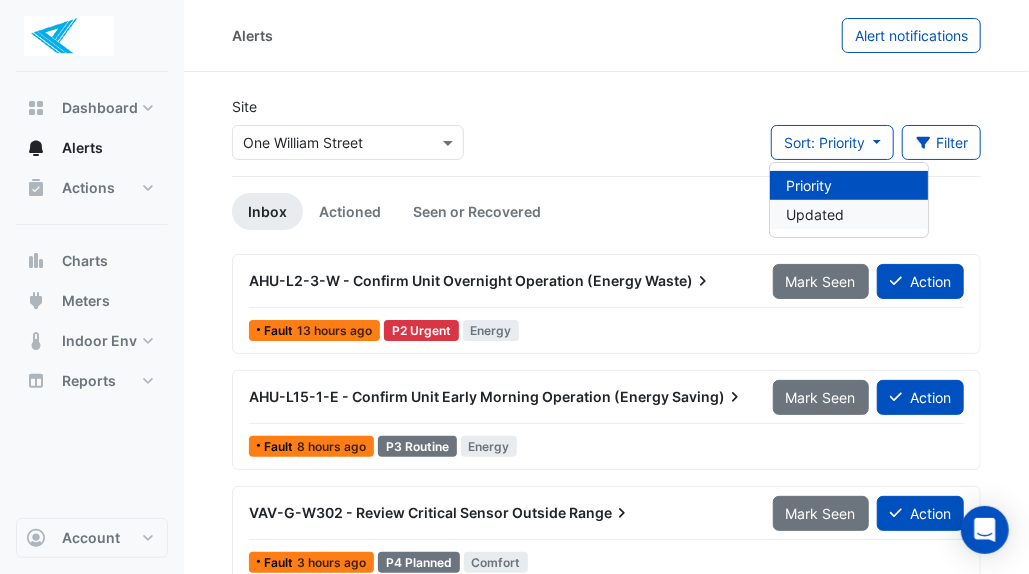 click on "Updated" at bounding box center (849, 214) 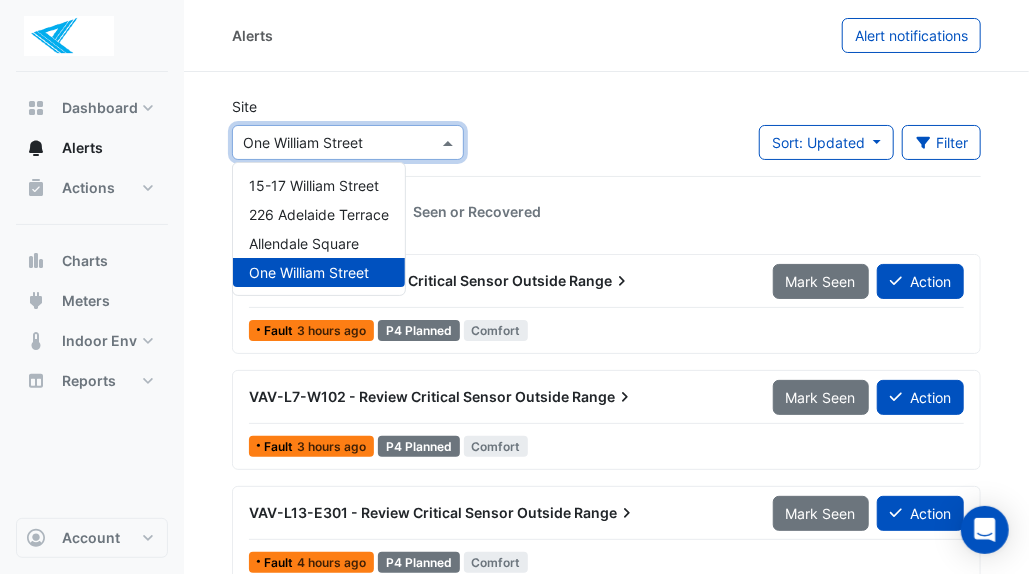 click at bounding box center [450, 142] 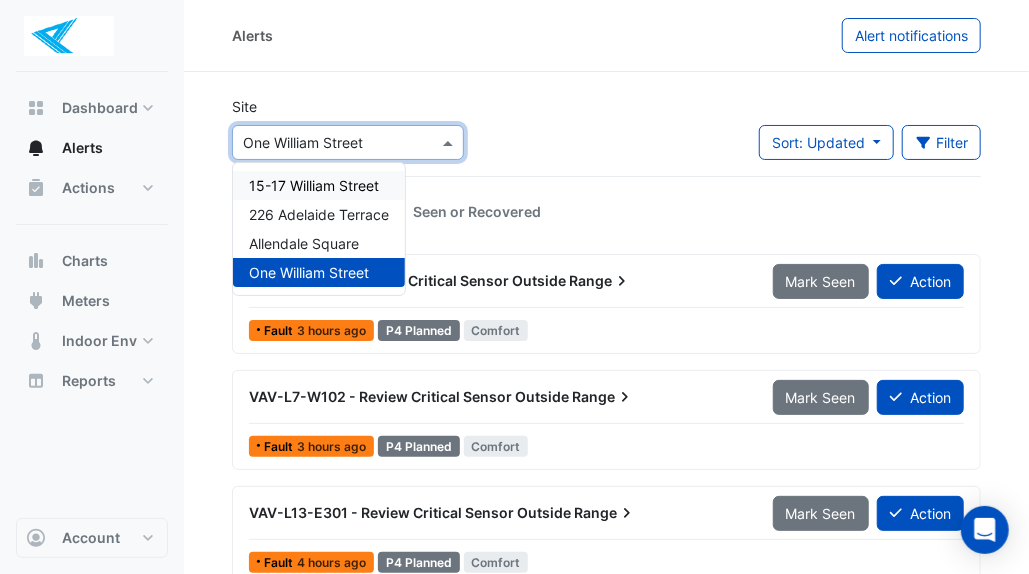 click on "15-17 William Street" at bounding box center (314, 185) 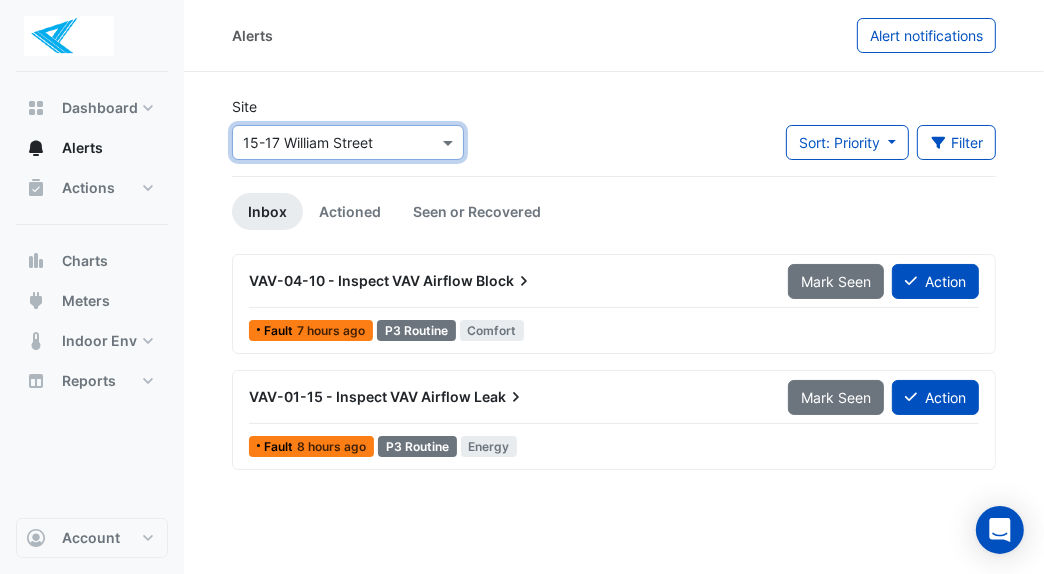 click at bounding box center (450, 142) 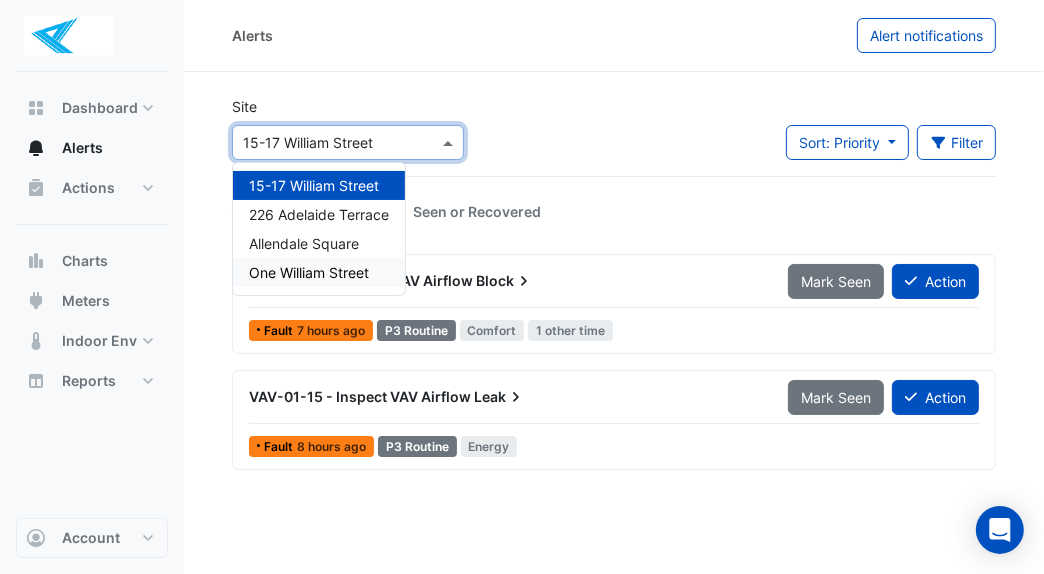 click on "One William Street" at bounding box center (309, 272) 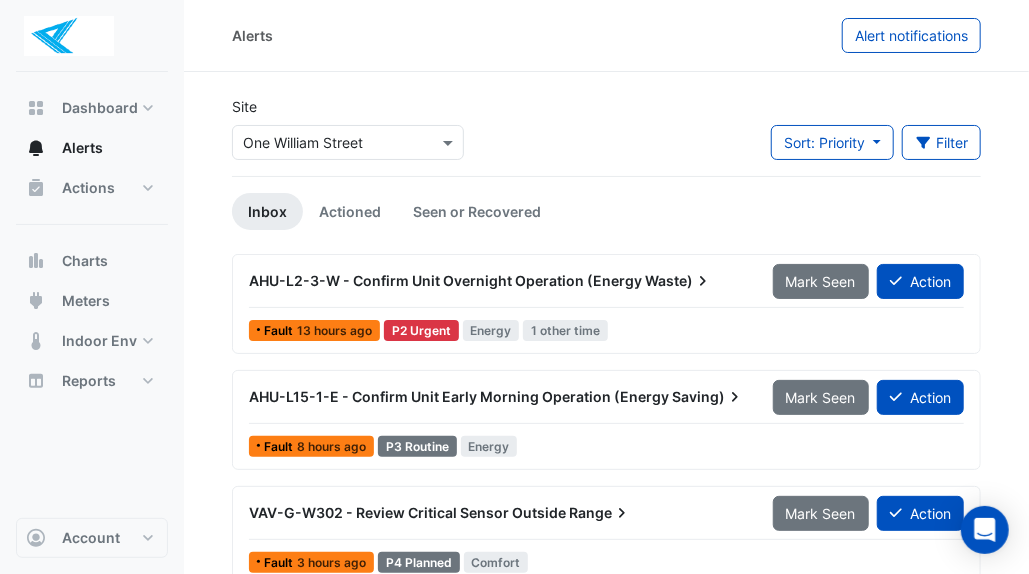 click 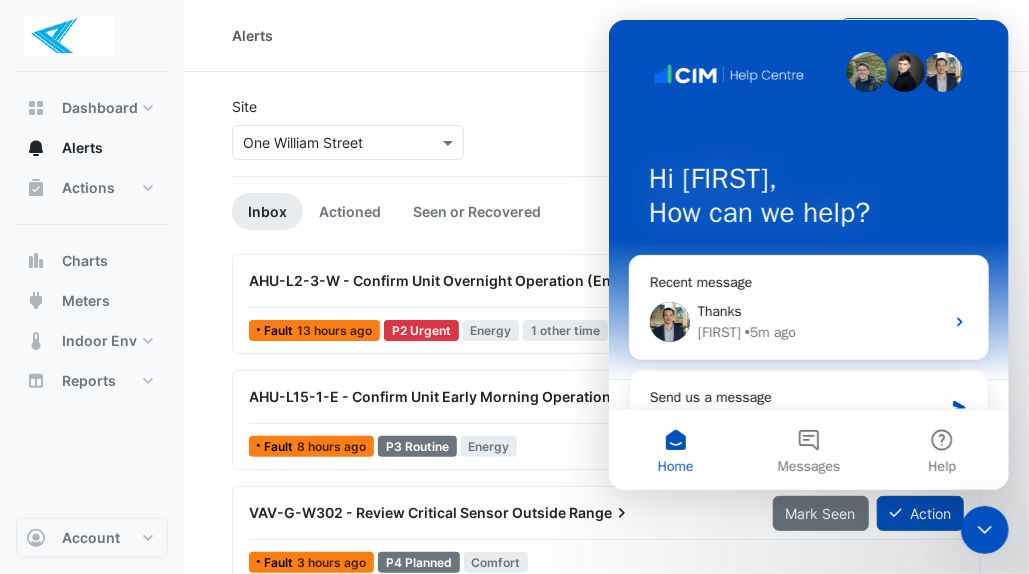 scroll, scrollTop: 0, scrollLeft: 0, axis: both 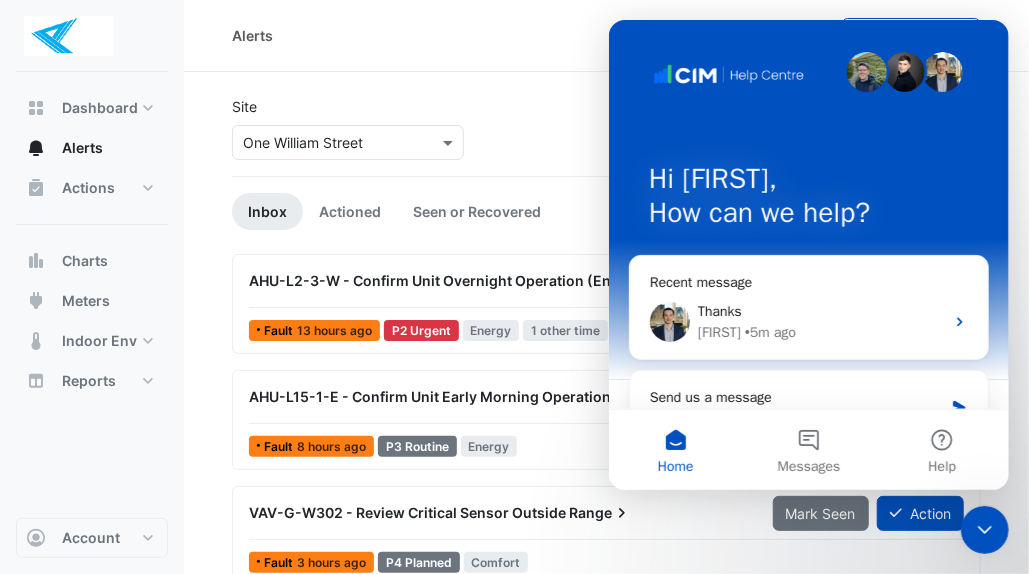 click on "Thanks" at bounding box center [820, 311] 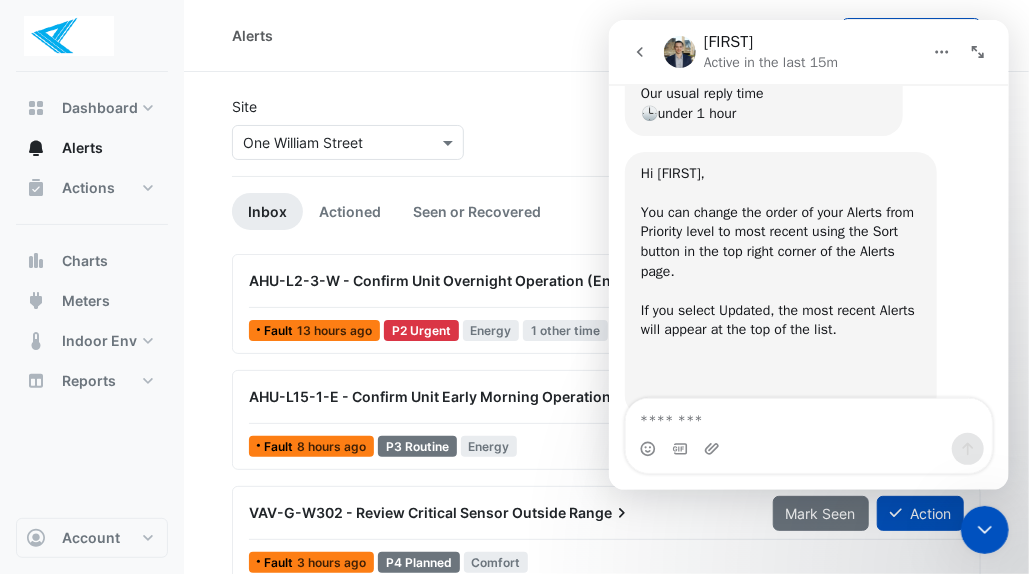 scroll, scrollTop: 319, scrollLeft: 0, axis: vertical 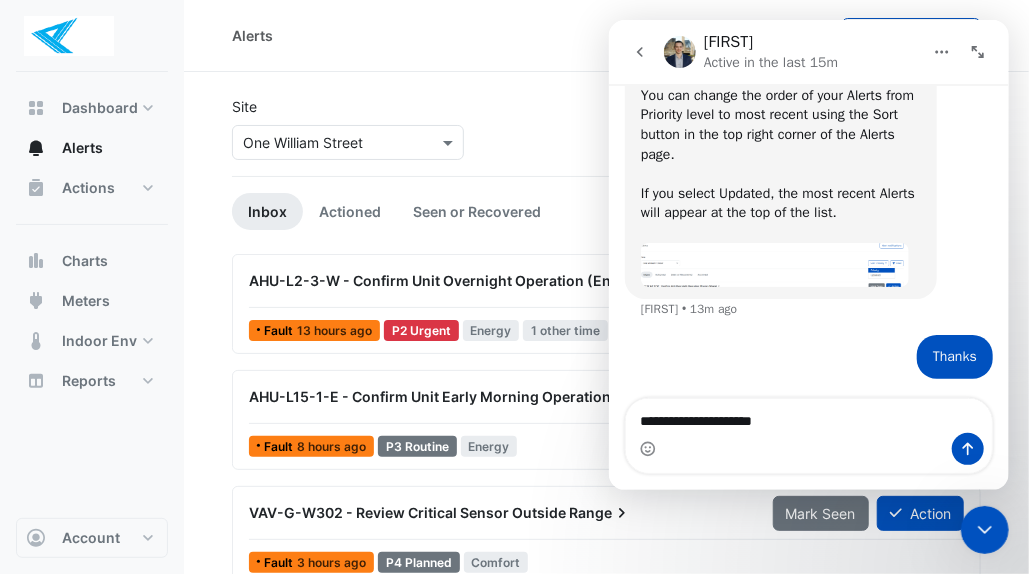 type on "**********" 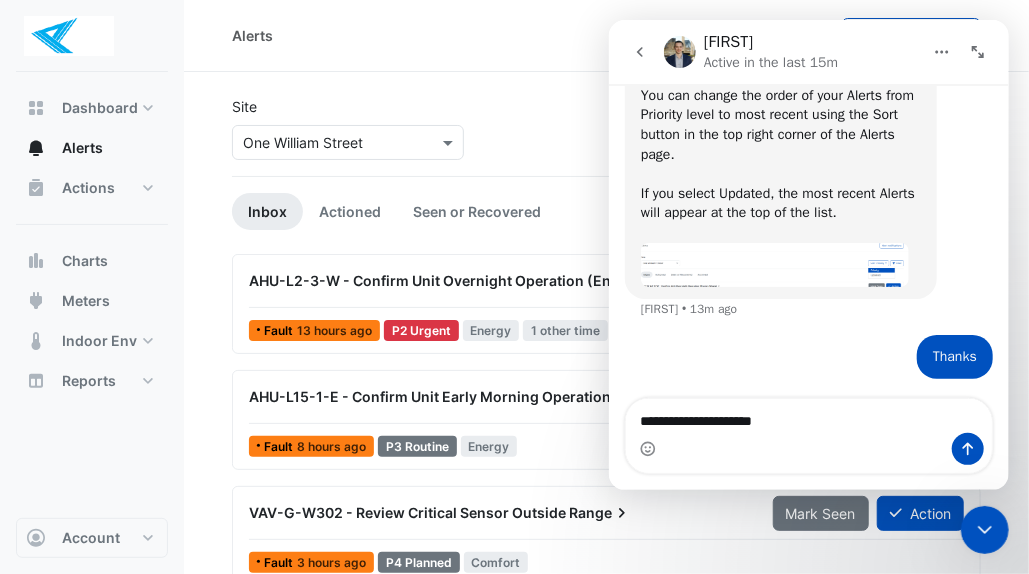 drag, startPoint x: 855, startPoint y: 40, endPoint x: 551, endPoint y: 90, distance: 308.0844 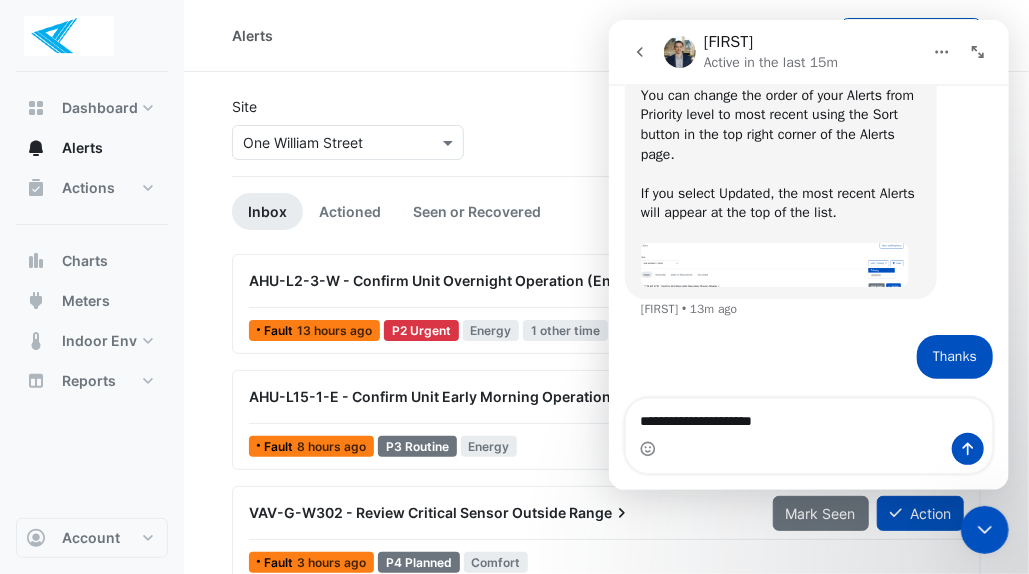 click 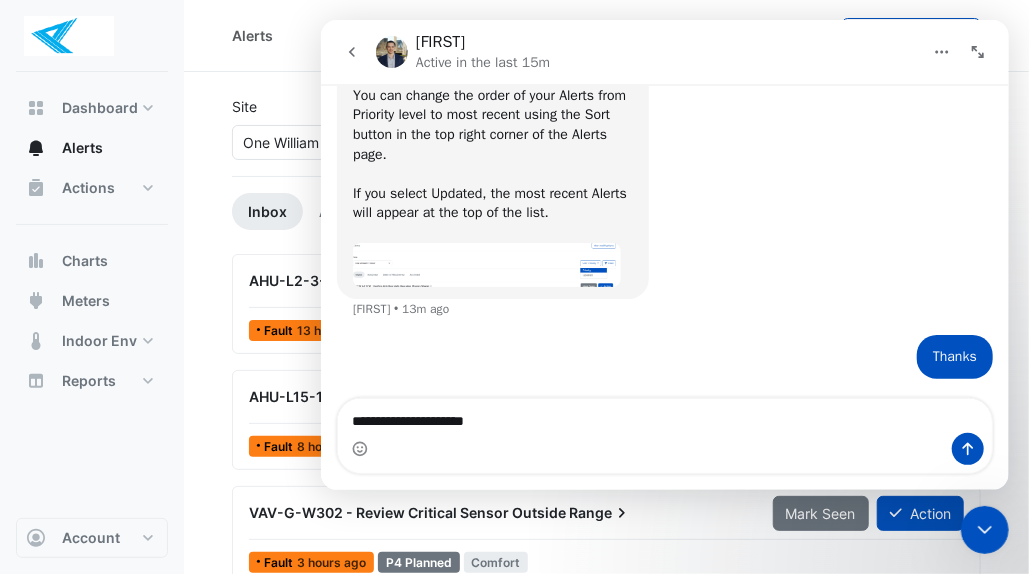 scroll, scrollTop: 241, scrollLeft: 0, axis: vertical 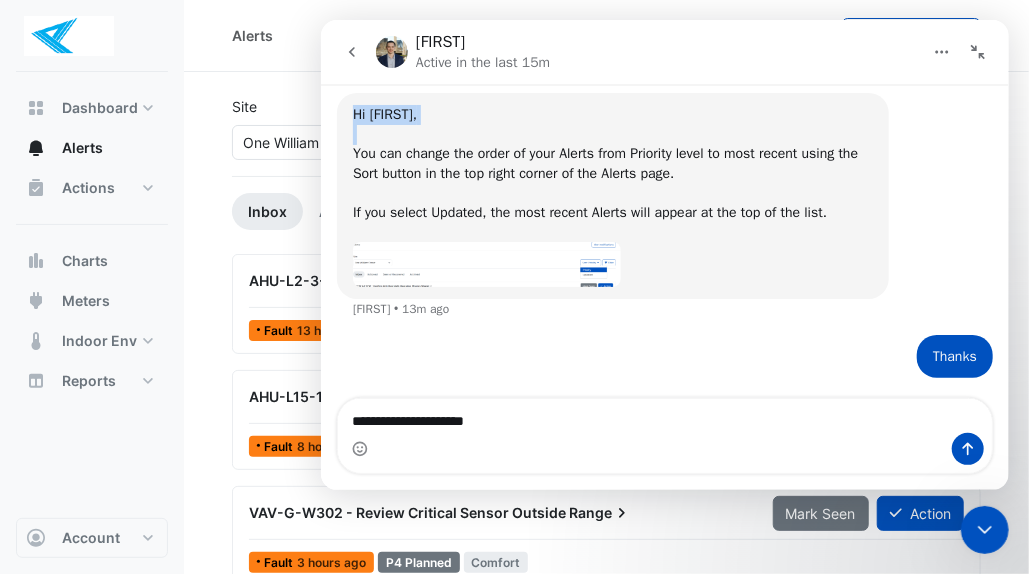 click at bounding box center (977, 52) 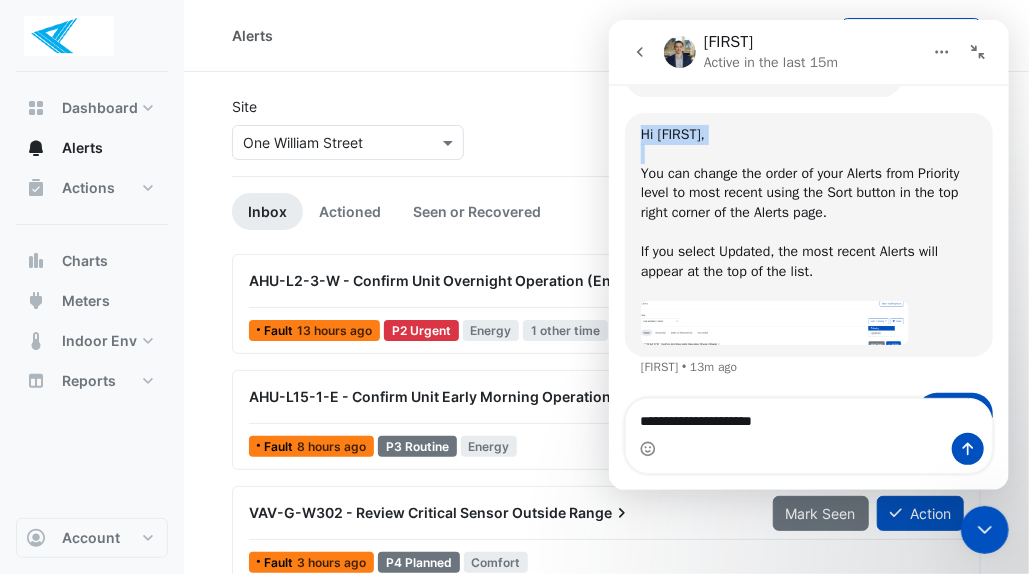 scroll, scrollTop: 319, scrollLeft: 0, axis: vertical 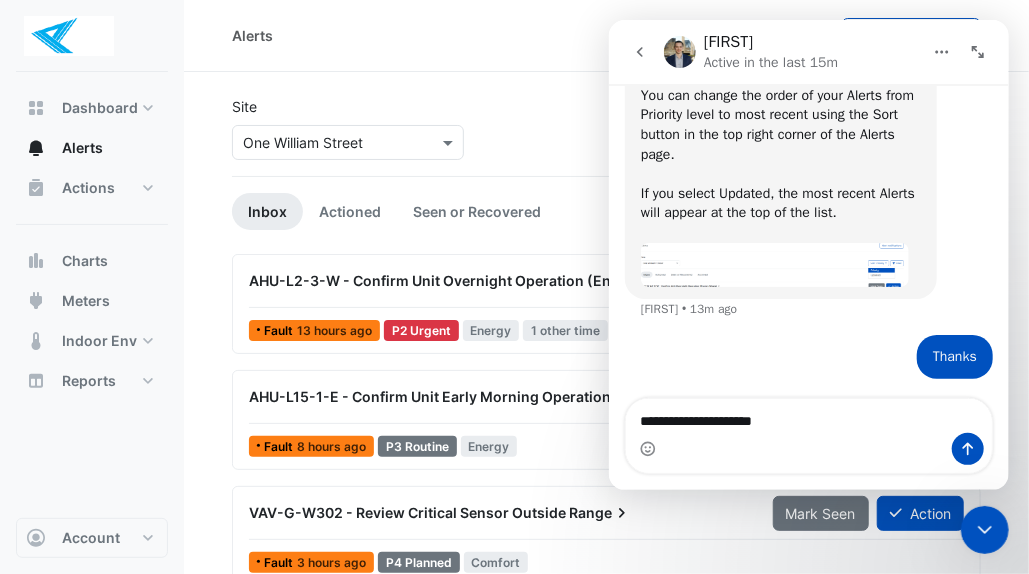 drag, startPoint x: 641, startPoint y: 50, endPoint x: 1053, endPoint y: 86, distance: 413.56982 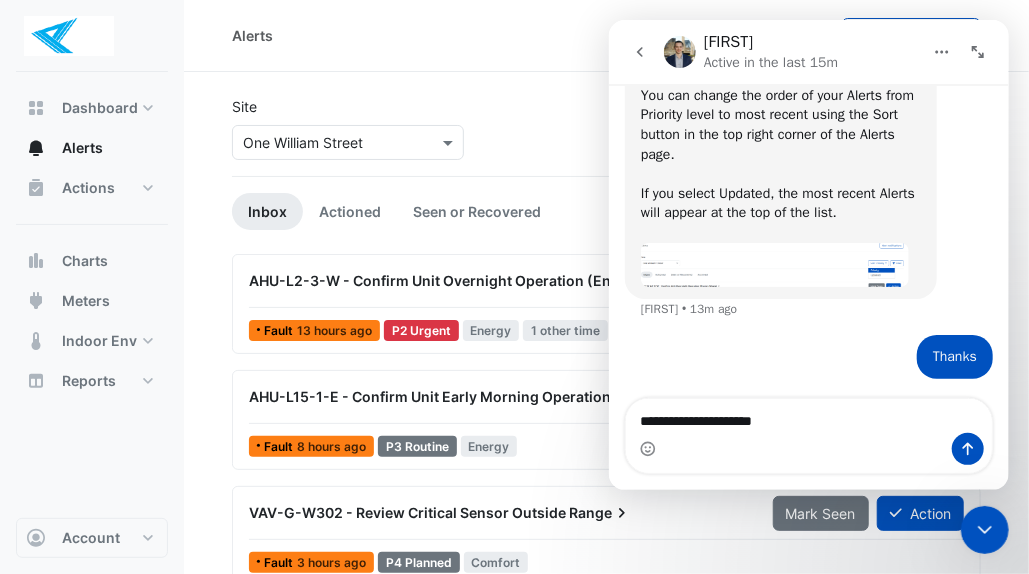 click 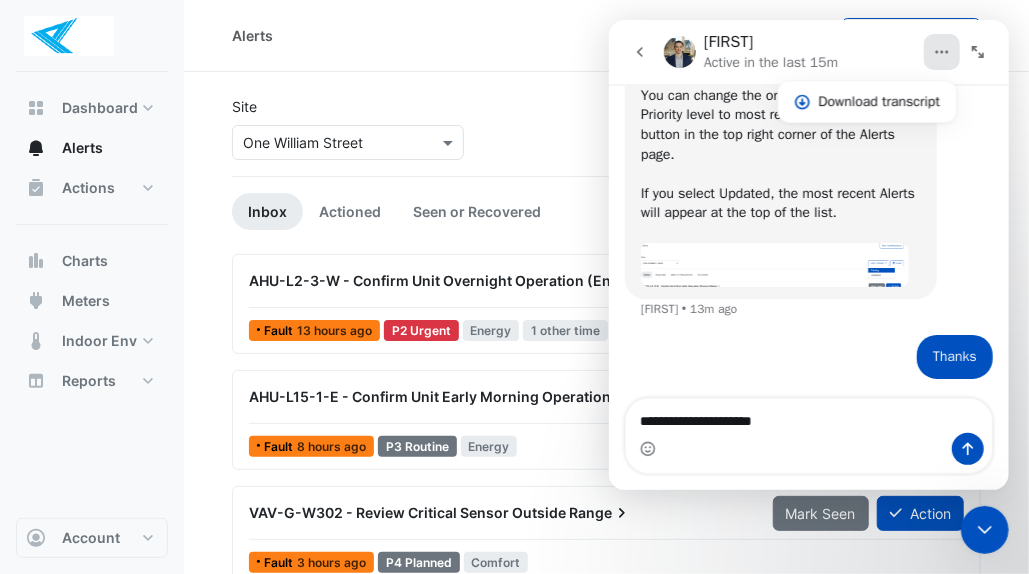 click on "[FIRST] Active in the last [TIME]" at bounding box center [792, 52] 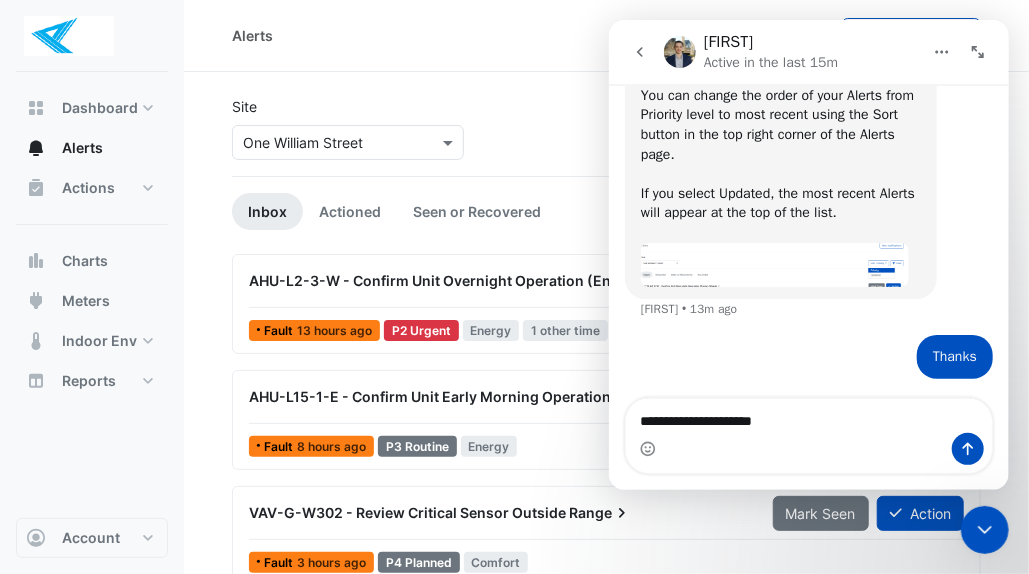 click 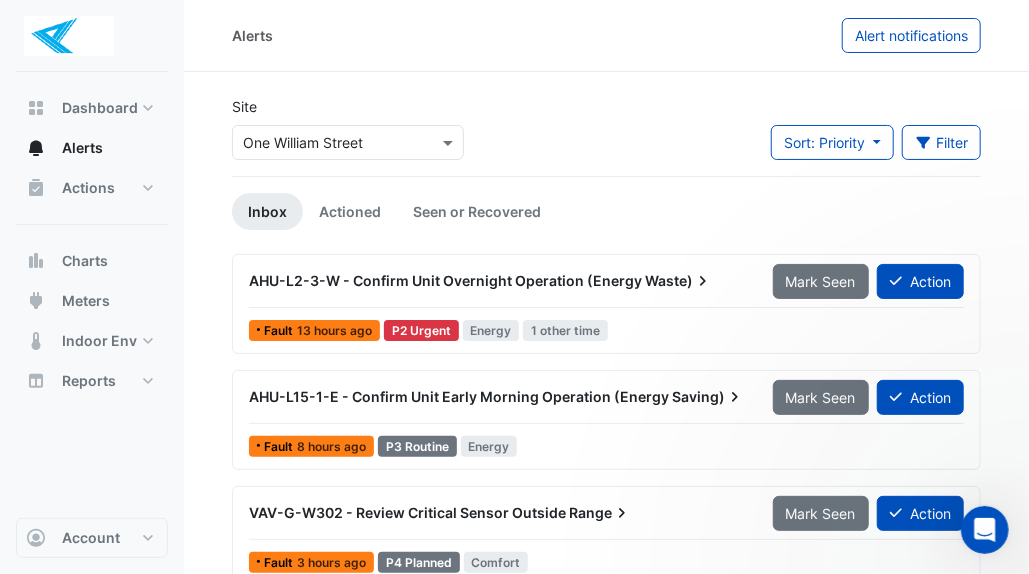 scroll, scrollTop: 0, scrollLeft: 0, axis: both 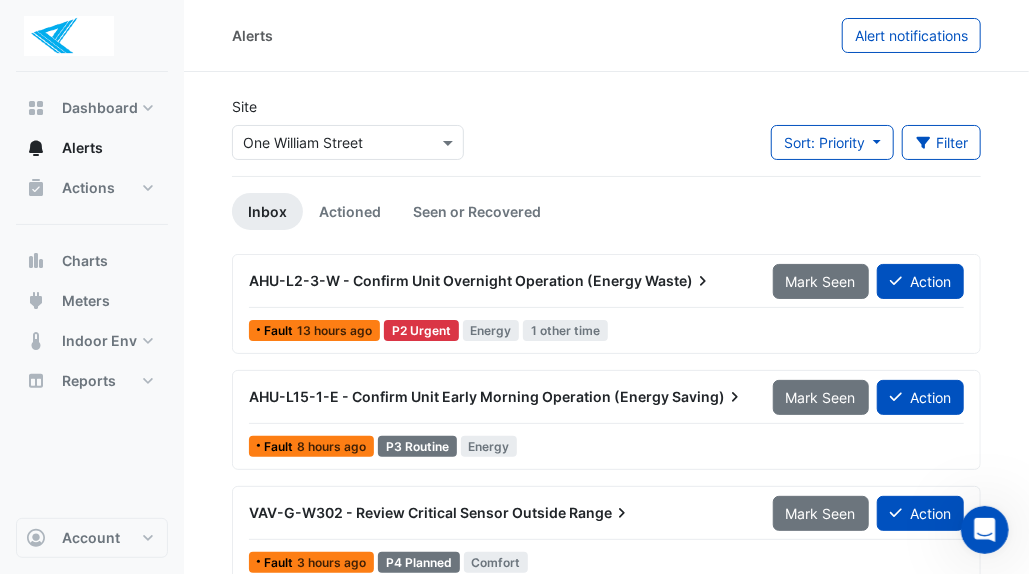 click 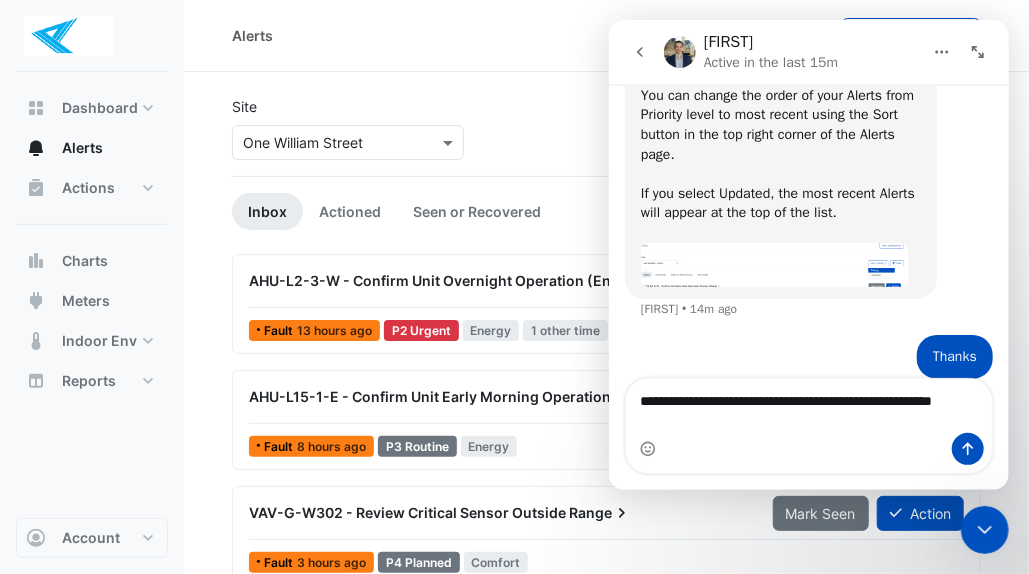 scroll, scrollTop: 339, scrollLeft: 0, axis: vertical 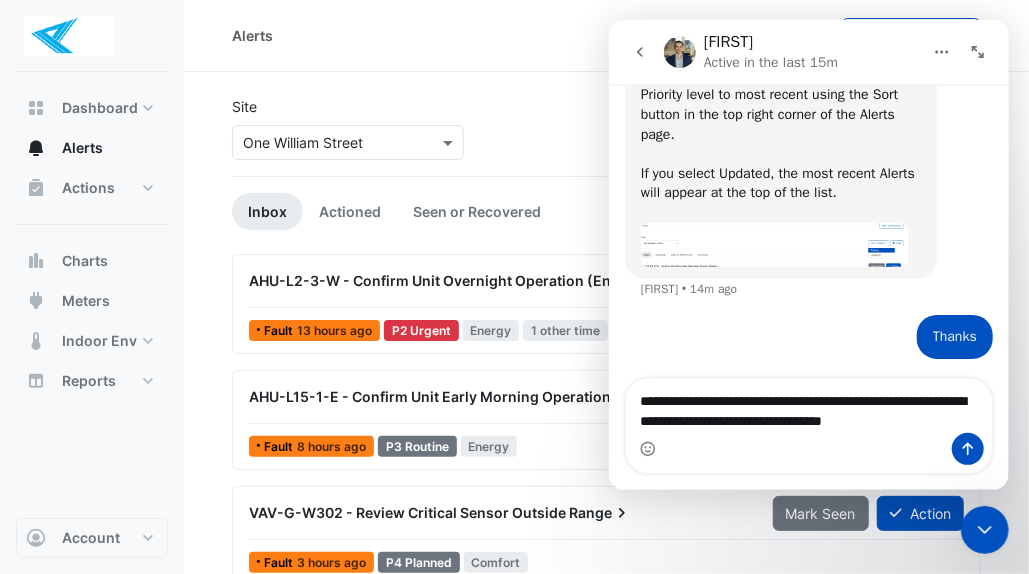 click on "**********" at bounding box center (808, 406) 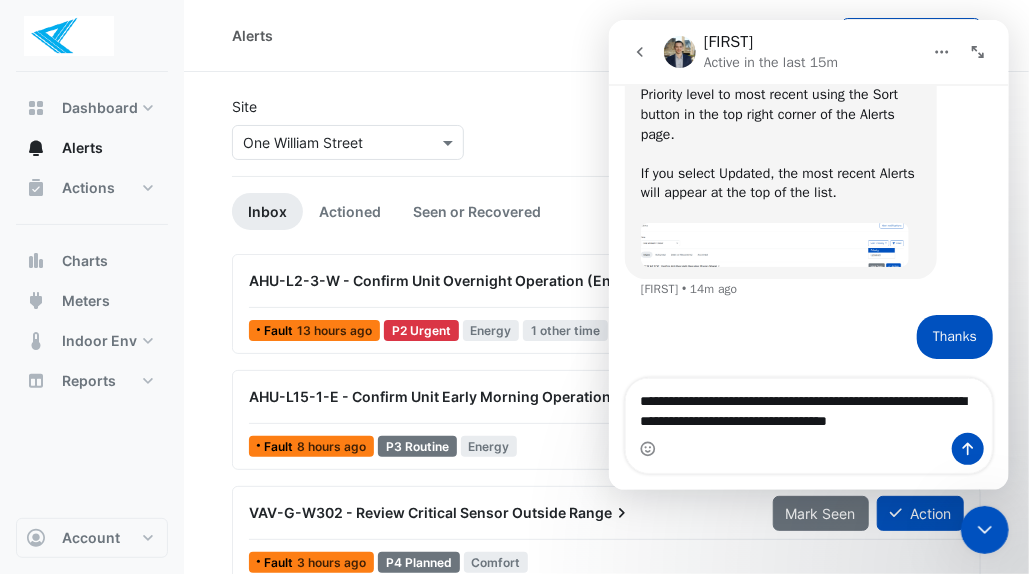 click on "**********" at bounding box center (808, 406) 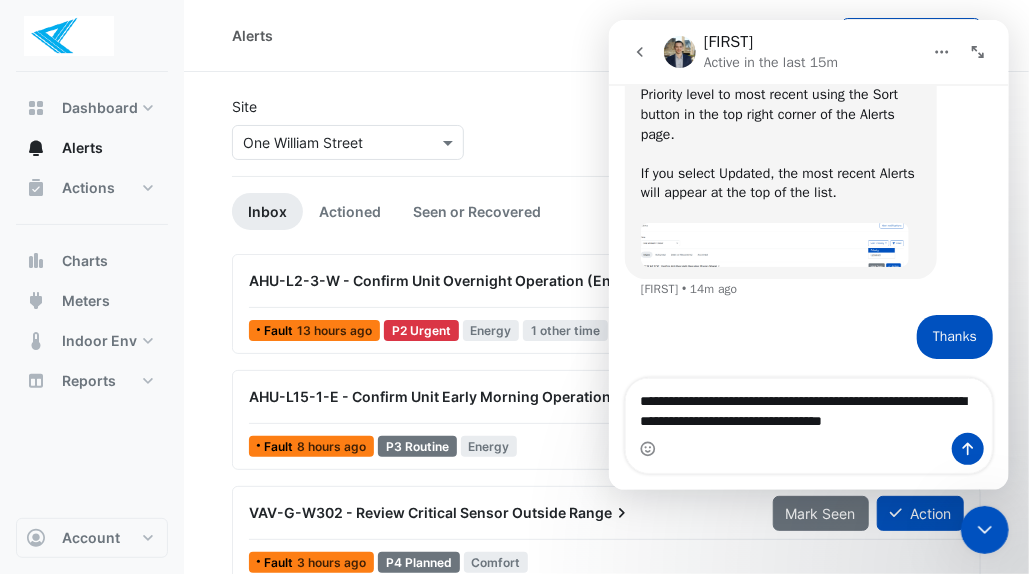 click on "**********" at bounding box center (808, 406) 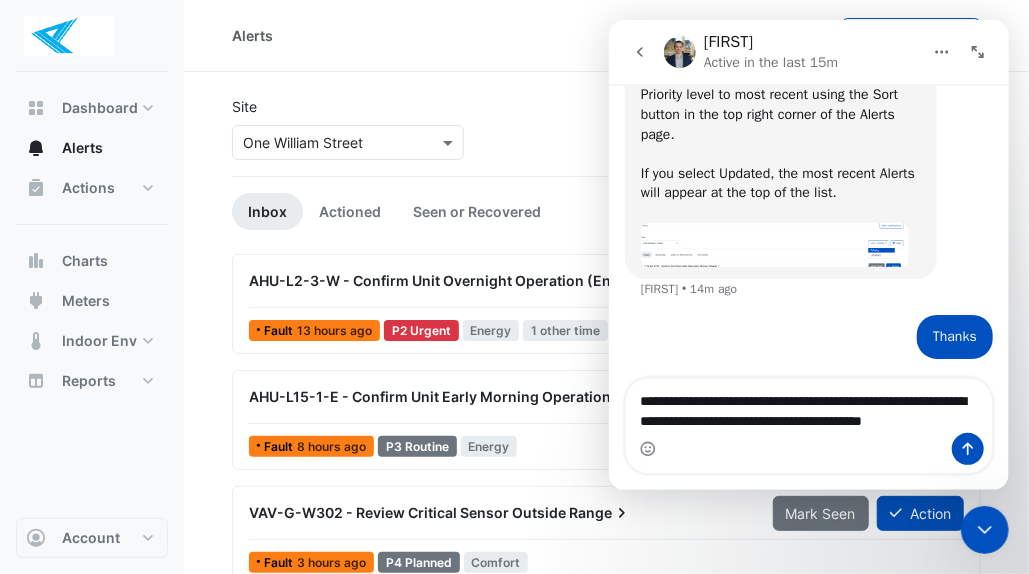 scroll, scrollTop: 359, scrollLeft: 0, axis: vertical 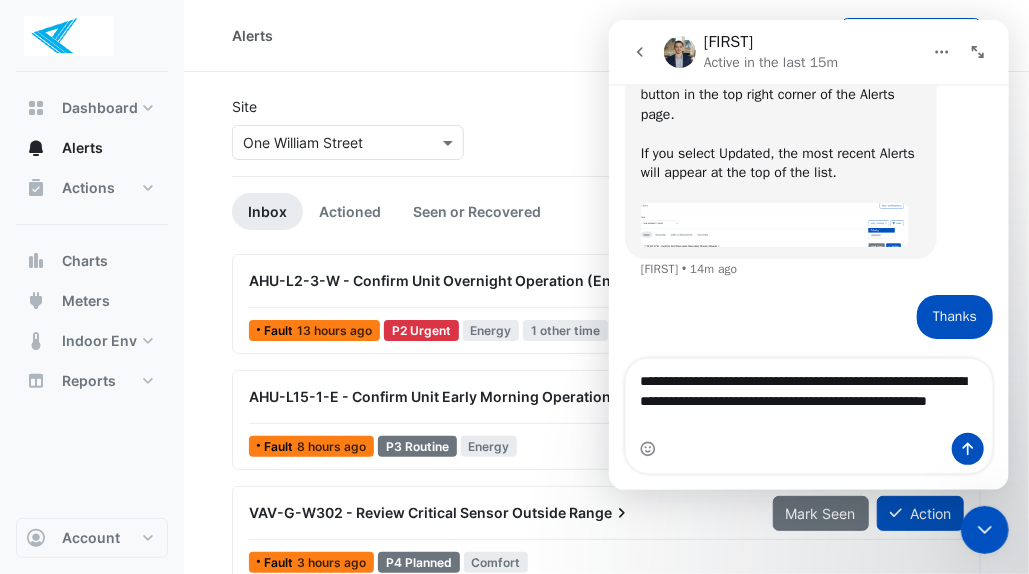 type on "**********" 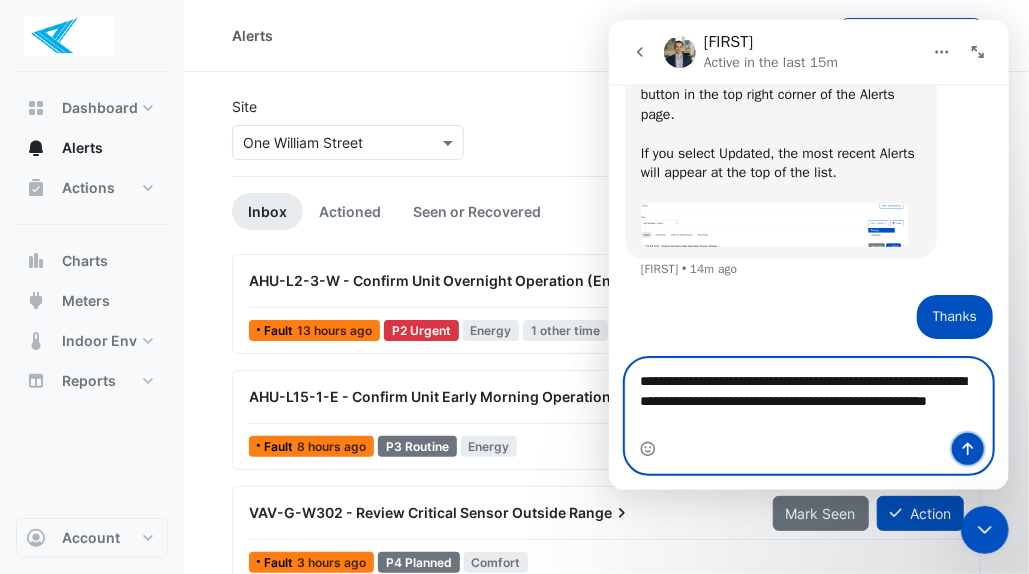 click 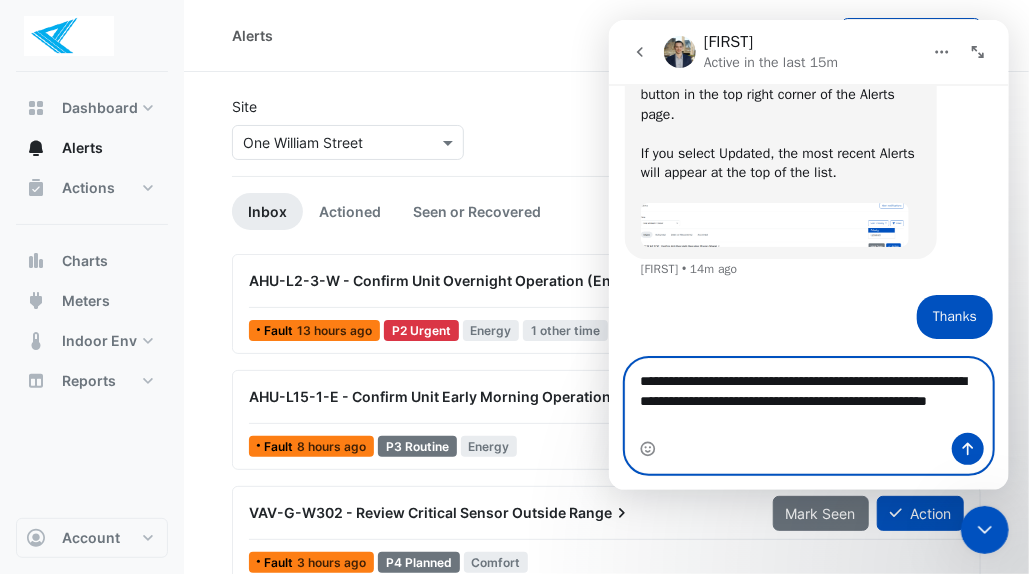 type 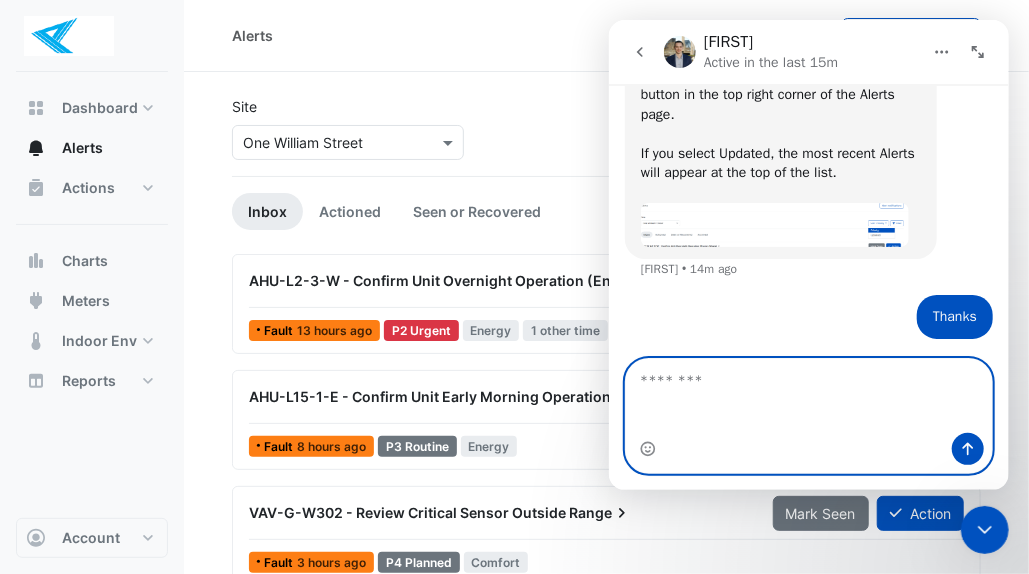 scroll, scrollTop: 404, scrollLeft: 0, axis: vertical 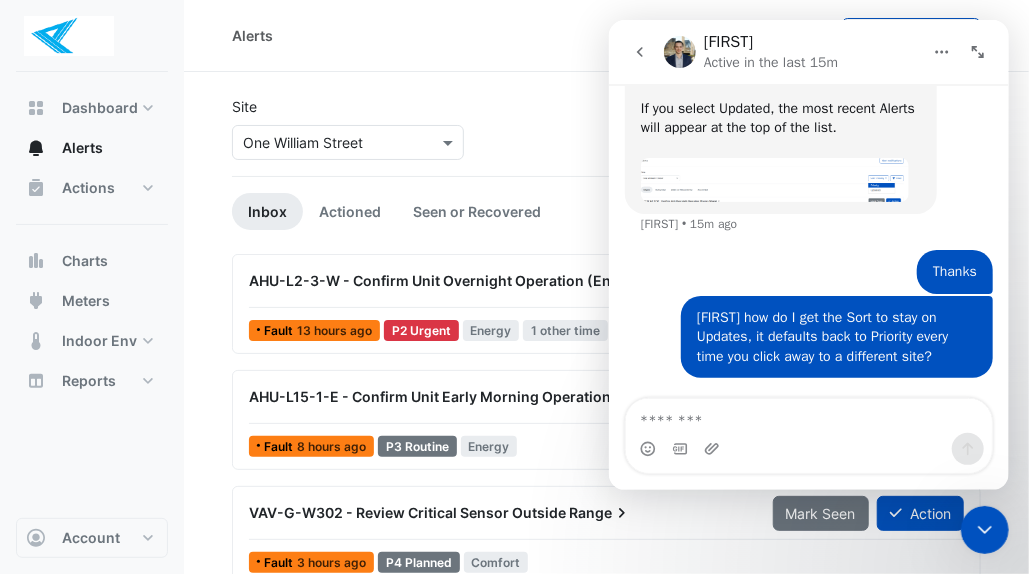click 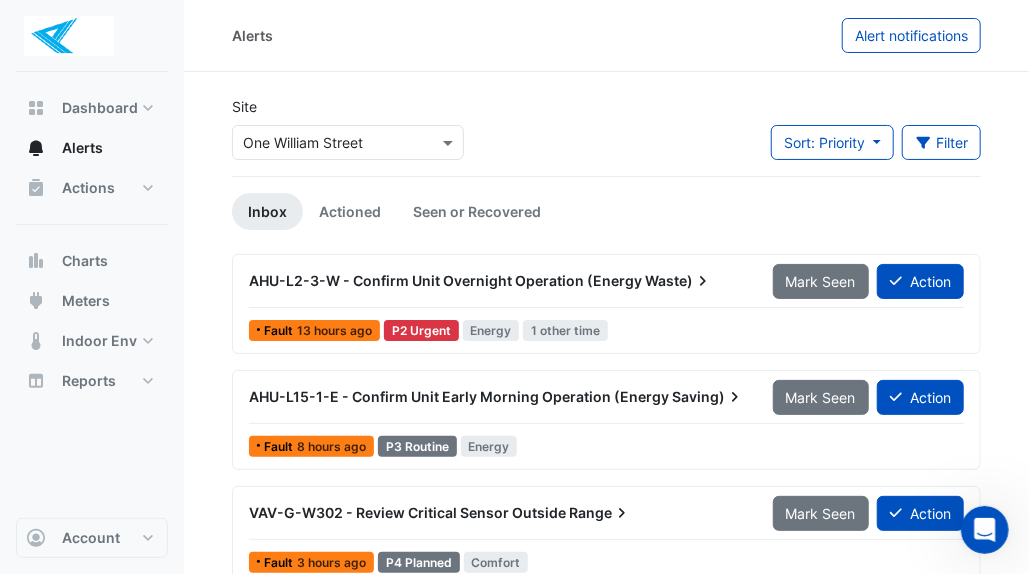 click on "Sort: Priority" 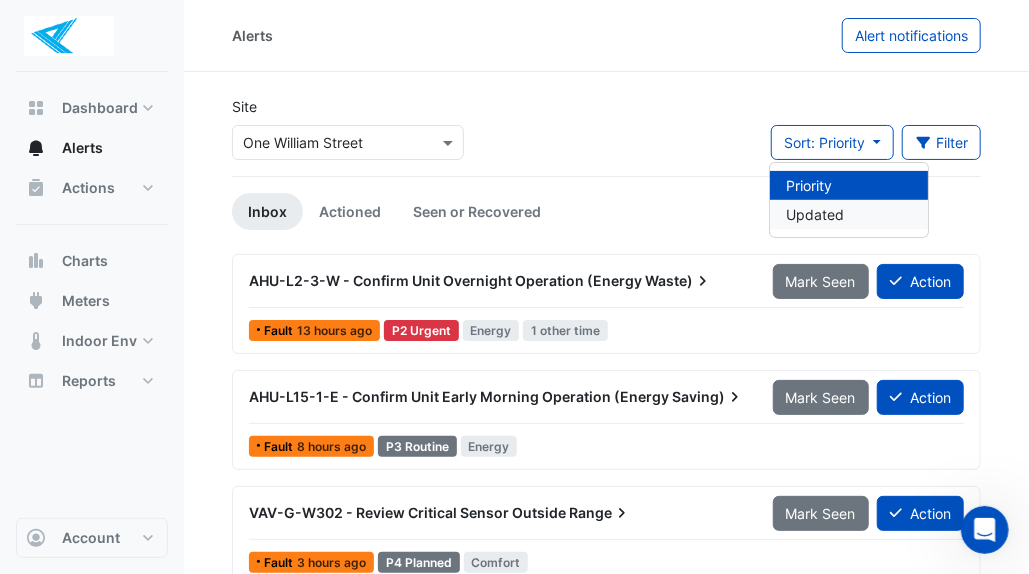 click on "Updated" at bounding box center [849, 214] 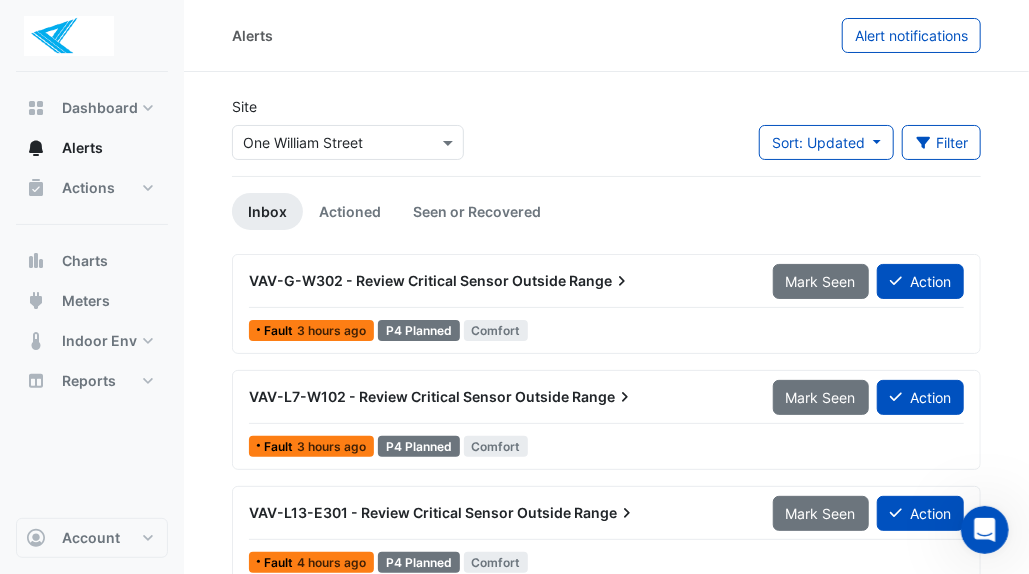click on "Site
Select a Site × One William Street
Sort: Updated
Priority
Updated
Filter
Title
Priority
Filter
Impact
Filter
Equipment Type" 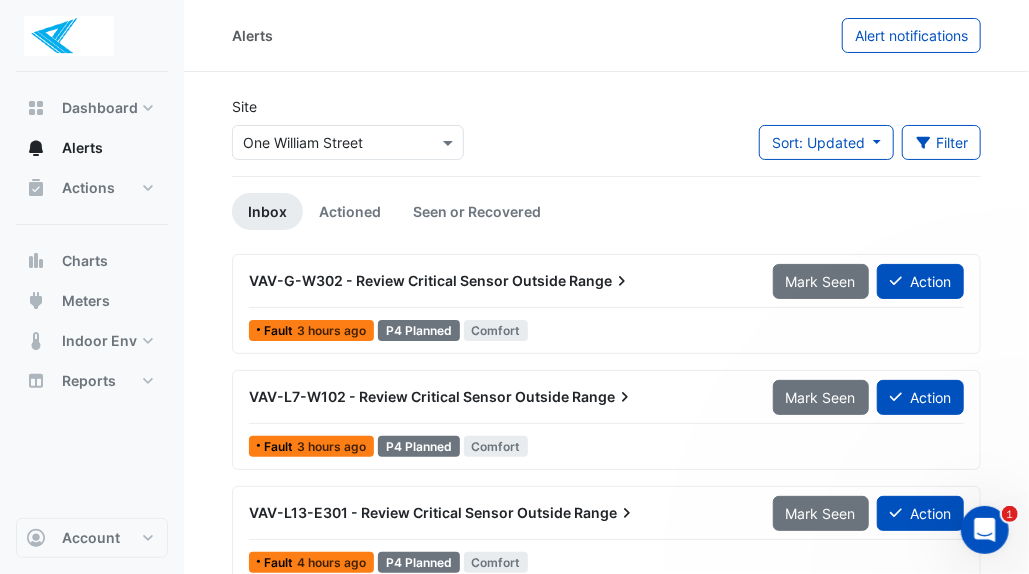 scroll, scrollTop: 620, scrollLeft: 0, axis: vertical 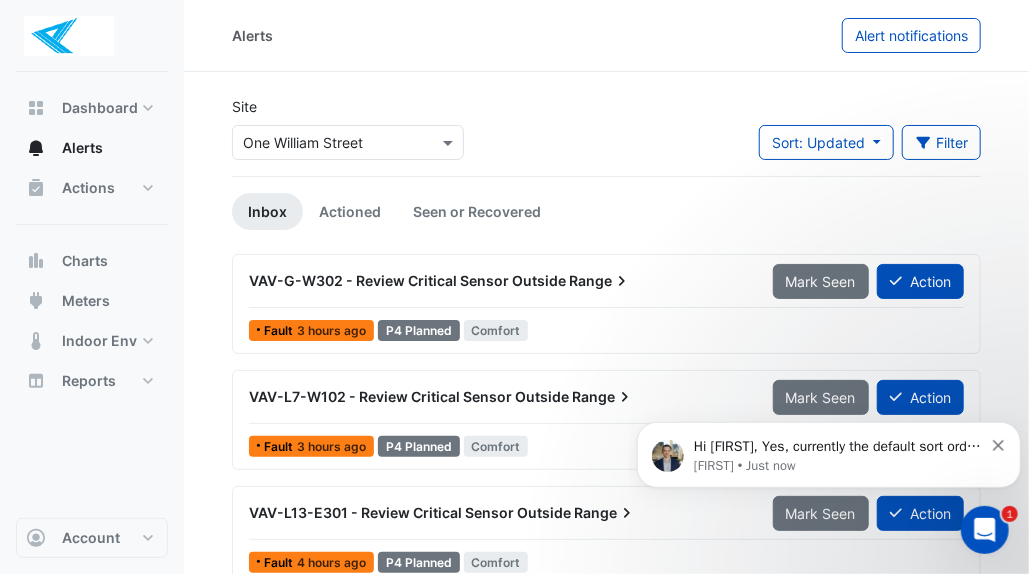 click 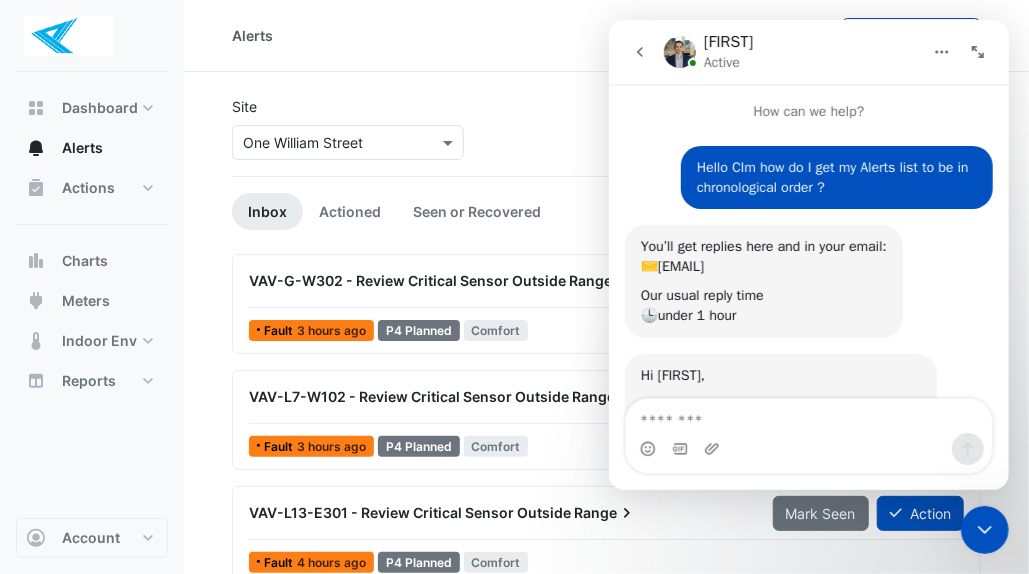 scroll, scrollTop: 653, scrollLeft: 0, axis: vertical 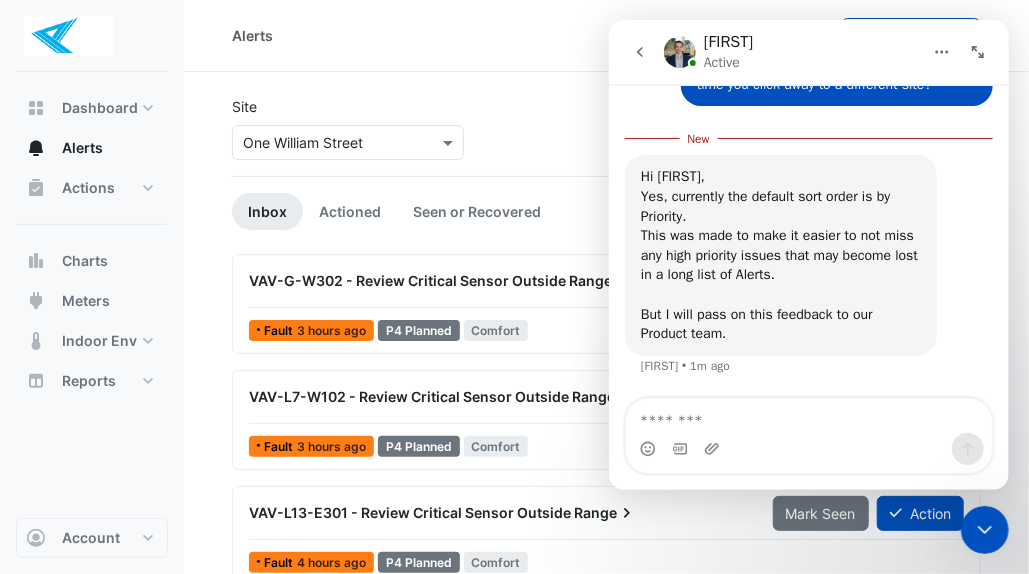 click at bounding box center [808, 416] 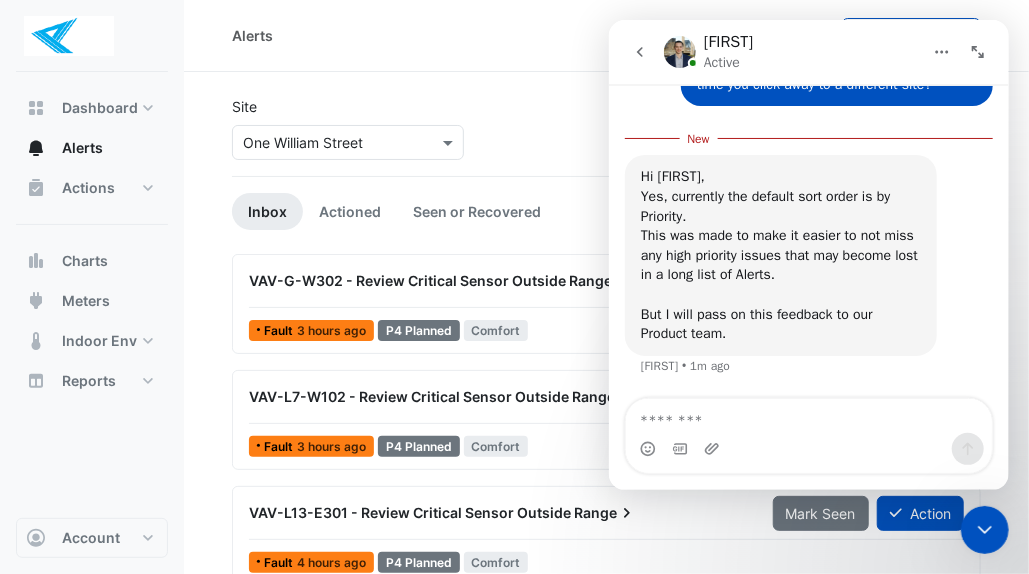 type on "*" 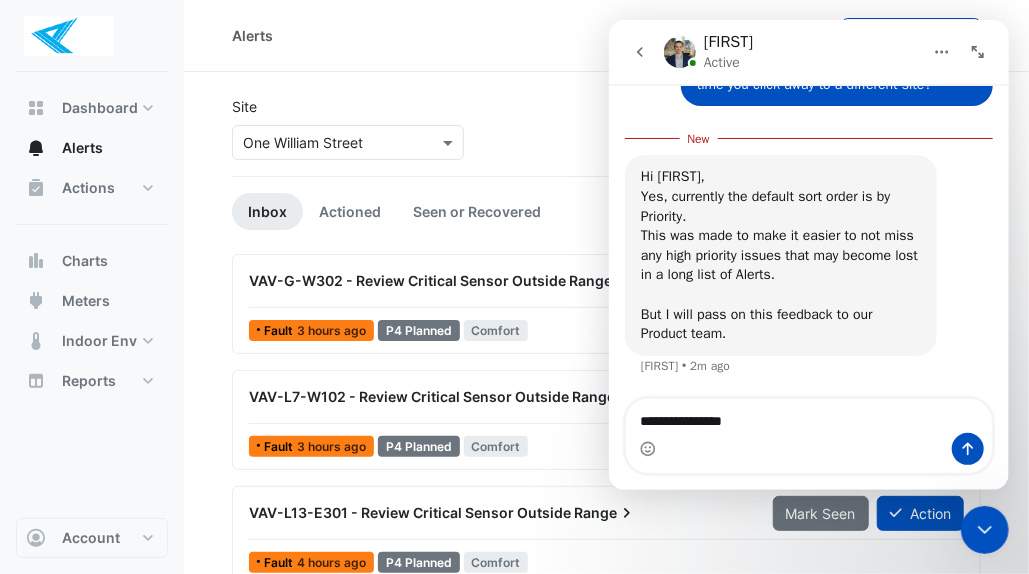 type on "**********" 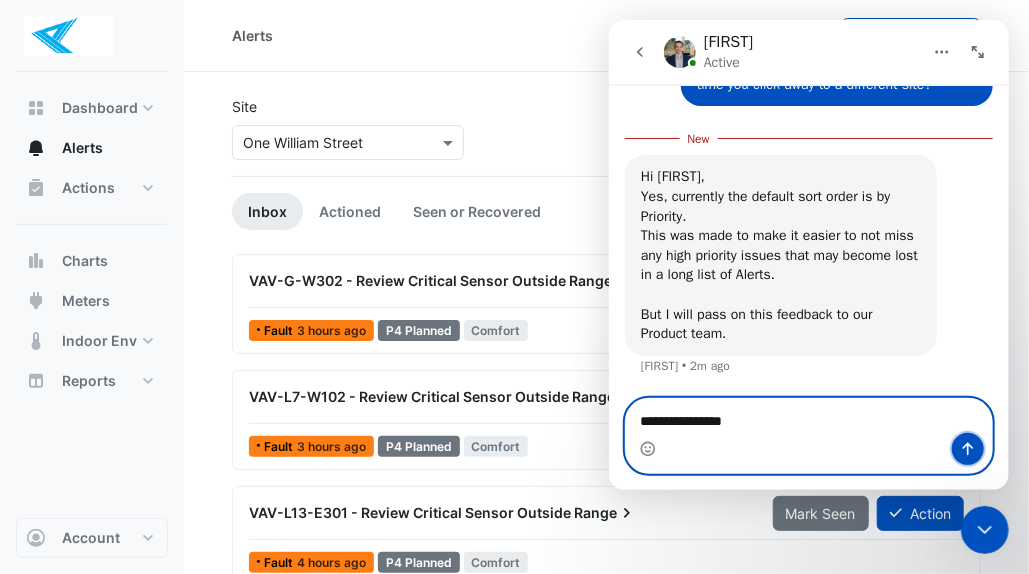 click 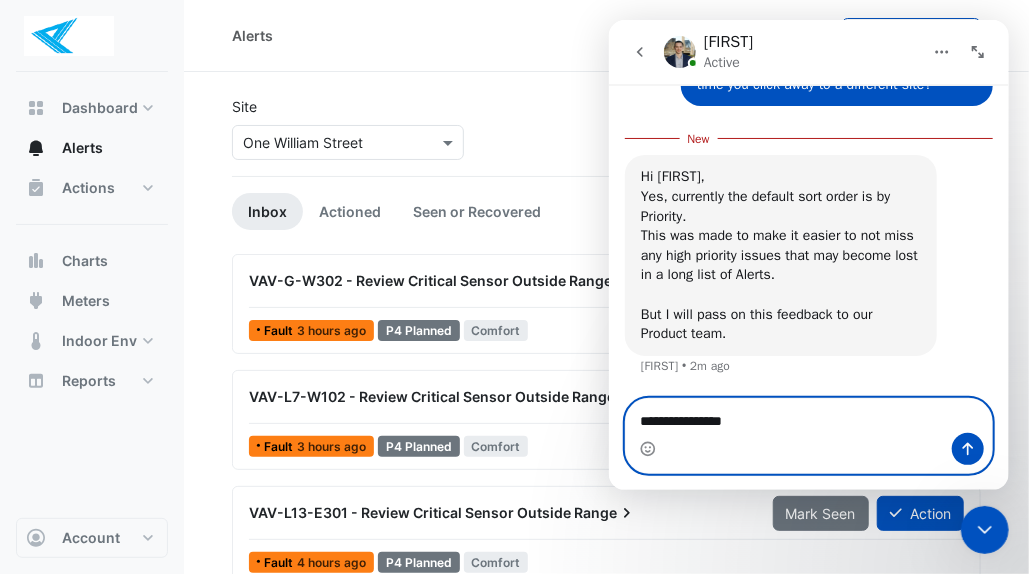 type 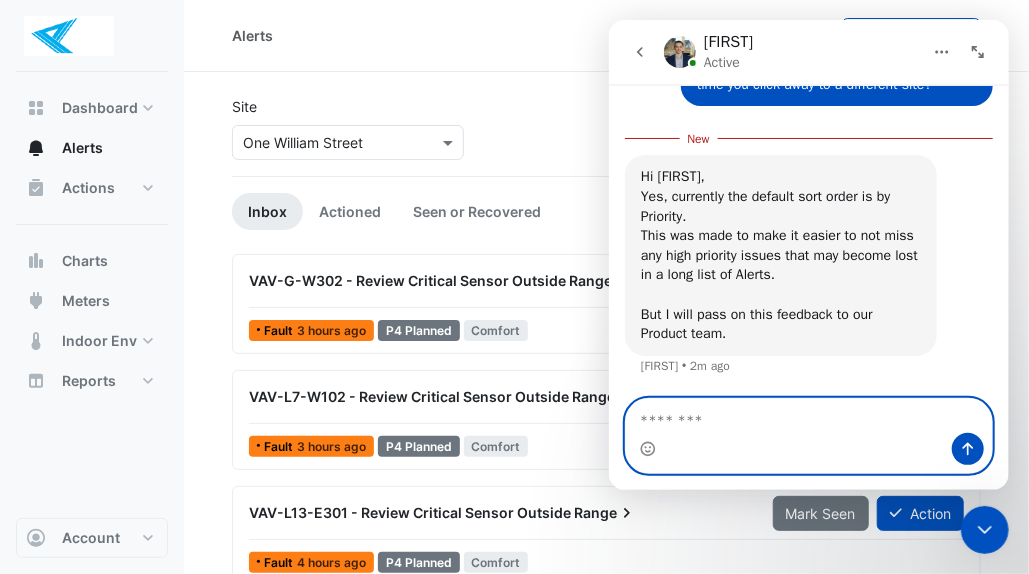 scroll, scrollTop: 2, scrollLeft: 0, axis: vertical 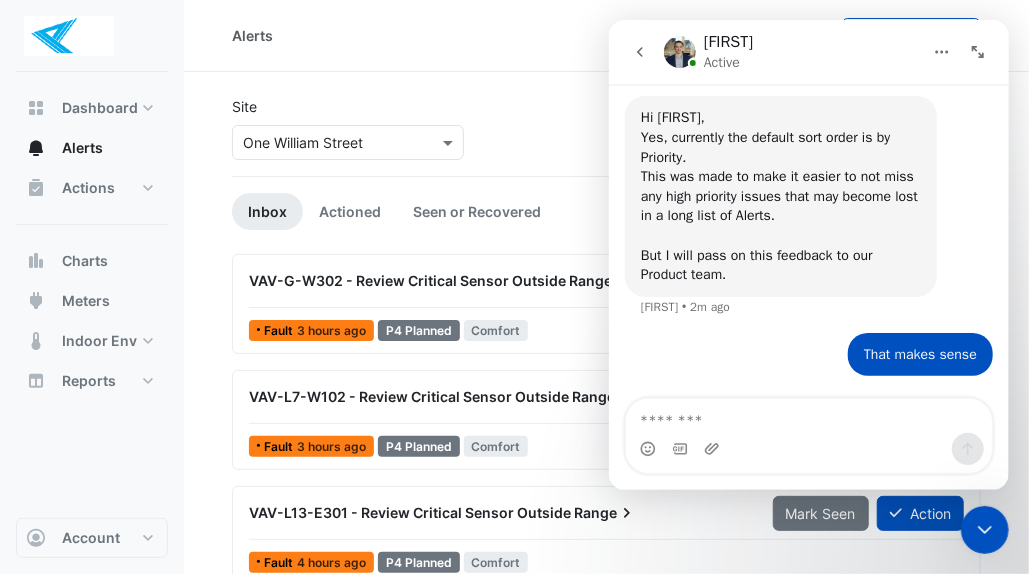 click 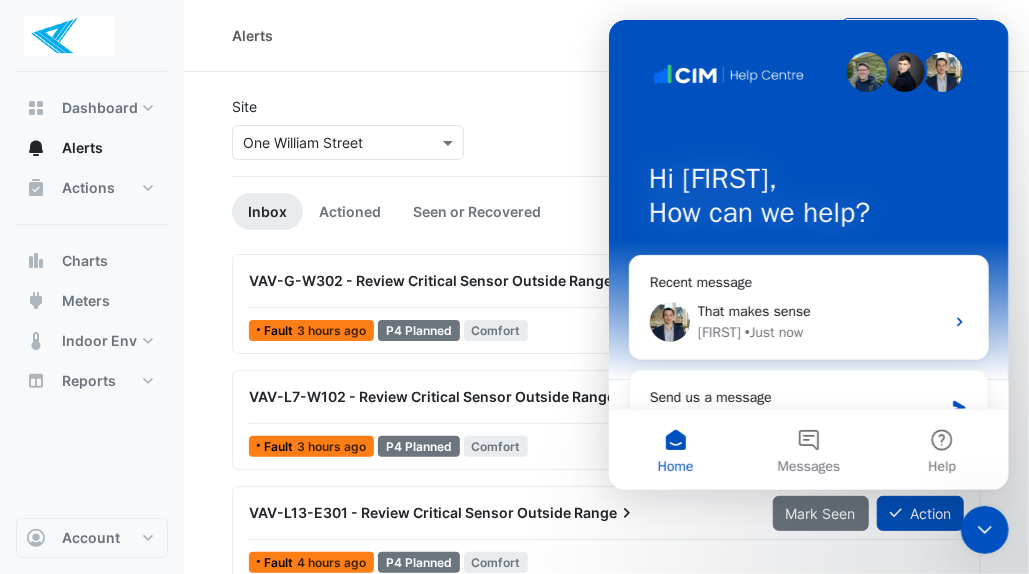 scroll, scrollTop: 0, scrollLeft: 0, axis: both 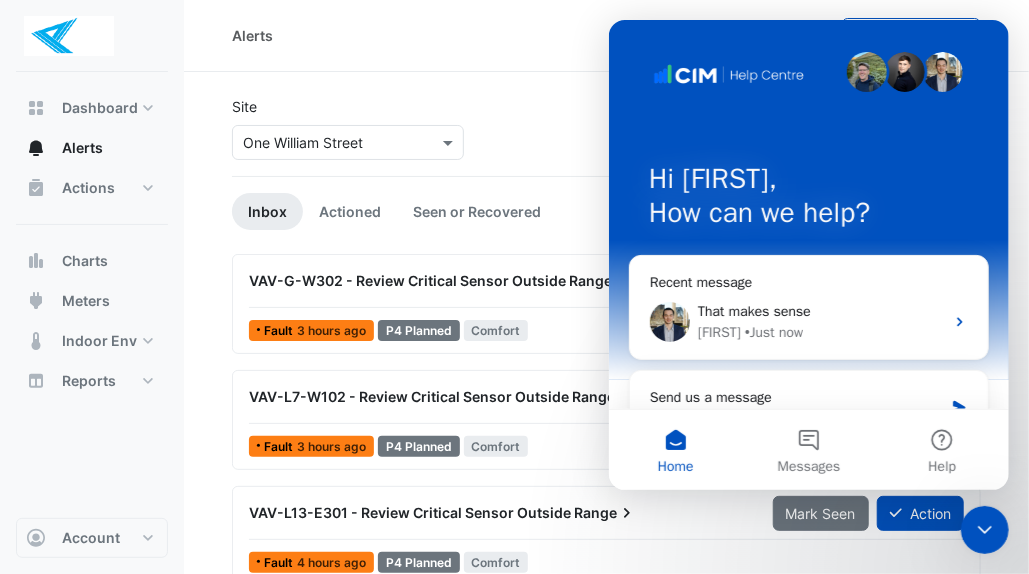 click 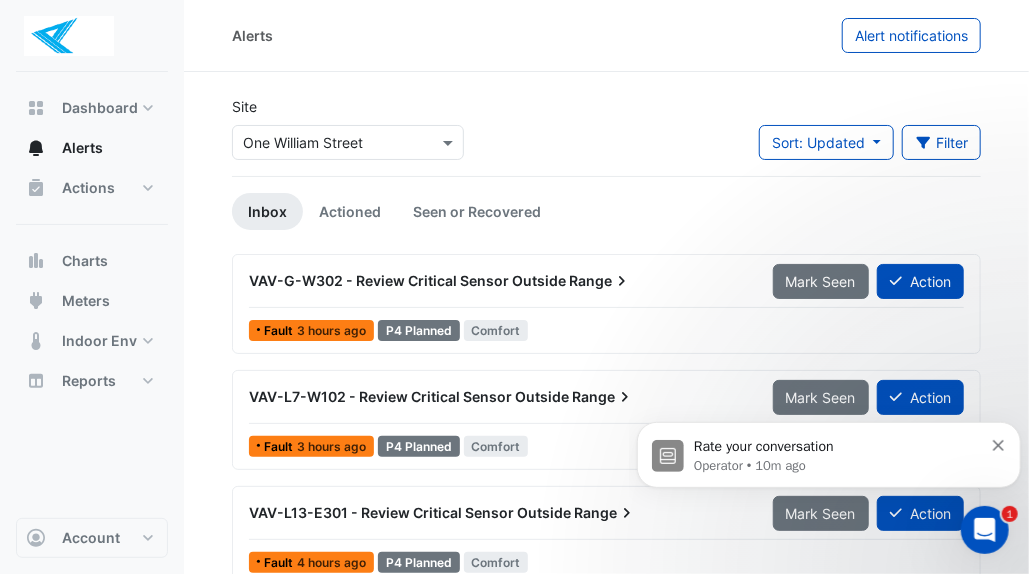scroll, scrollTop: 0, scrollLeft: 0, axis: both 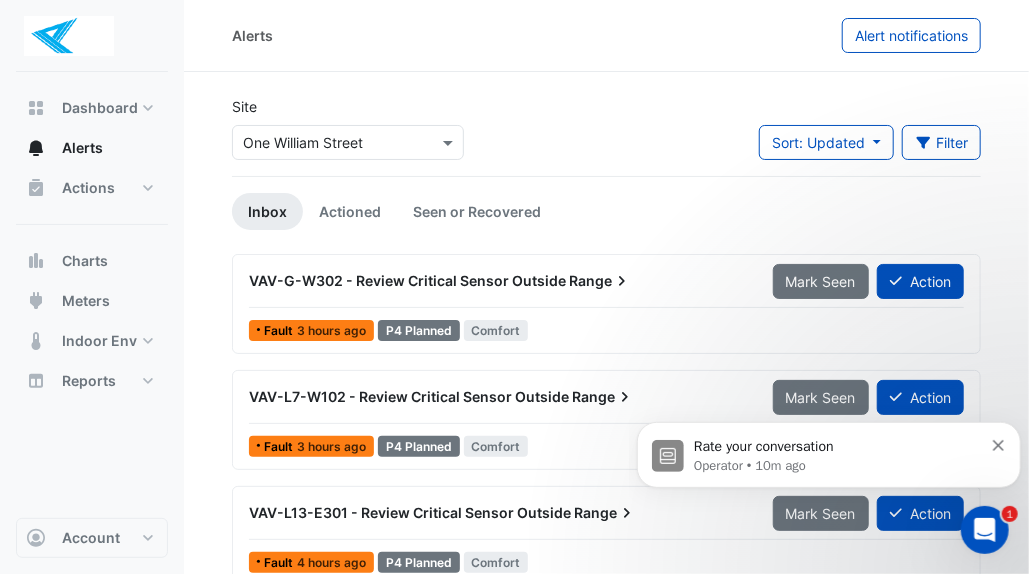 click 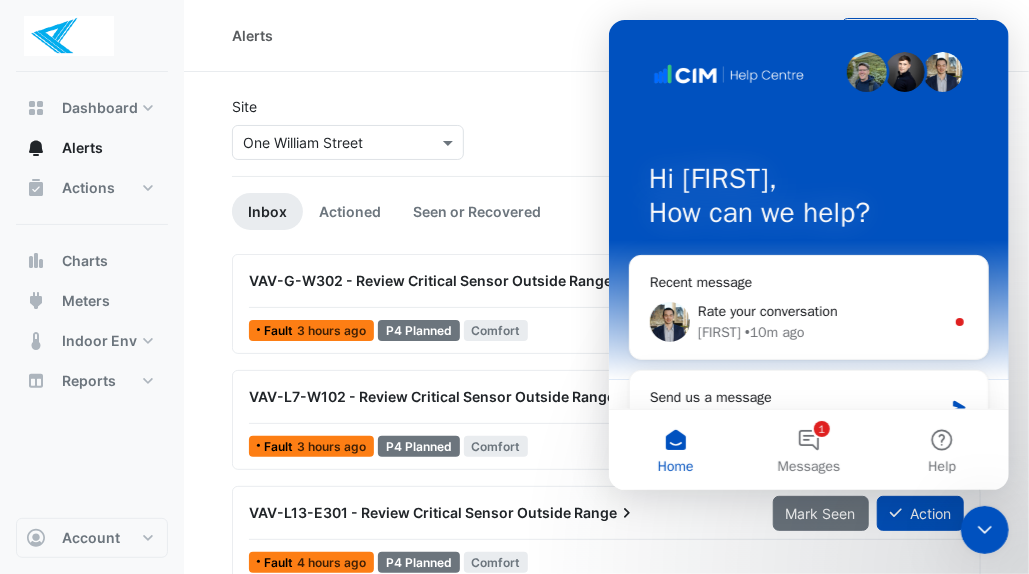 click on "[FIRST]    •   [TIME] ago" at bounding box center [820, 332] 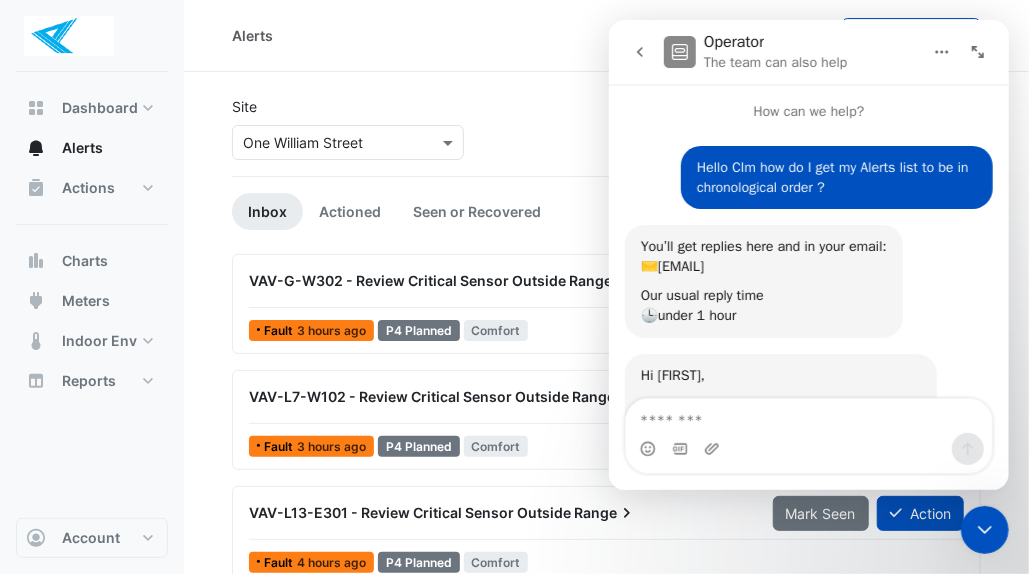 scroll, scrollTop: 3, scrollLeft: 0, axis: vertical 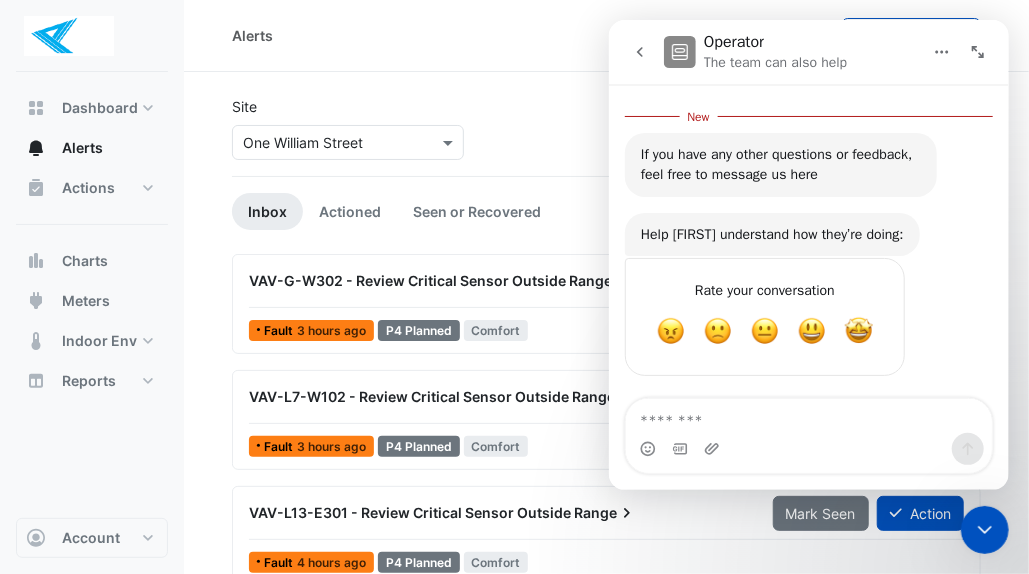 click at bounding box center (811, 331) 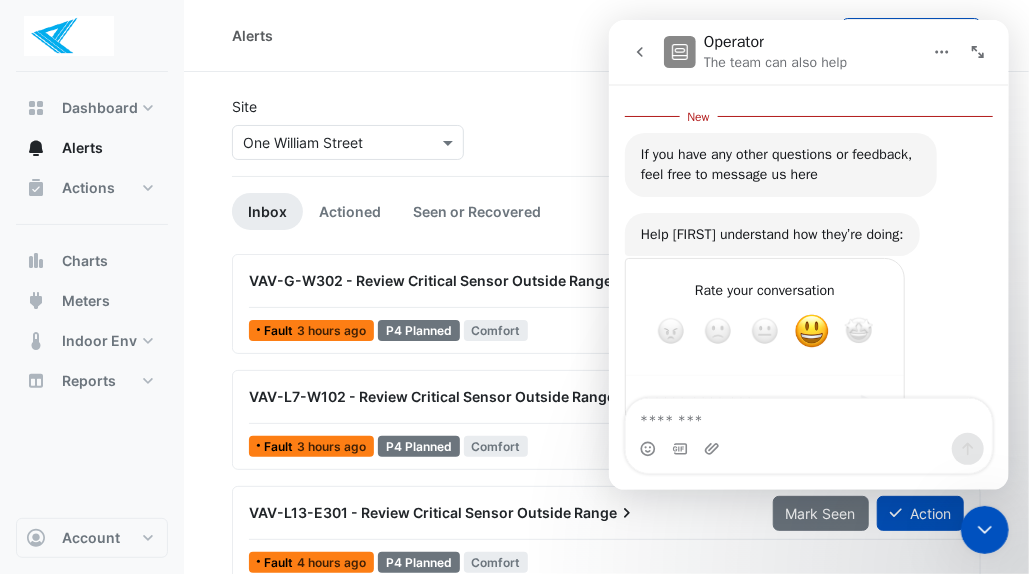 scroll, scrollTop: 2, scrollLeft: 0, axis: vertical 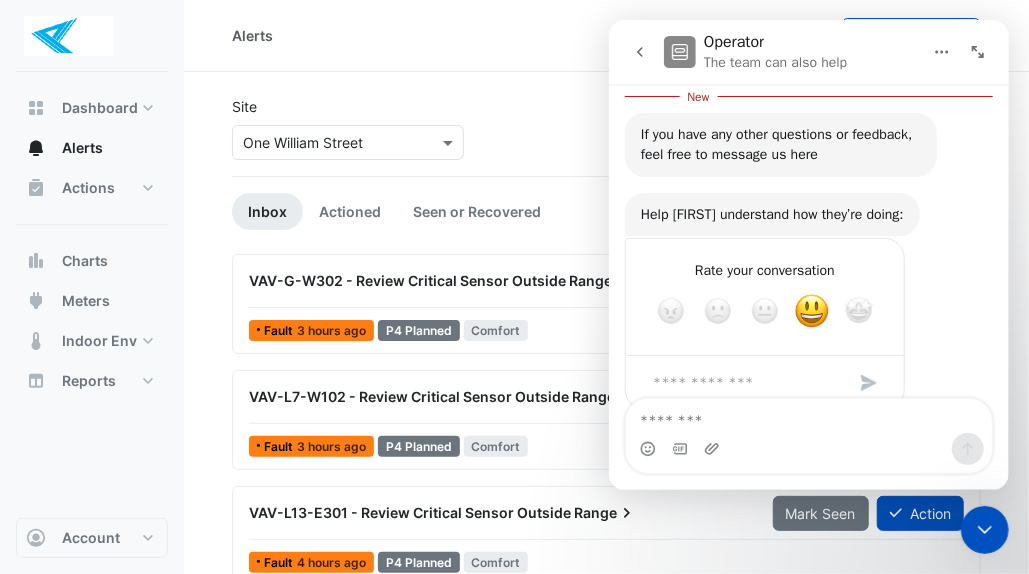 click at bounding box center (868, 383) 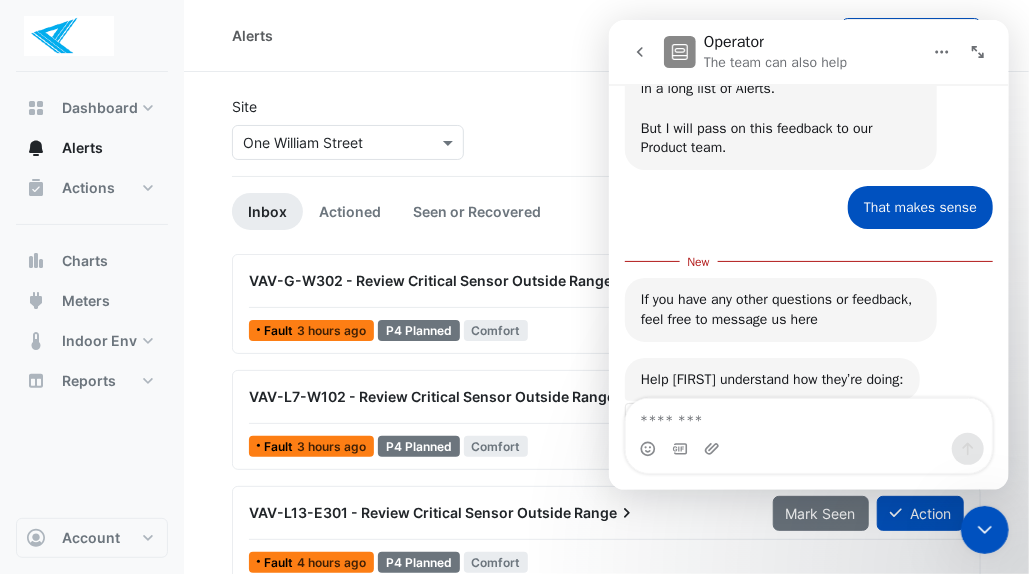 scroll, scrollTop: 768, scrollLeft: 0, axis: vertical 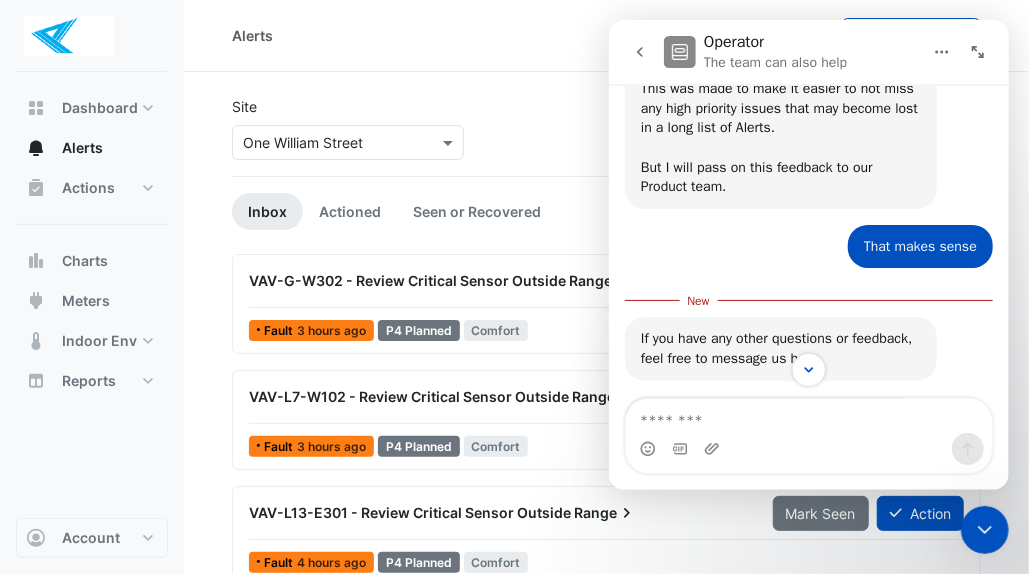 click on "Site
Select a Site × One William Street
Sort: Updated
Priority
Updated
Filter
Title
Priority
Filter
Impact
Filter
Equipment Type
Filter" 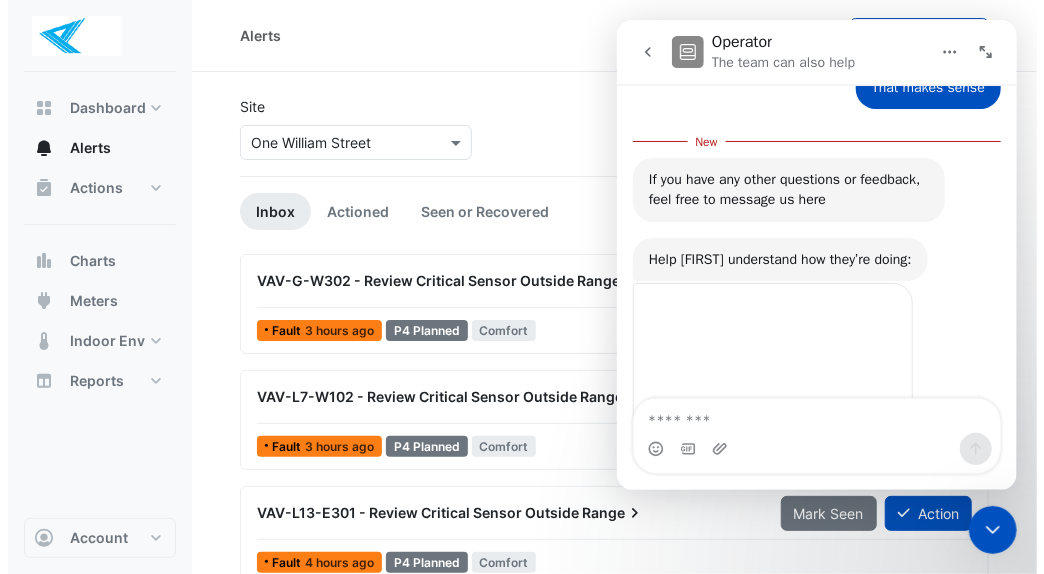 scroll, scrollTop: 972, scrollLeft: 0, axis: vertical 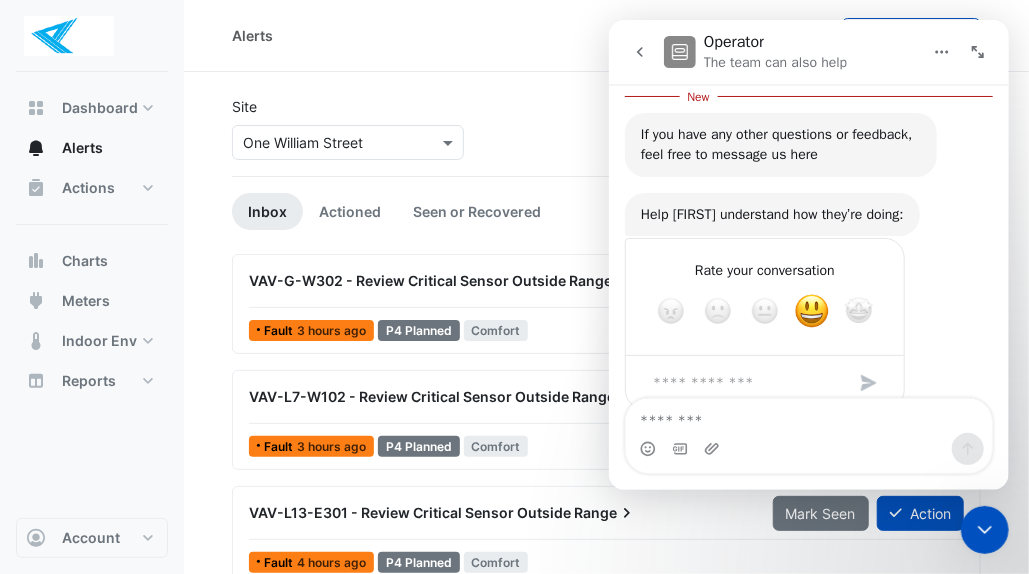 click 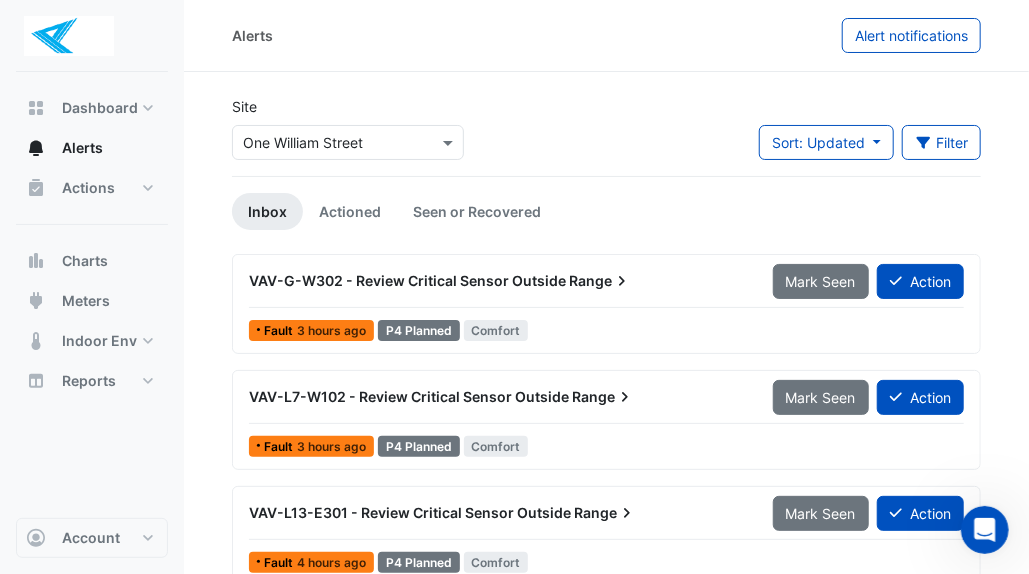click on "Fault
3 hours ago
P4 Planned
Comfort" at bounding box center (606, 330) 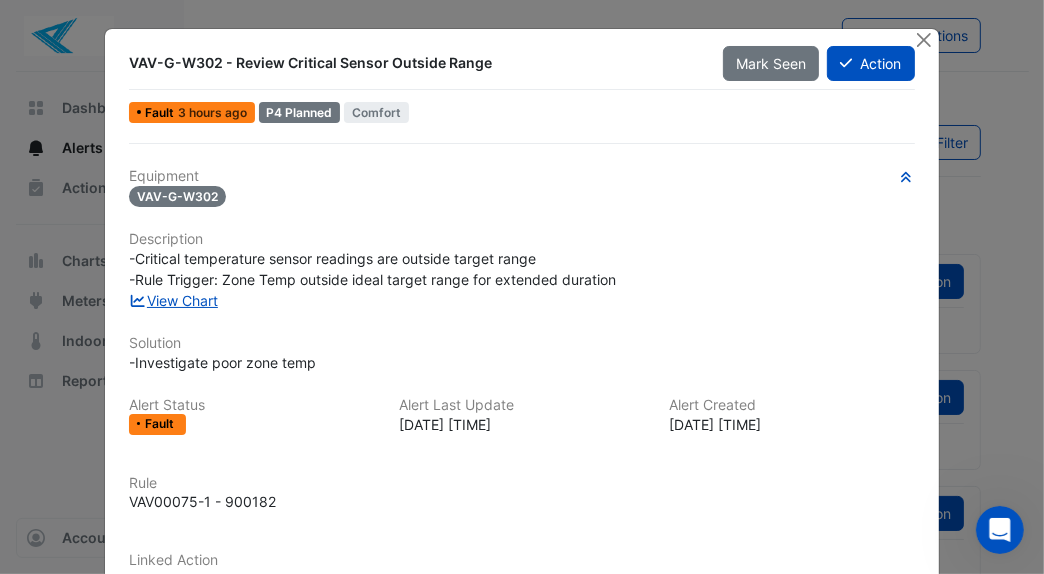 click 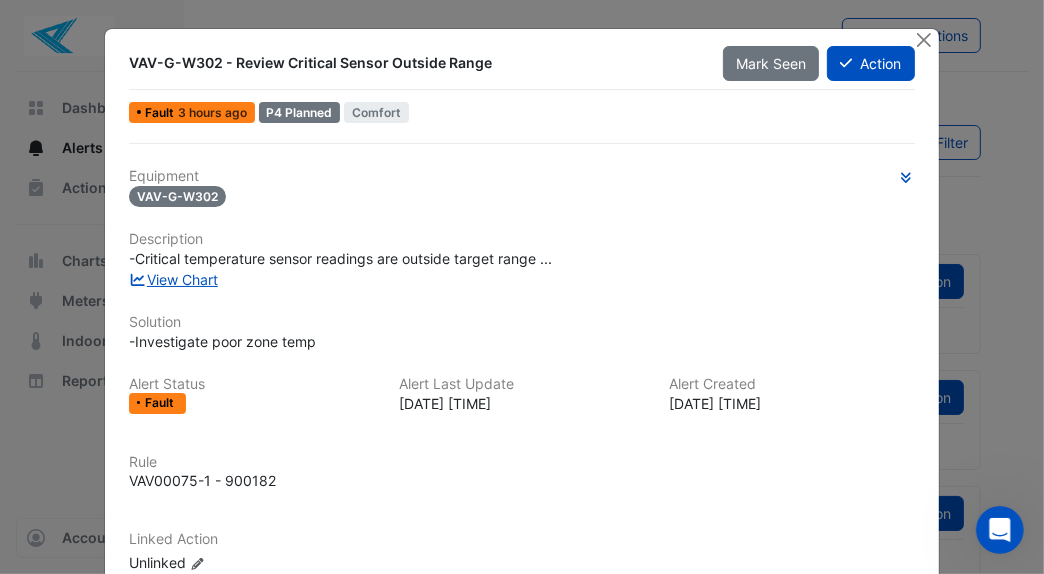 click 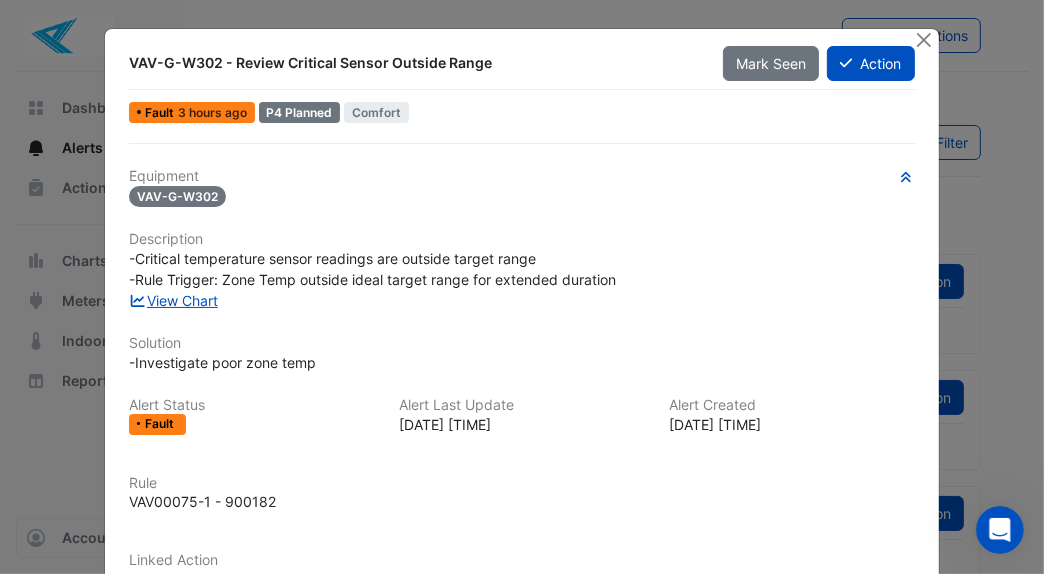 click on "View Chart" 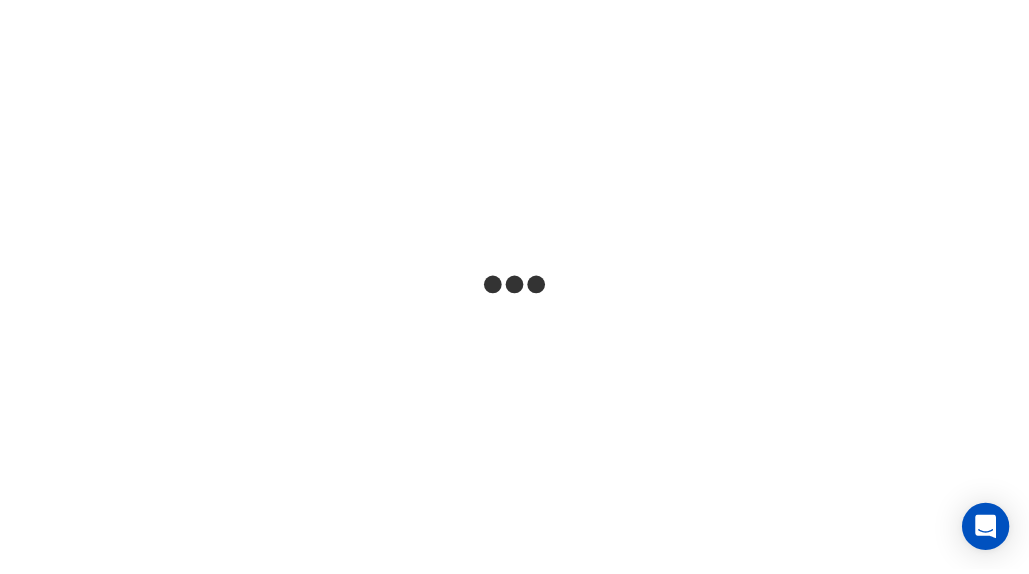 scroll, scrollTop: 0, scrollLeft: 0, axis: both 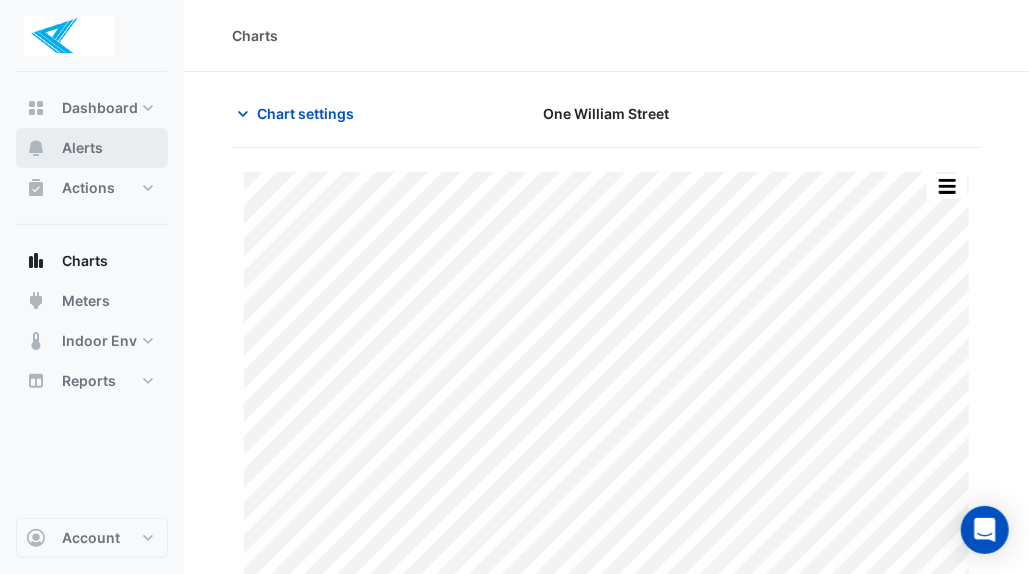 click on "Alerts" at bounding box center (82, 148) 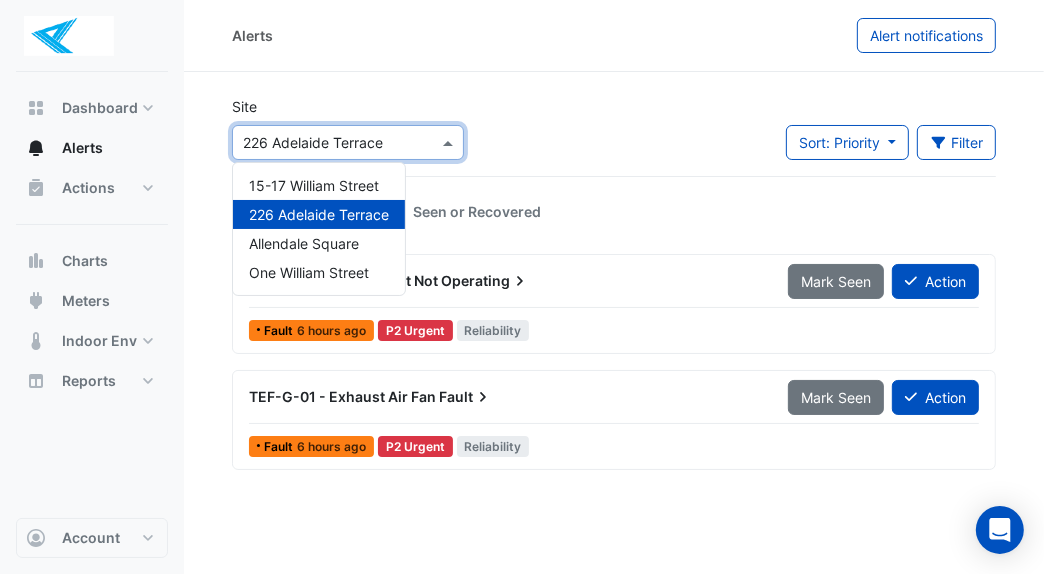 click at bounding box center (348, 142) 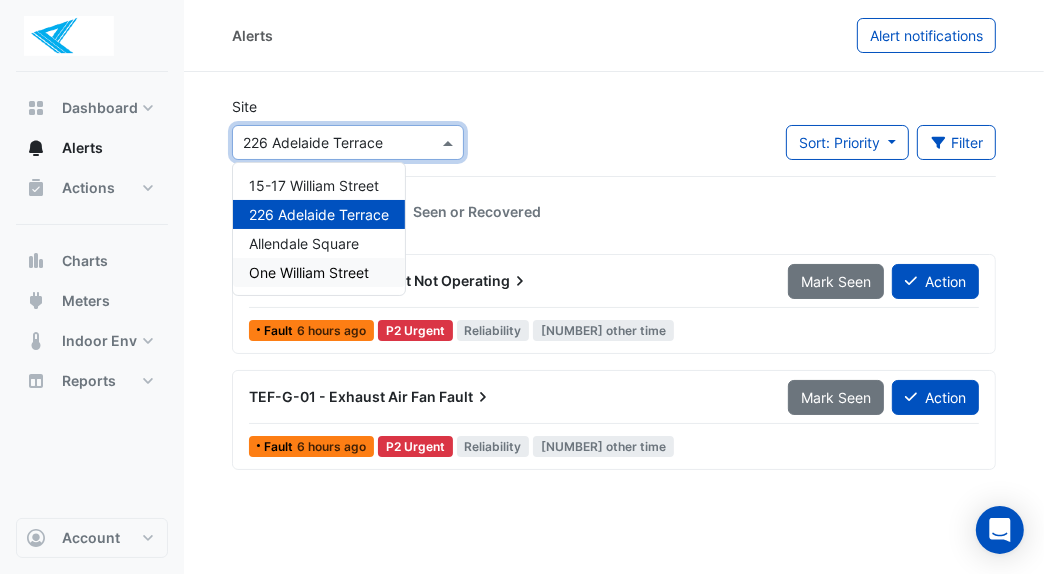click on "One William Street" at bounding box center [309, 272] 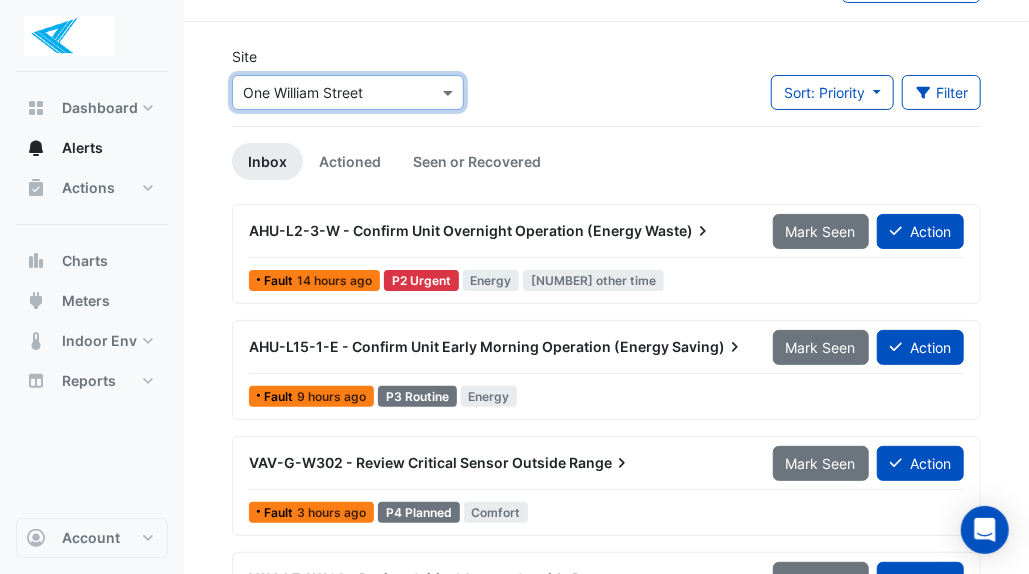 scroll, scrollTop: 51, scrollLeft: 0, axis: vertical 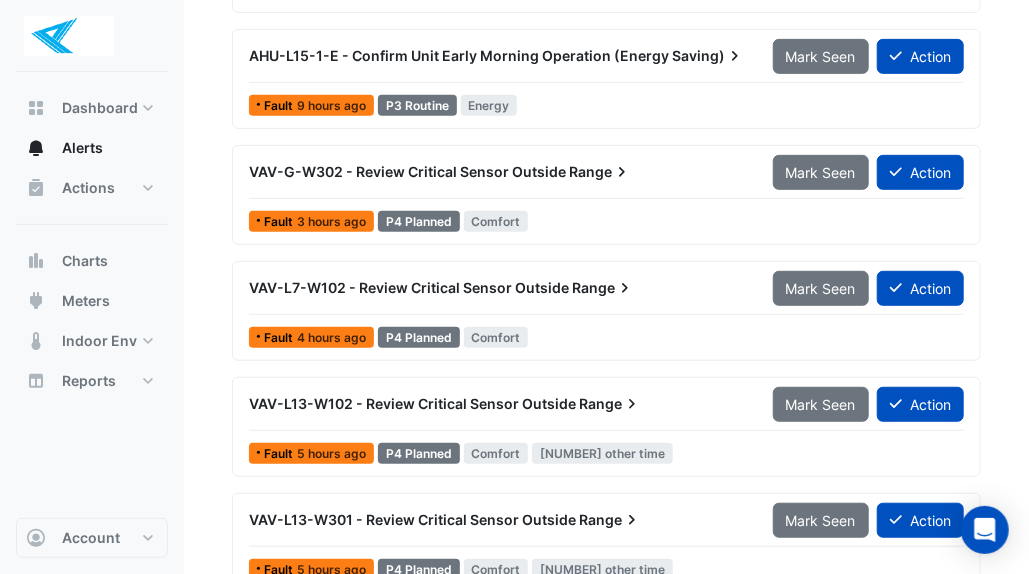 click on "VAV-G-W302 - Review Critical Sensor Outside
Range" at bounding box center (499, 172) 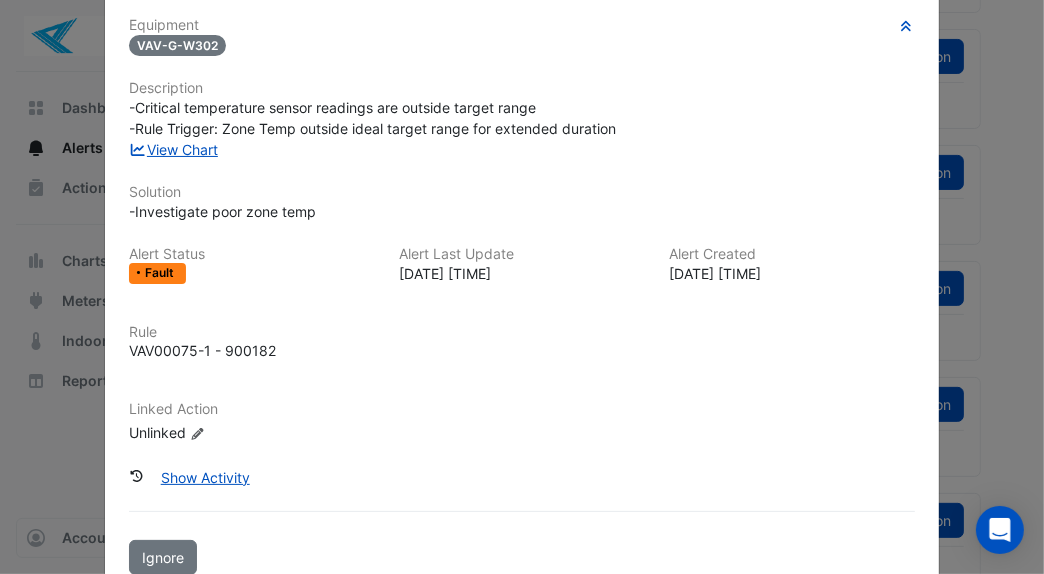 scroll, scrollTop: 183, scrollLeft: 0, axis: vertical 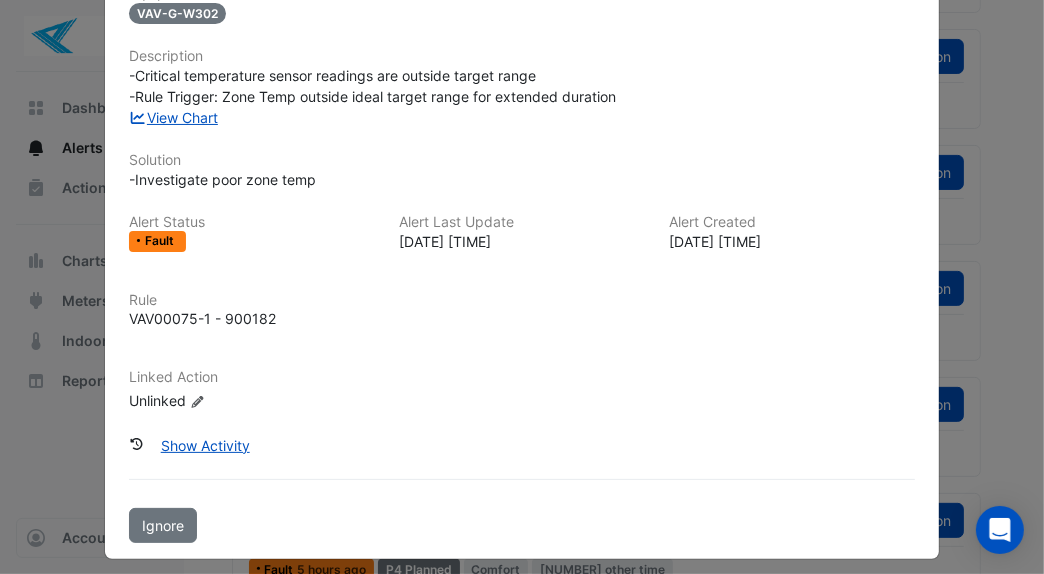 click on "Show Activity" 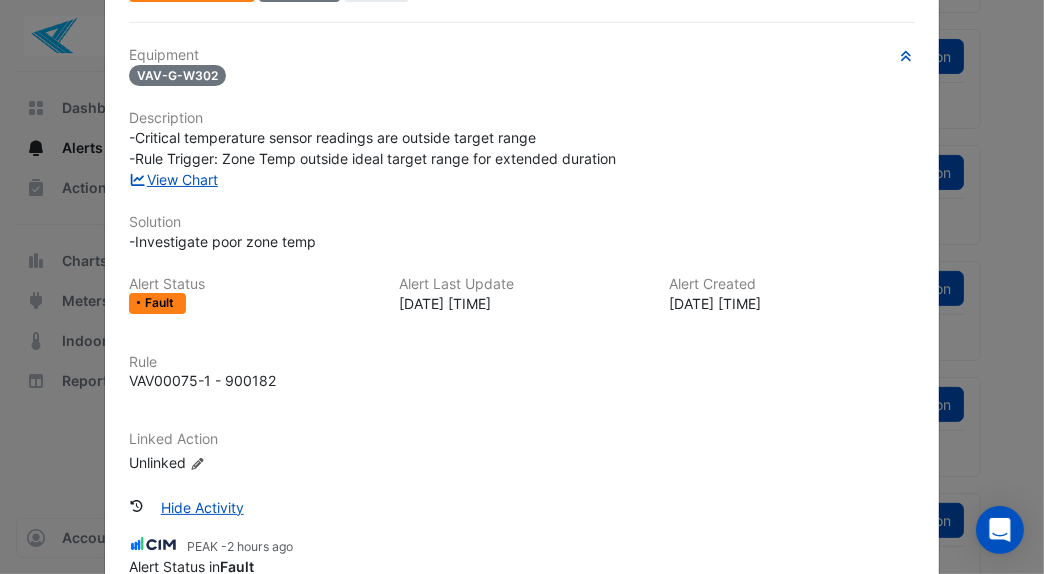 scroll, scrollTop: 0, scrollLeft: 0, axis: both 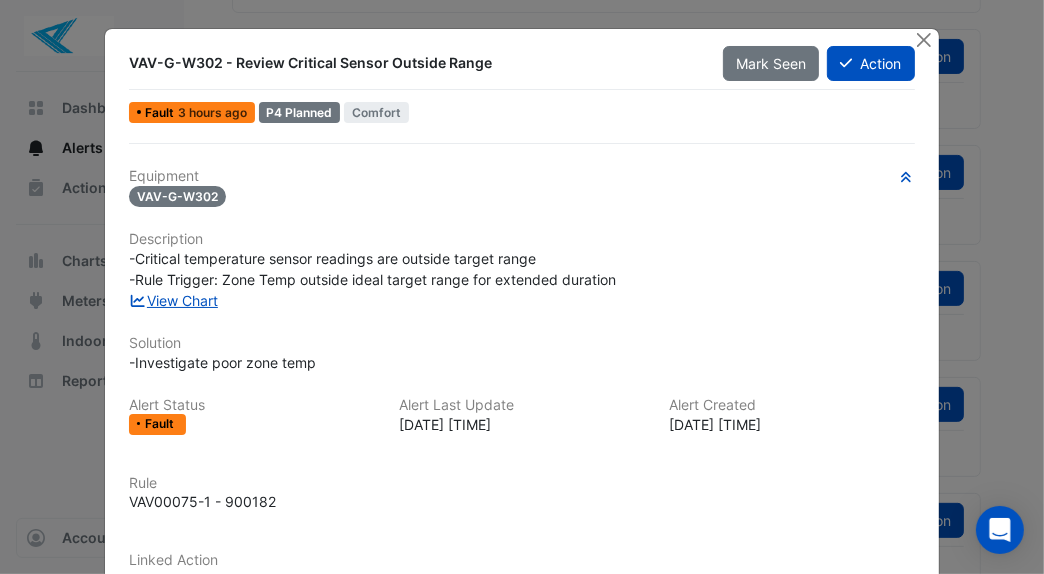 click on "View Chart" 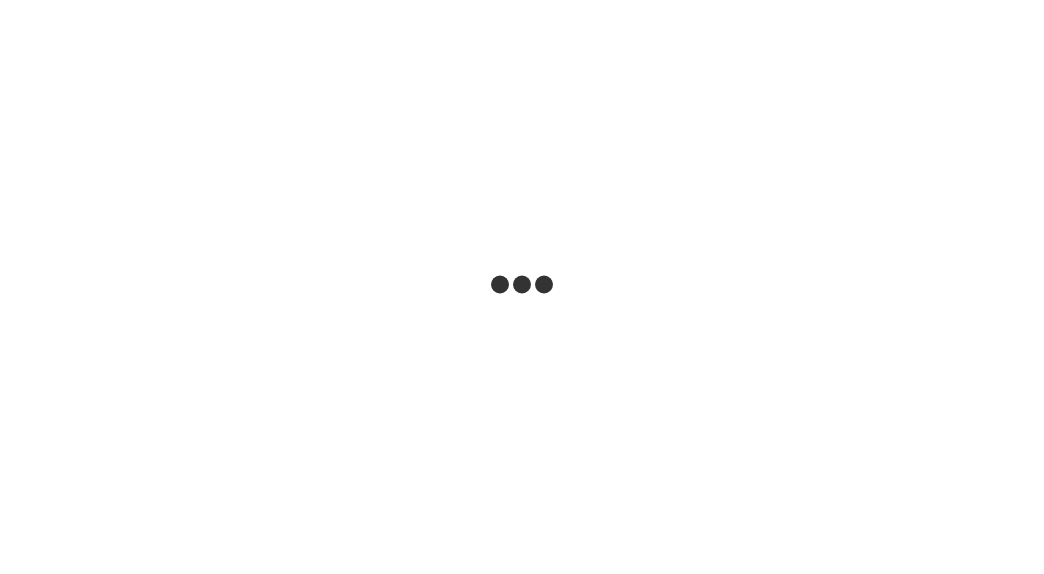 scroll, scrollTop: 0, scrollLeft: 0, axis: both 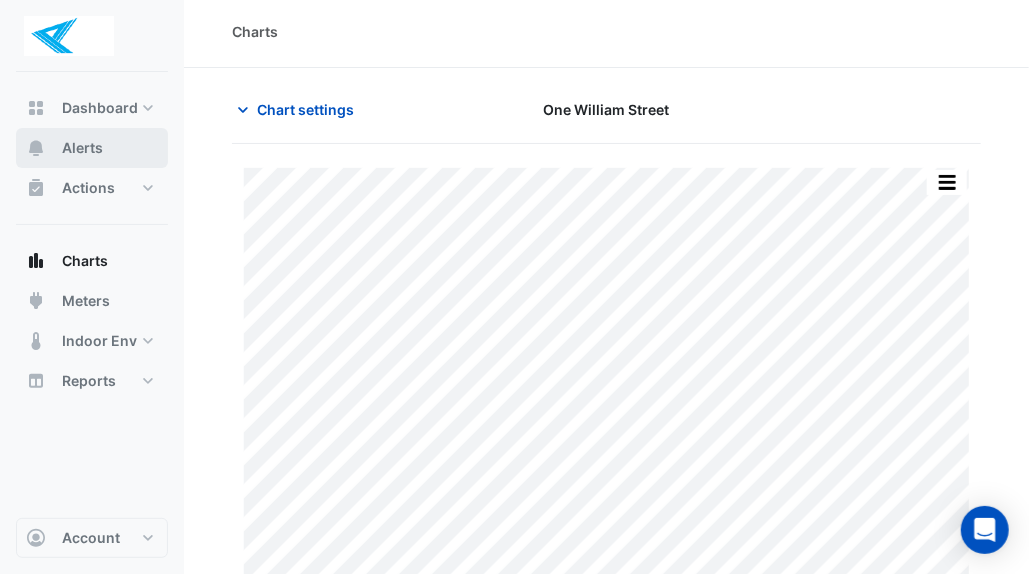 click on "Alerts" at bounding box center [82, 148] 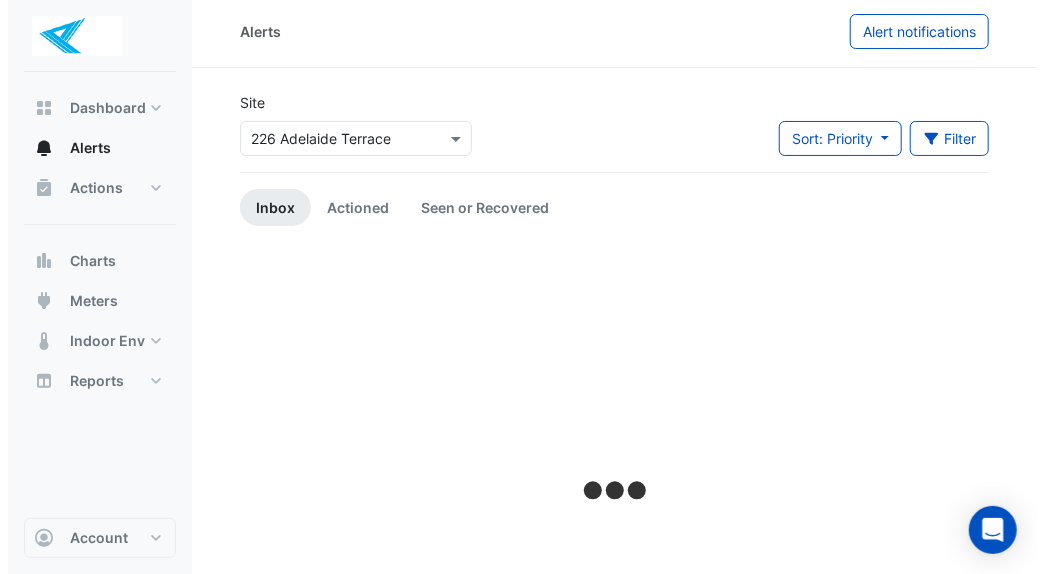 scroll, scrollTop: 0, scrollLeft: 0, axis: both 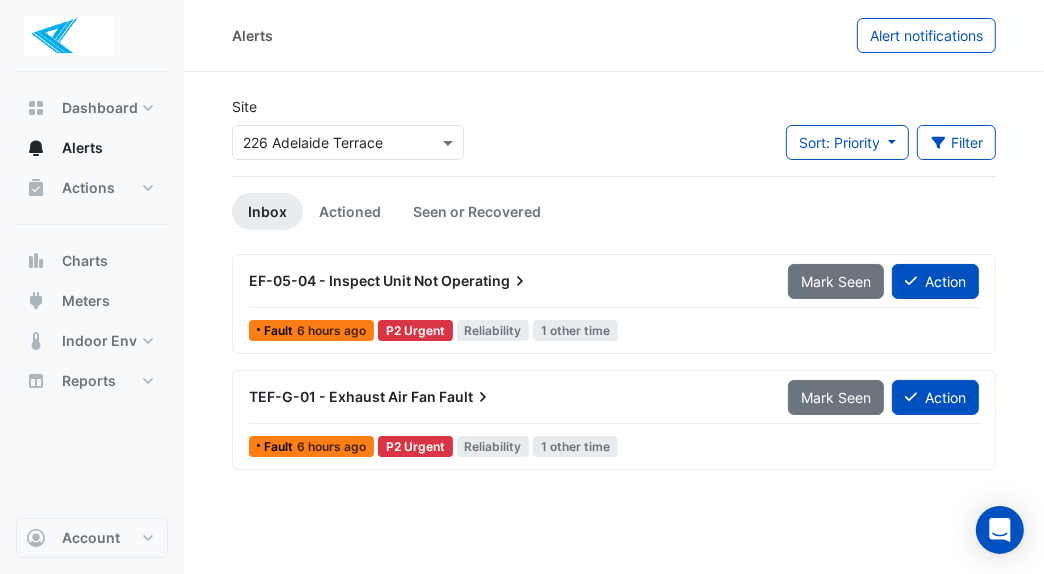 click at bounding box center [450, 142] 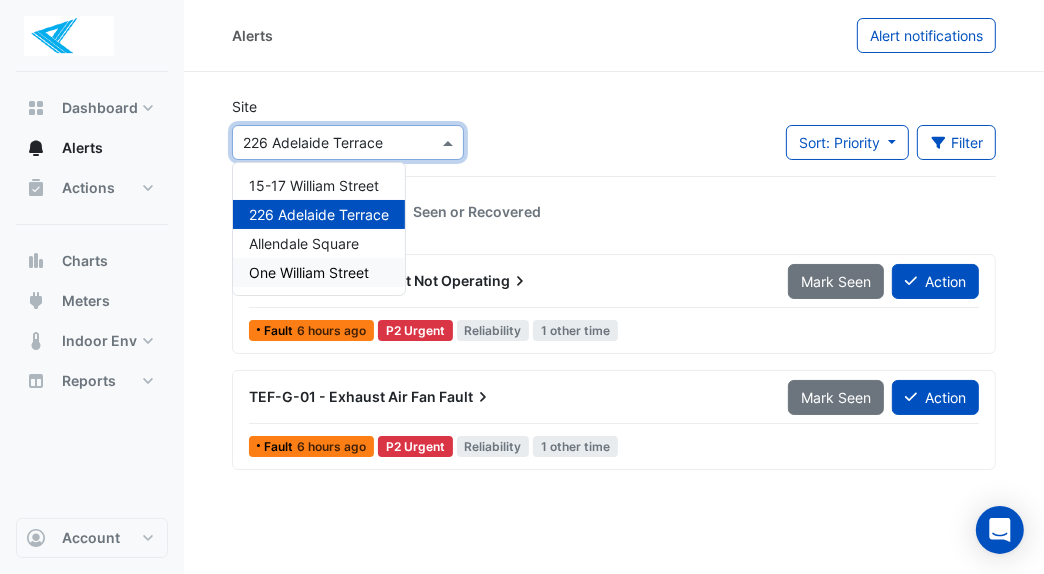 click on "One William Street" at bounding box center [309, 272] 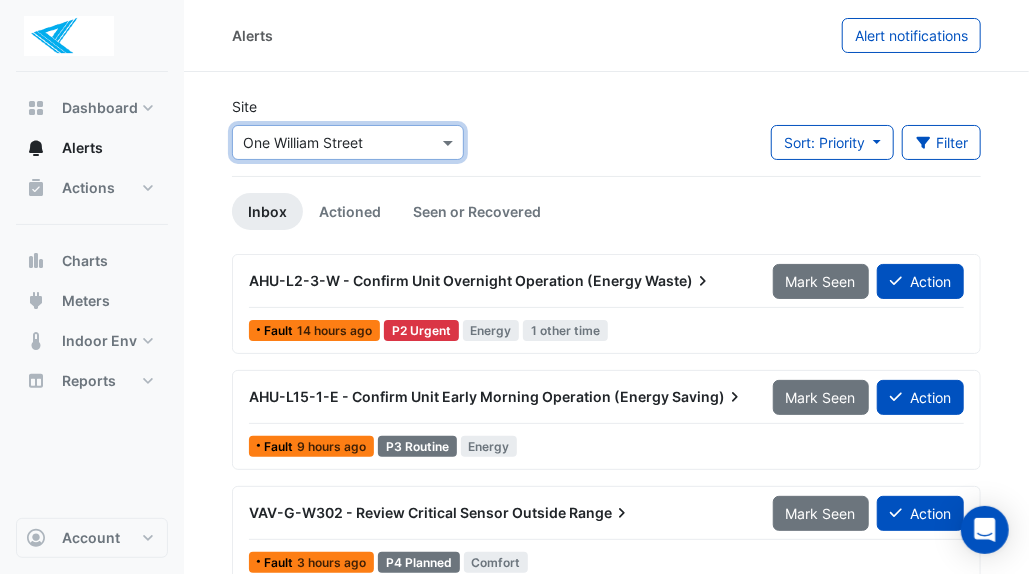 click on "VAV-G-W302 - Review Critical Sensor Outside
Range" at bounding box center [499, 513] 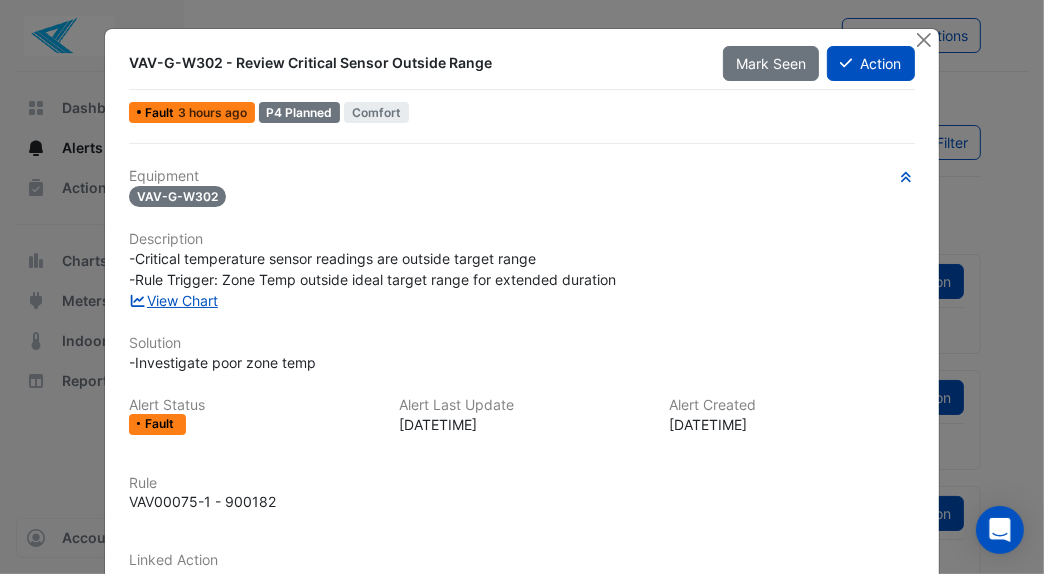 click 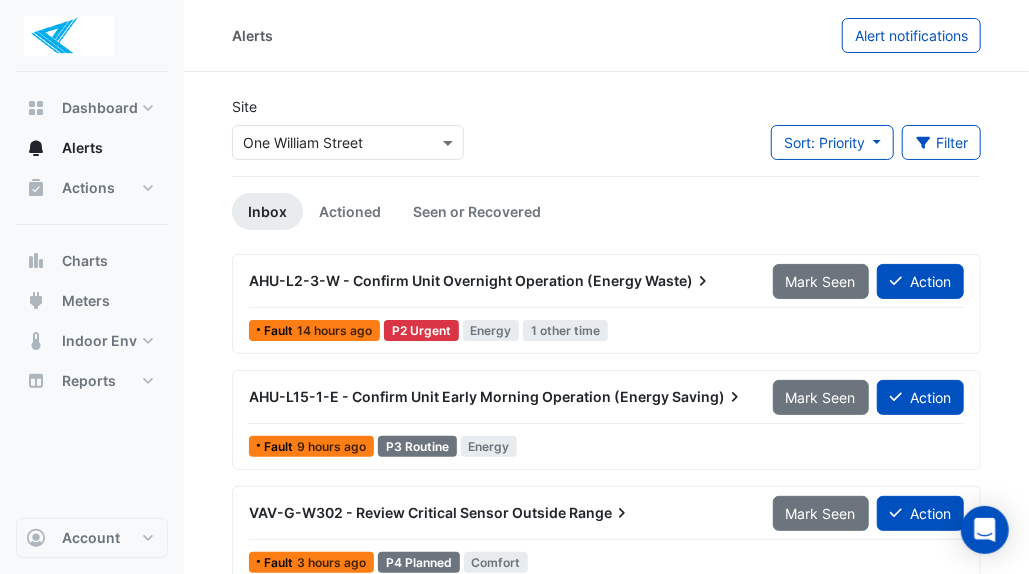 click on "VAV-G-W302 - Review Critical Sensor Outside
Range" at bounding box center [499, 513] 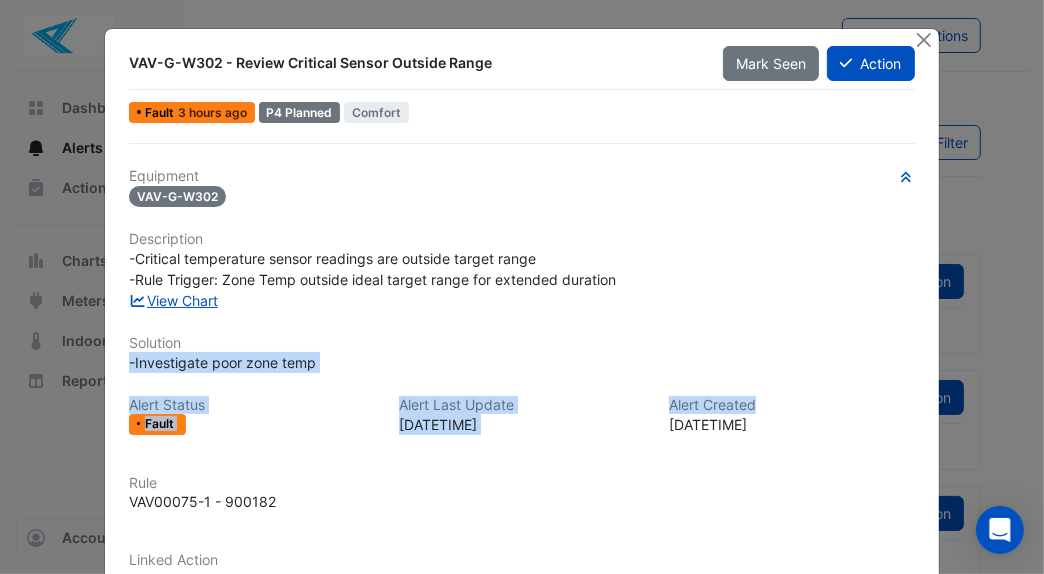 drag, startPoint x: 755, startPoint y: 390, endPoint x: 771, endPoint y: 303, distance: 88.45903 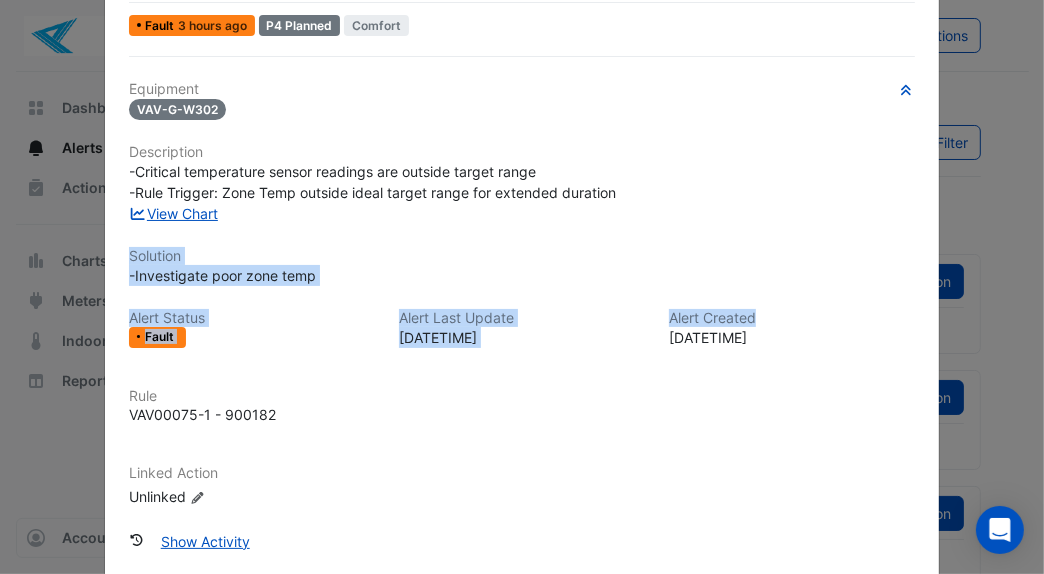 scroll, scrollTop: 0, scrollLeft: 0, axis: both 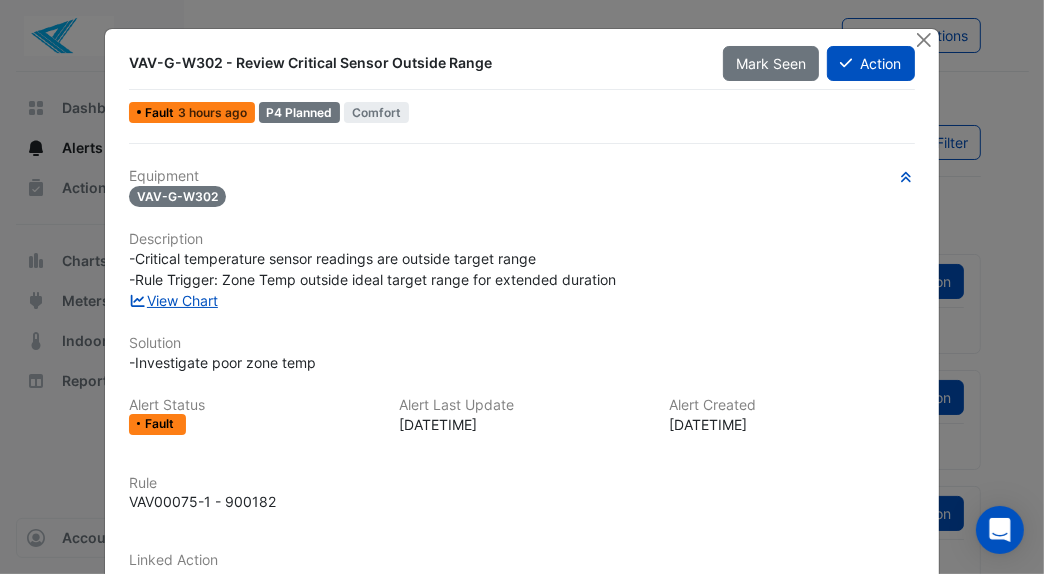 click on "Description" 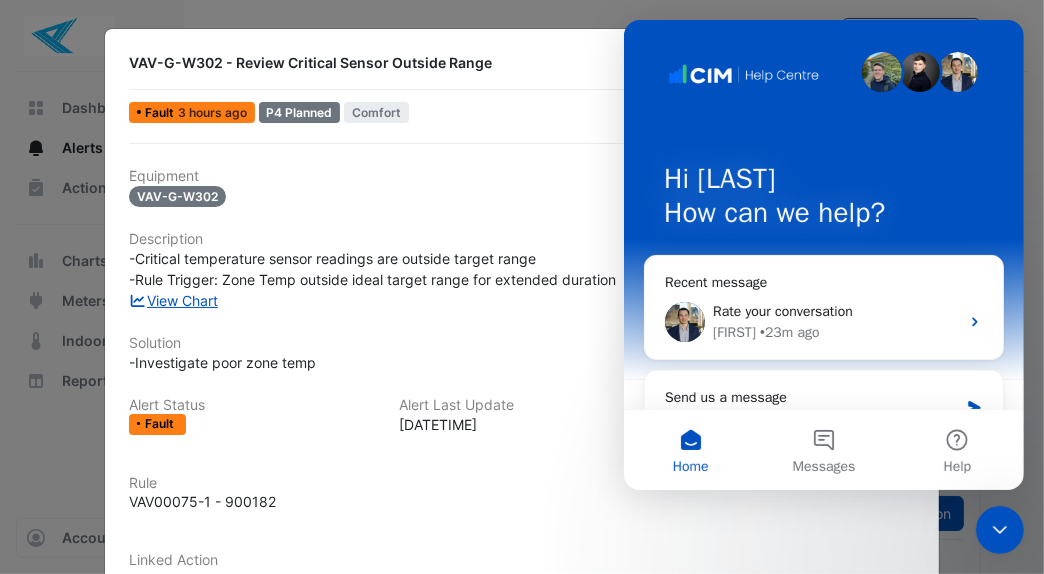 scroll, scrollTop: 0, scrollLeft: 0, axis: both 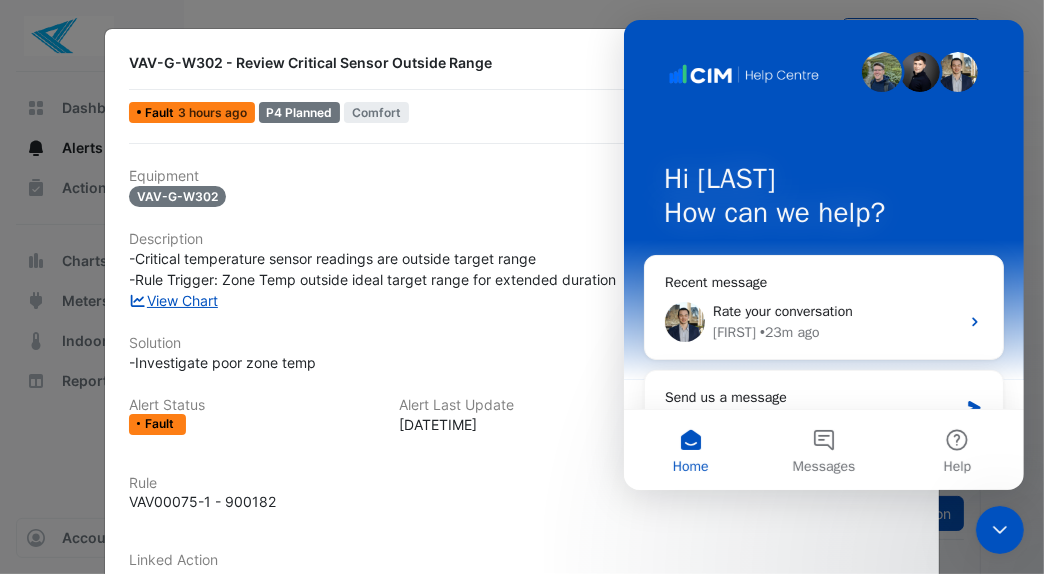 click on "Send us a message" at bounding box center [810, 397] 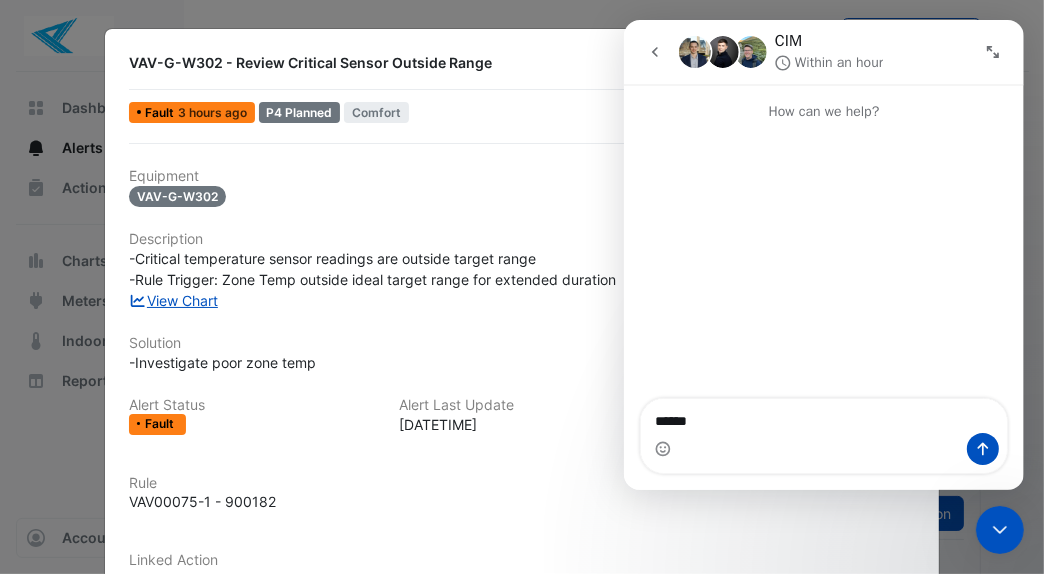type on "*******" 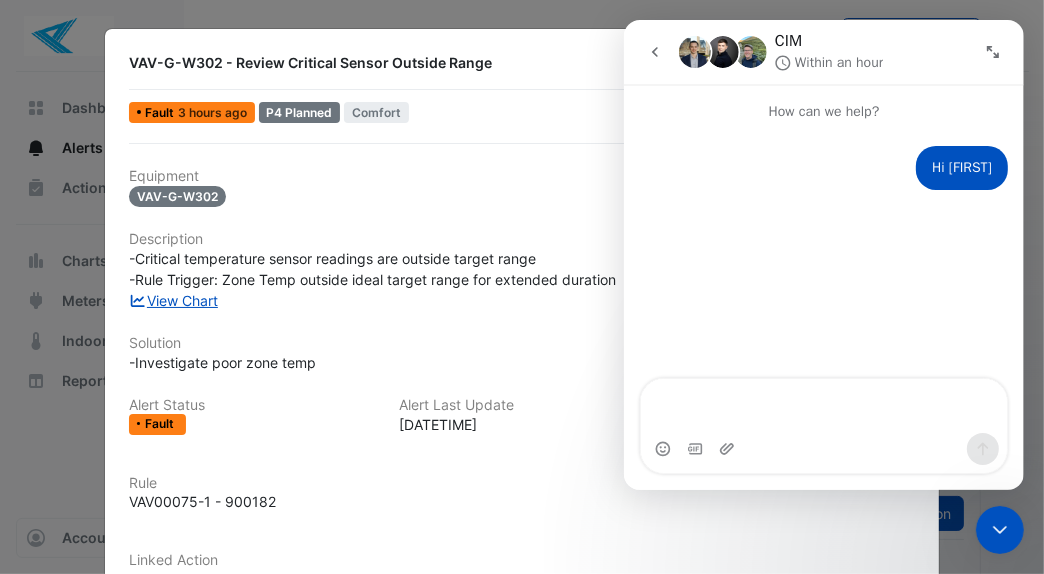 type on "*" 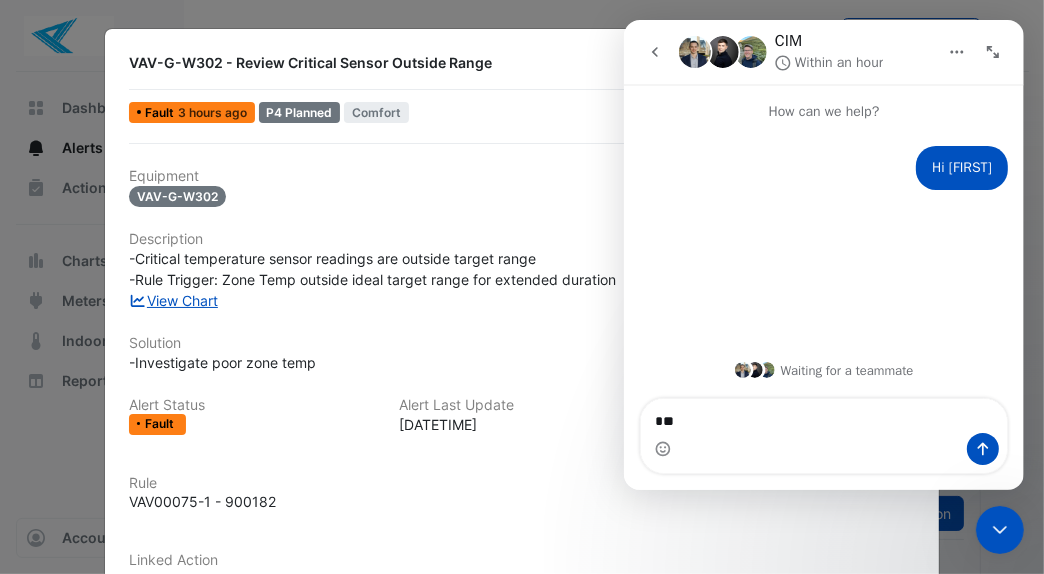 type on "*" 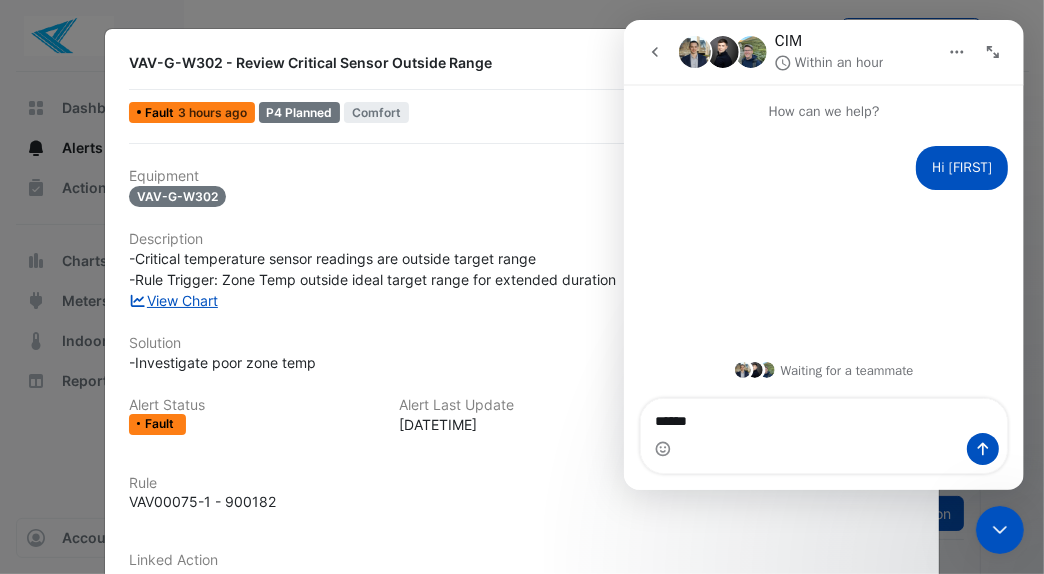 type on "*******" 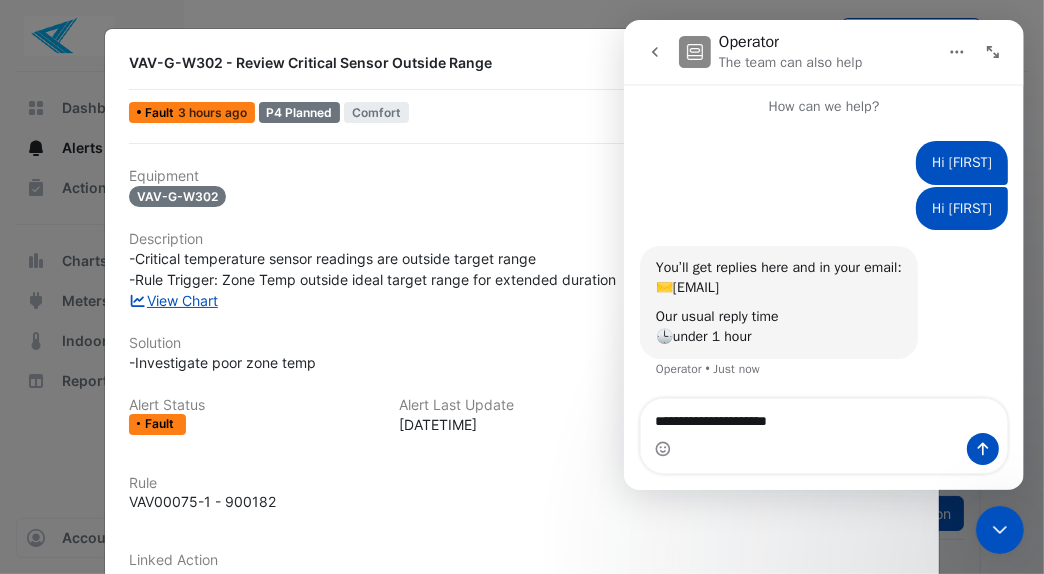 scroll, scrollTop: 82, scrollLeft: 0, axis: vertical 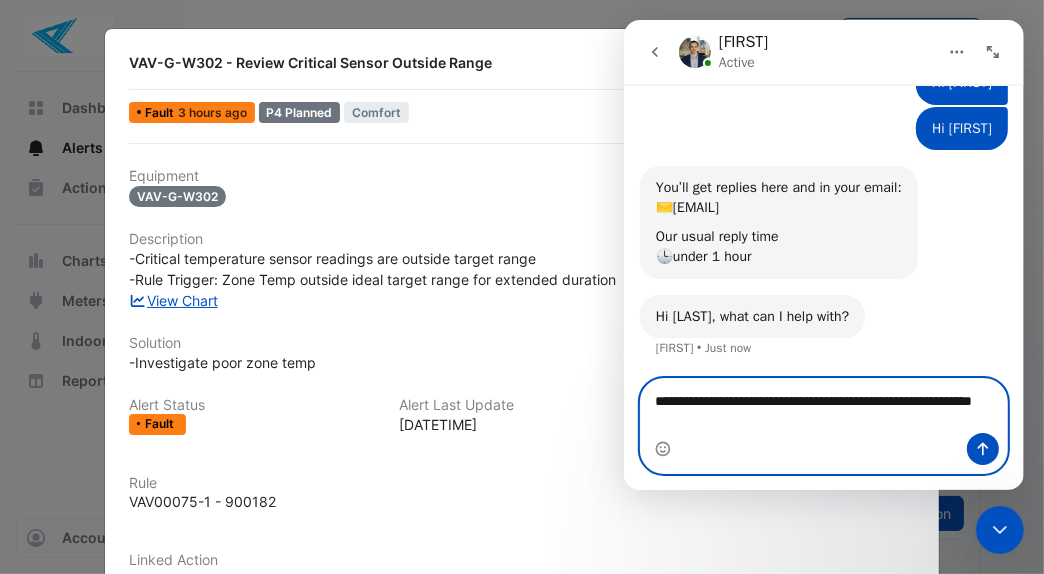 click on "**********" at bounding box center (823, 406) 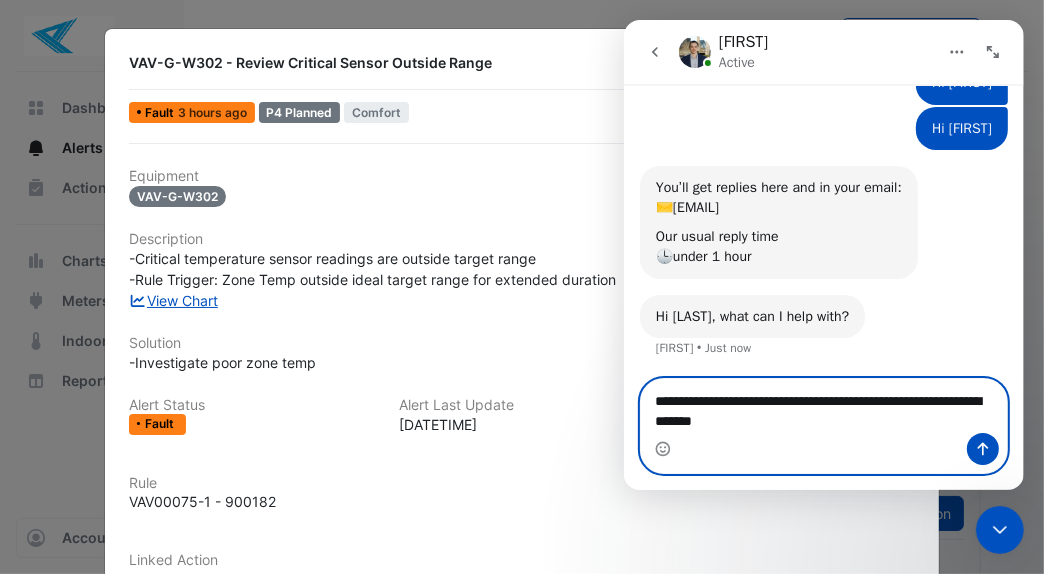 click on "**********" at bounding box center (823, 406) 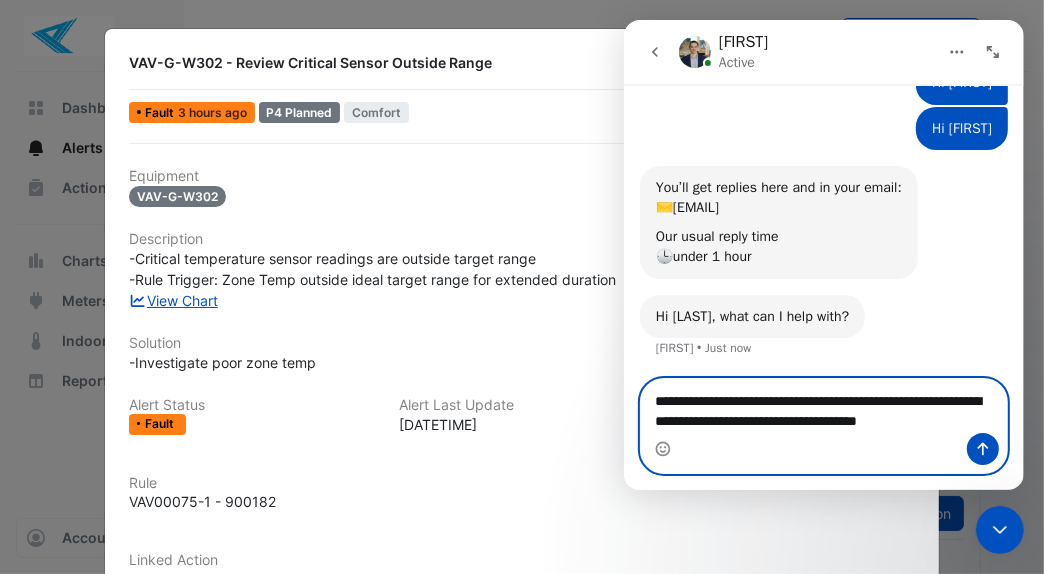 click on "**********" at bounding box center (823, 406) 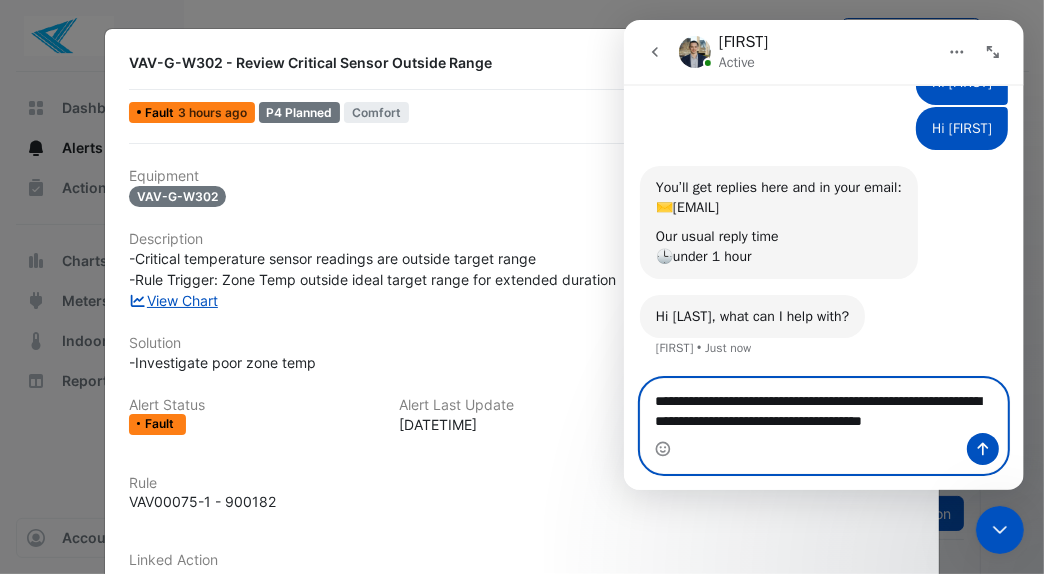click on "**********" at bounding box center (823, 406) 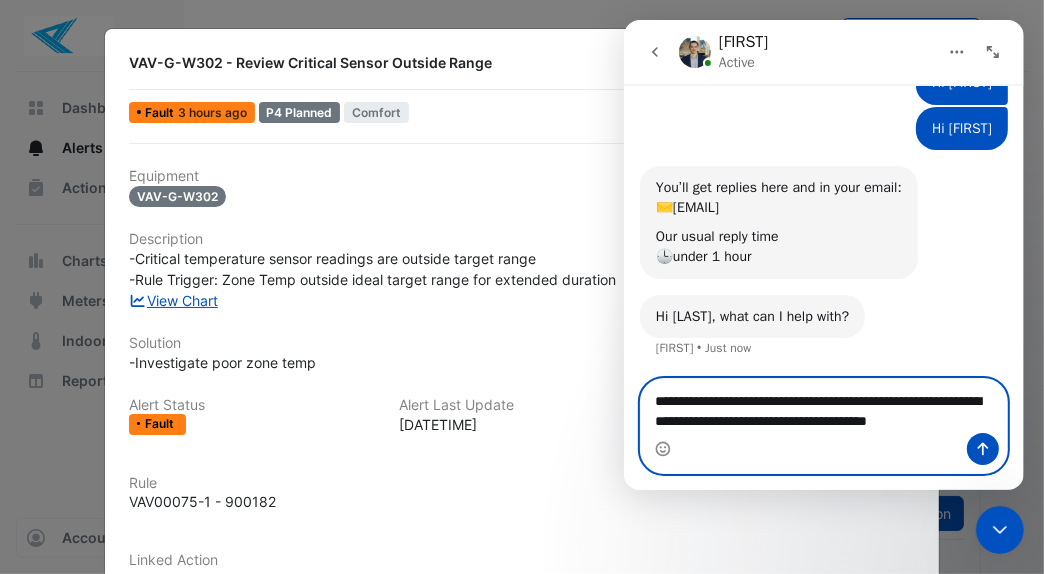 type on "**********" 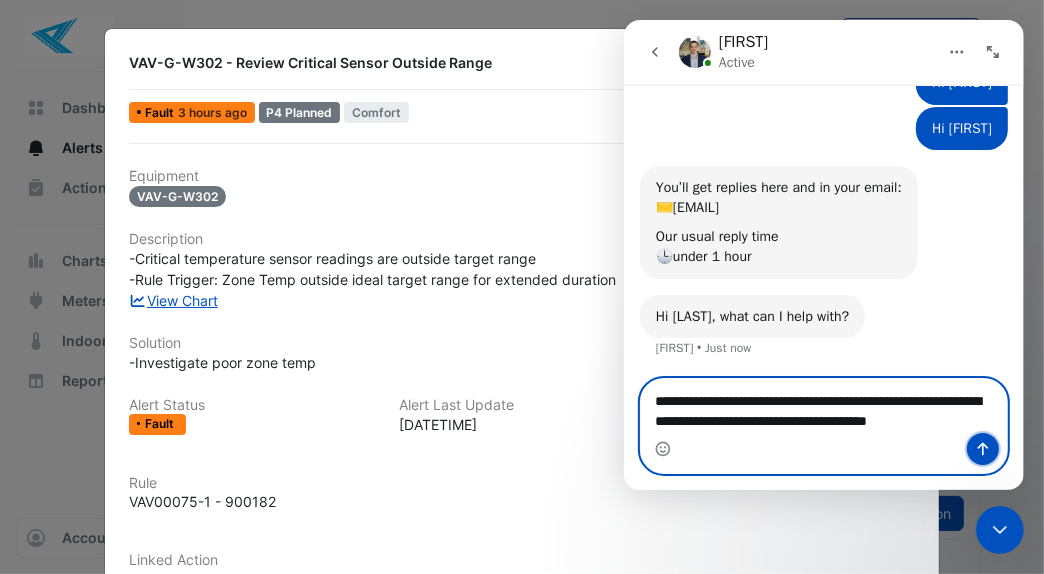 click 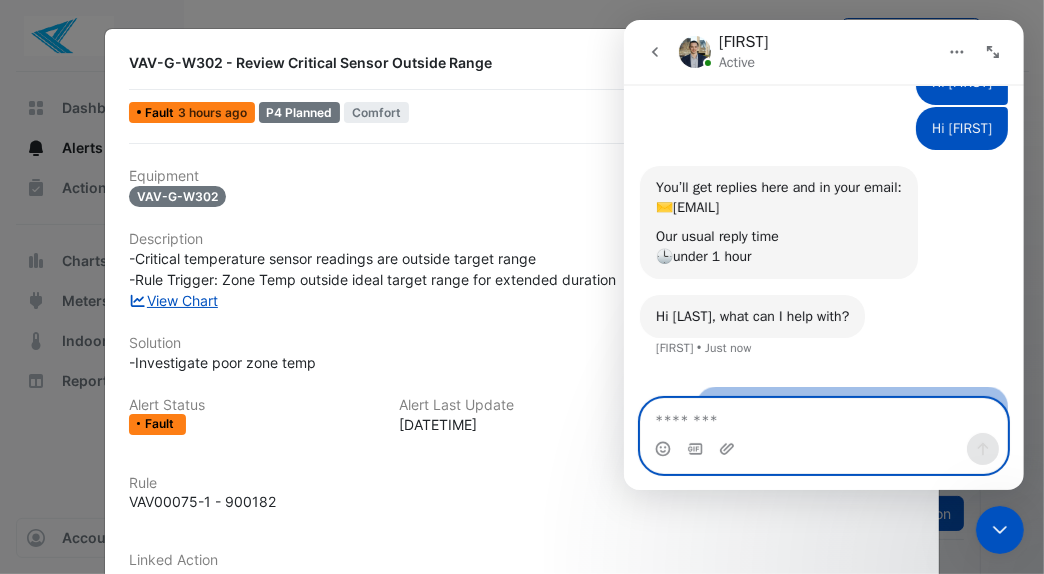 scroll, scrollTop: 163, scrollLeft: 0, axis: vertical 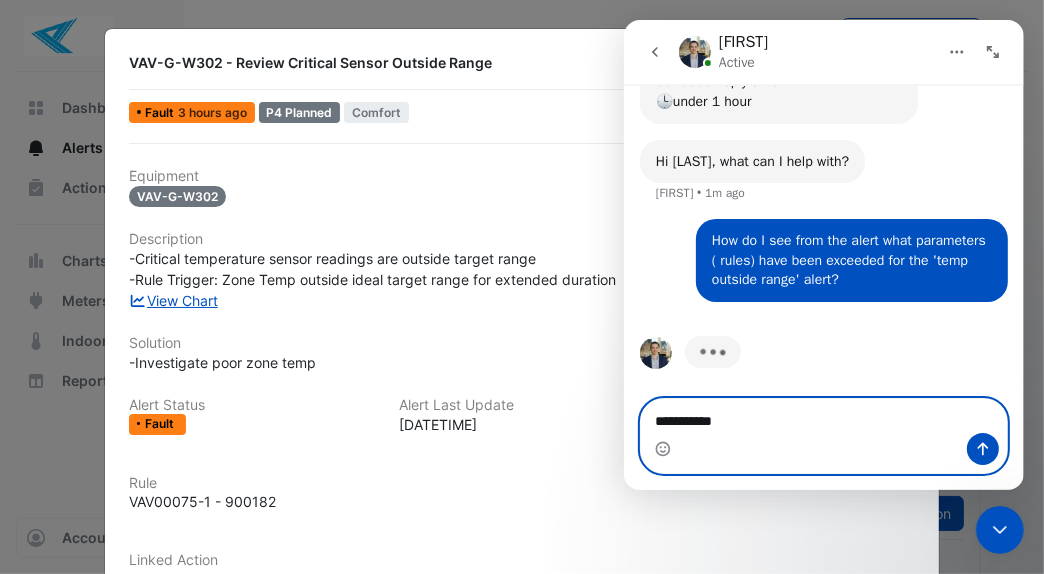 type on "**********" 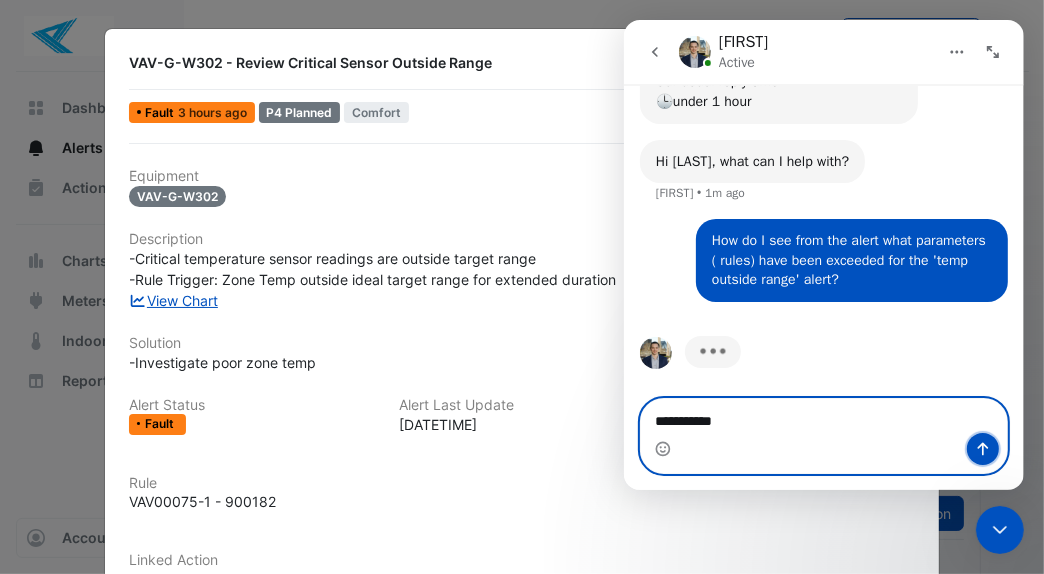 click 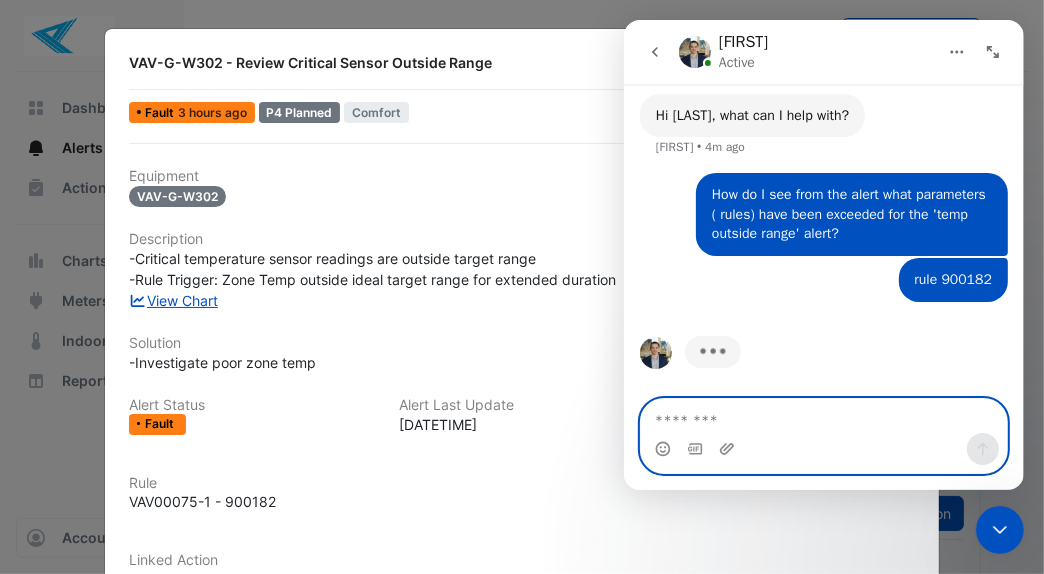 scroll, scrollTop: 286, scrollLeft: 0, axis: vertical 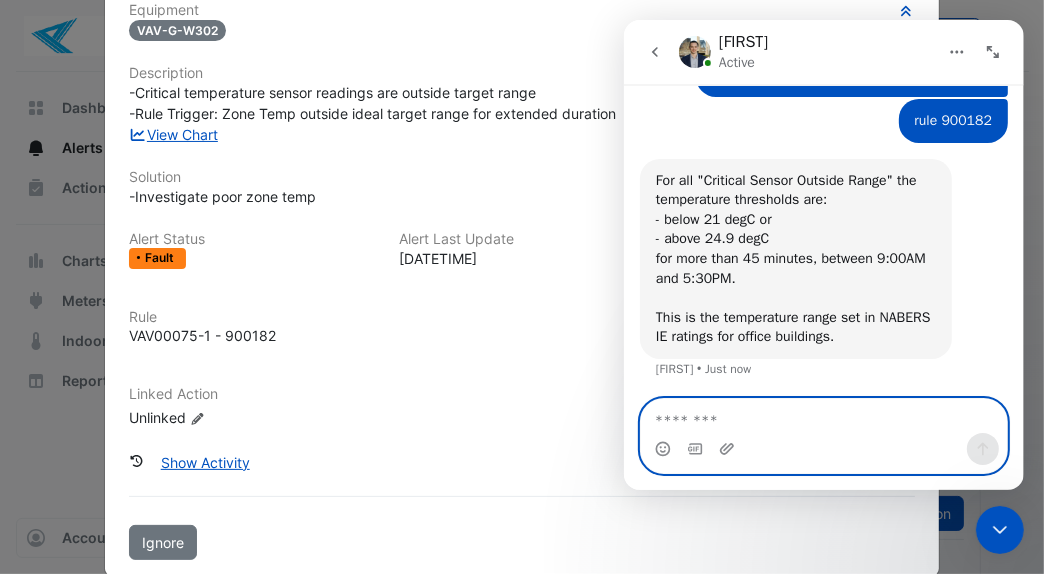click at bounding box center (823, 416) 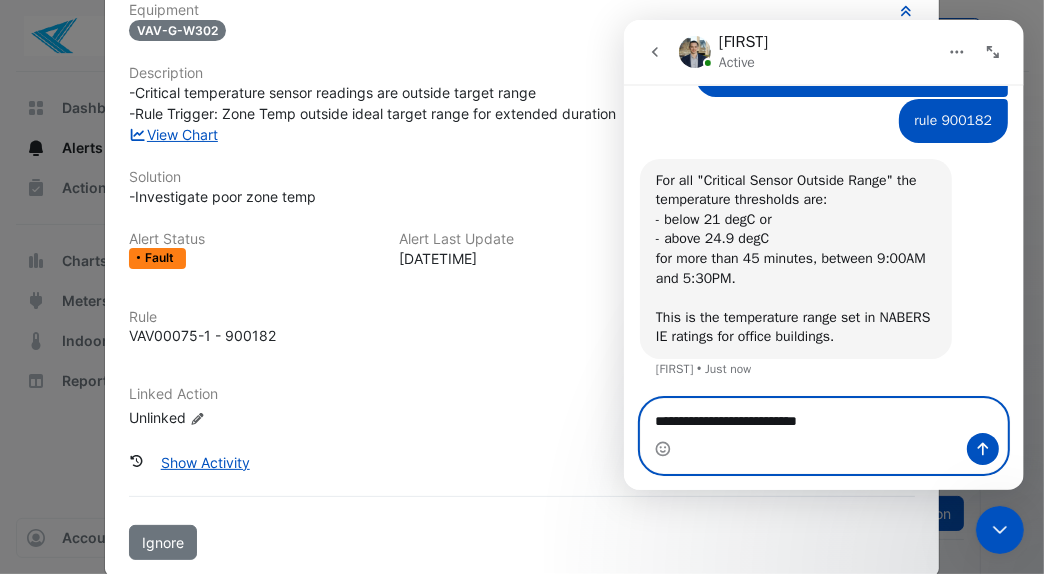 type on "**********" 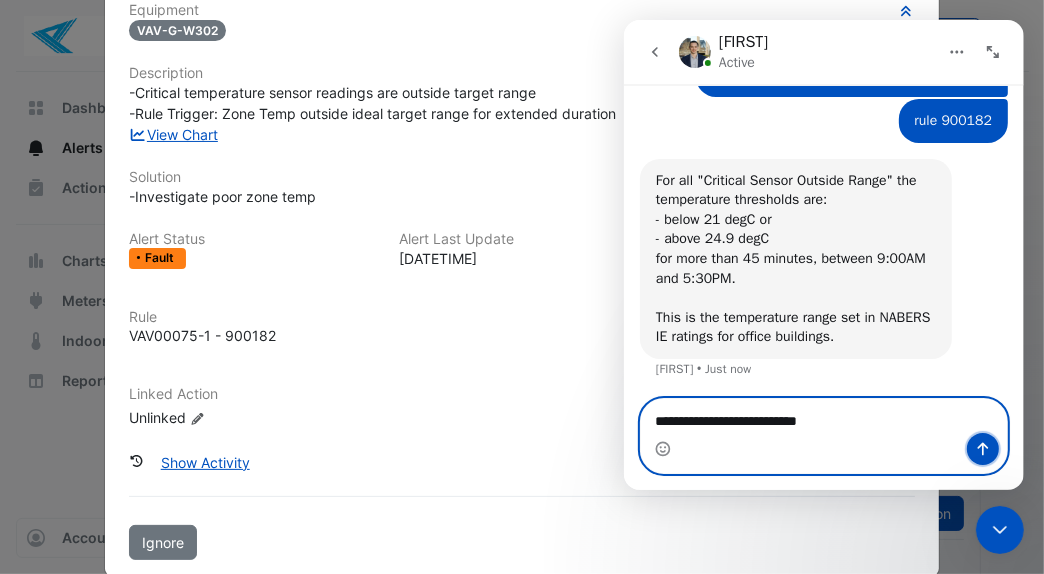 click 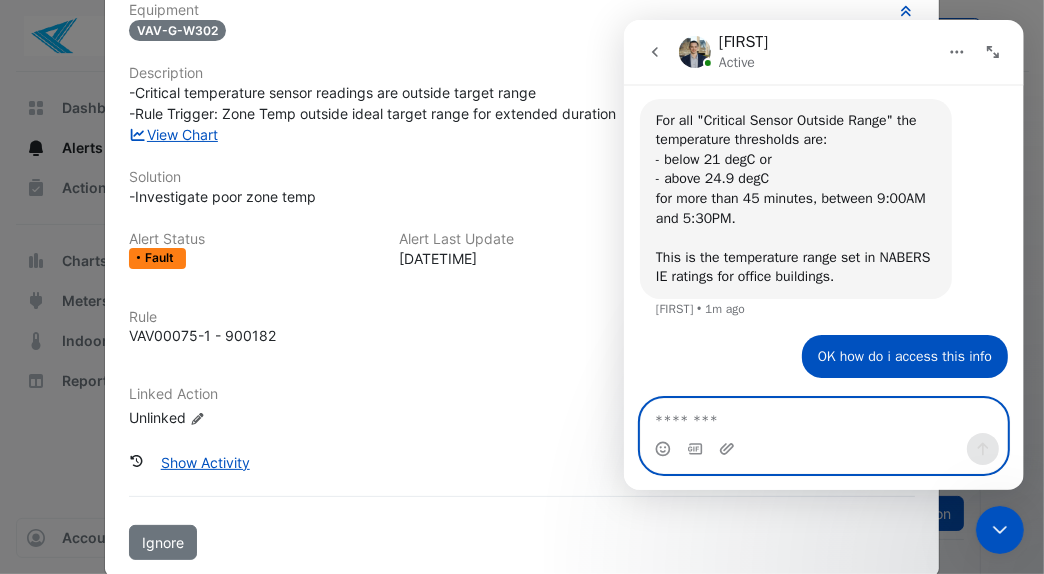 scroll, scrollTop: 562, scrollLeft: 0, axis: vertical 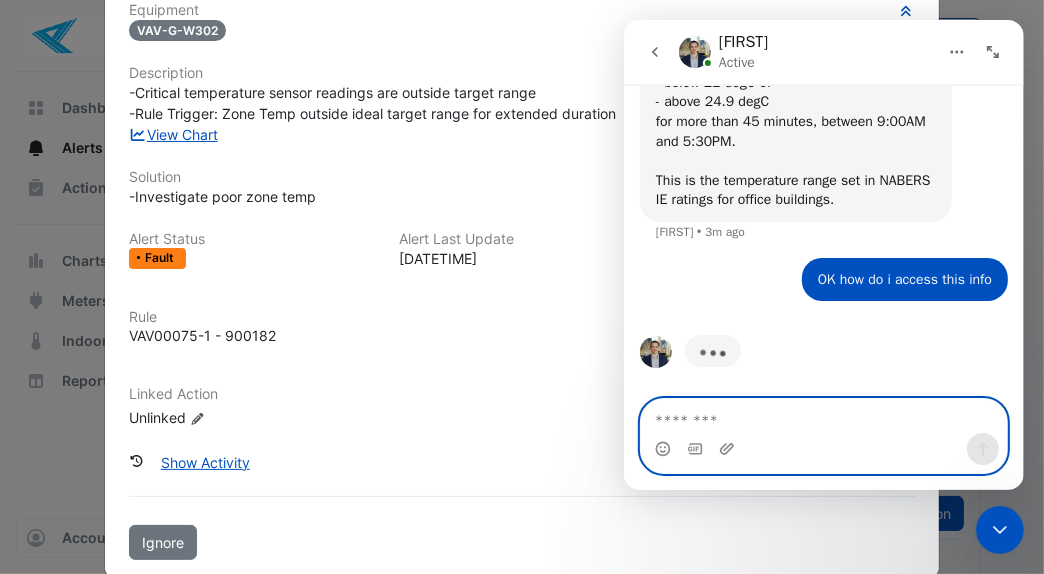 type on "*" 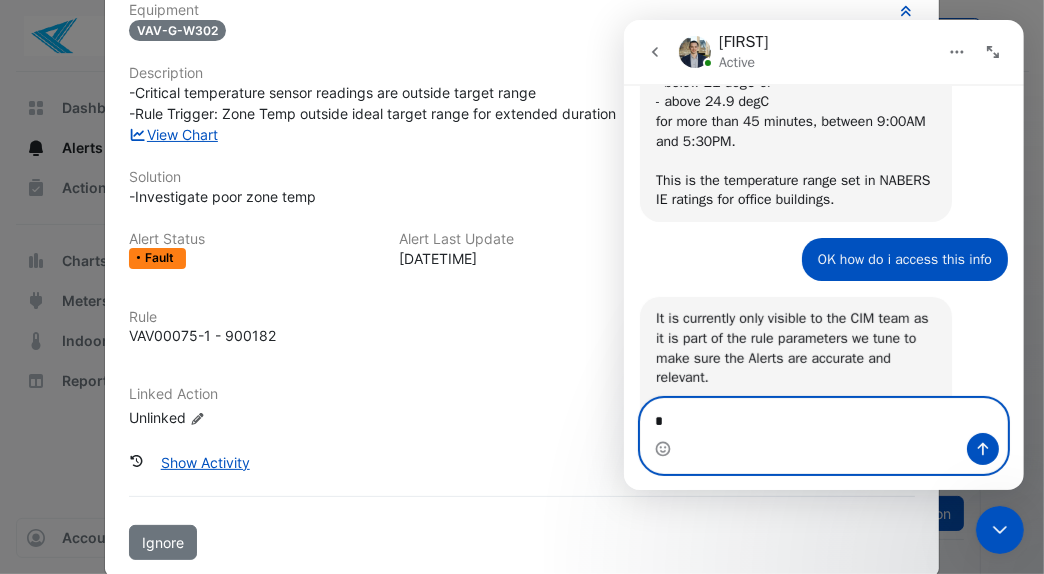 scroll, scrollTop: 760, scrollLeft: 0, axis: vertical 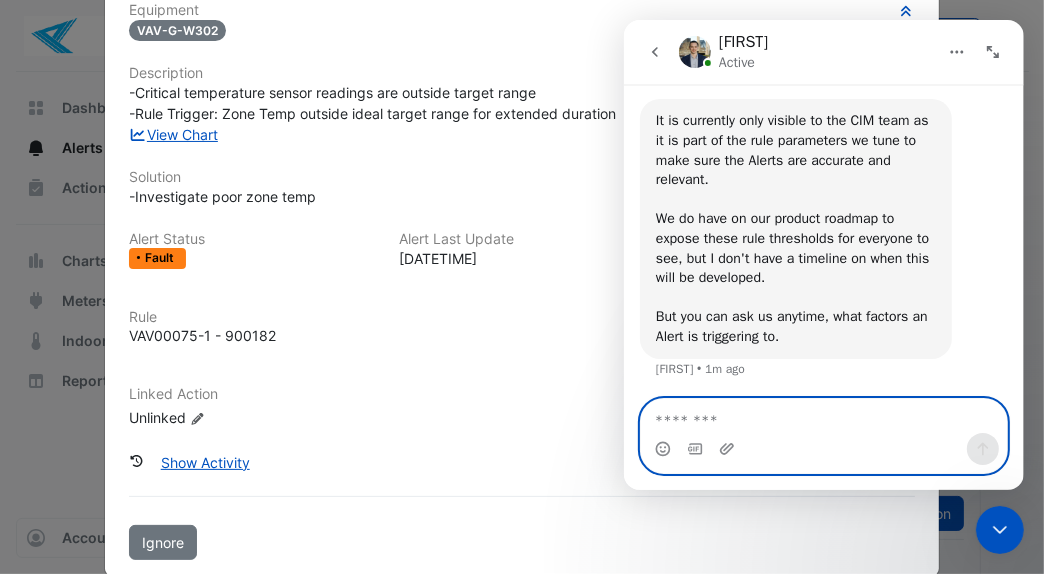 type on "*" 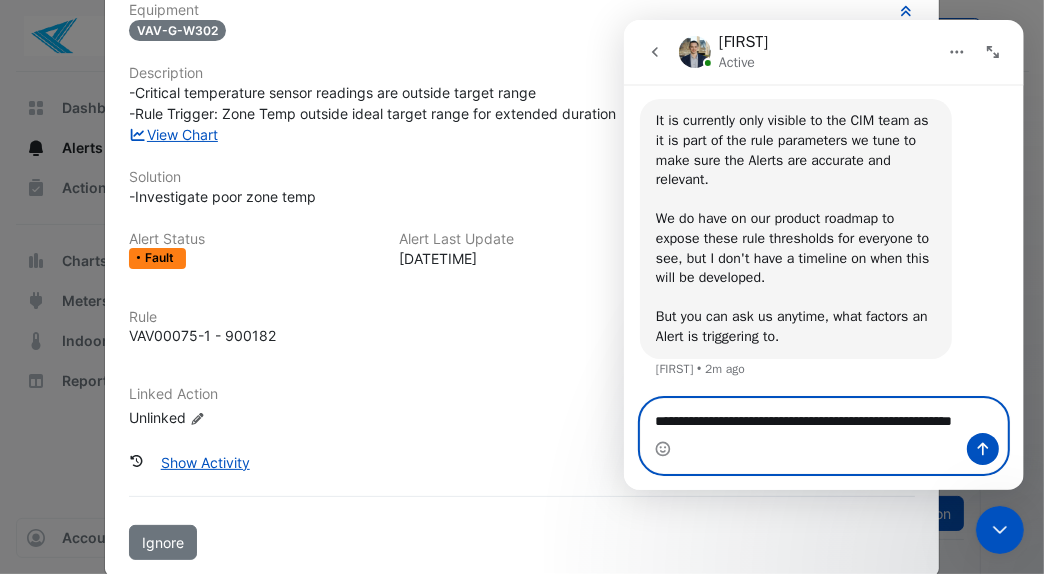 scroll, scrollTop: 780, scrollLeft: 0, axis: vertical 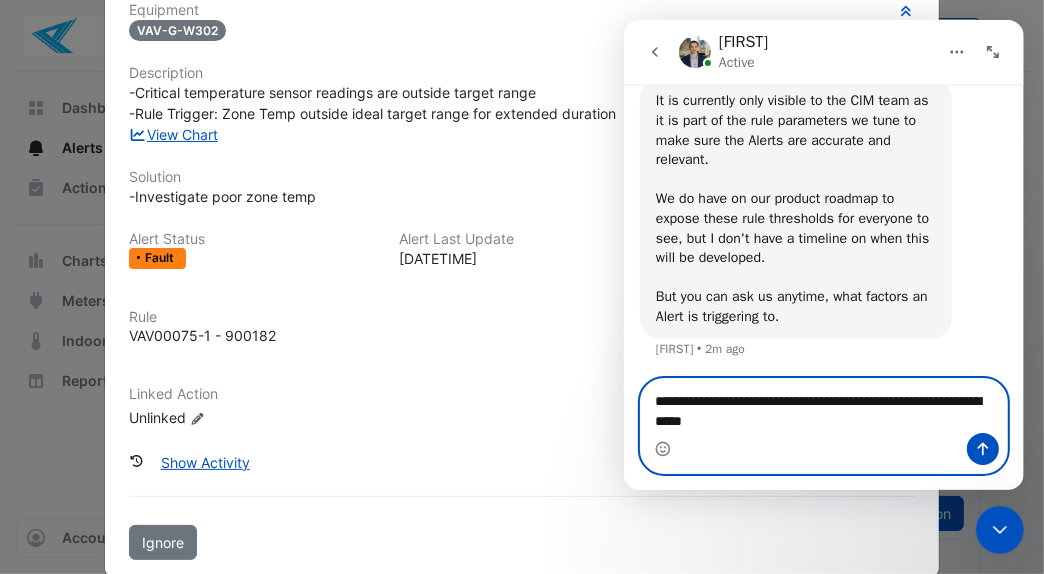 type on "**********" 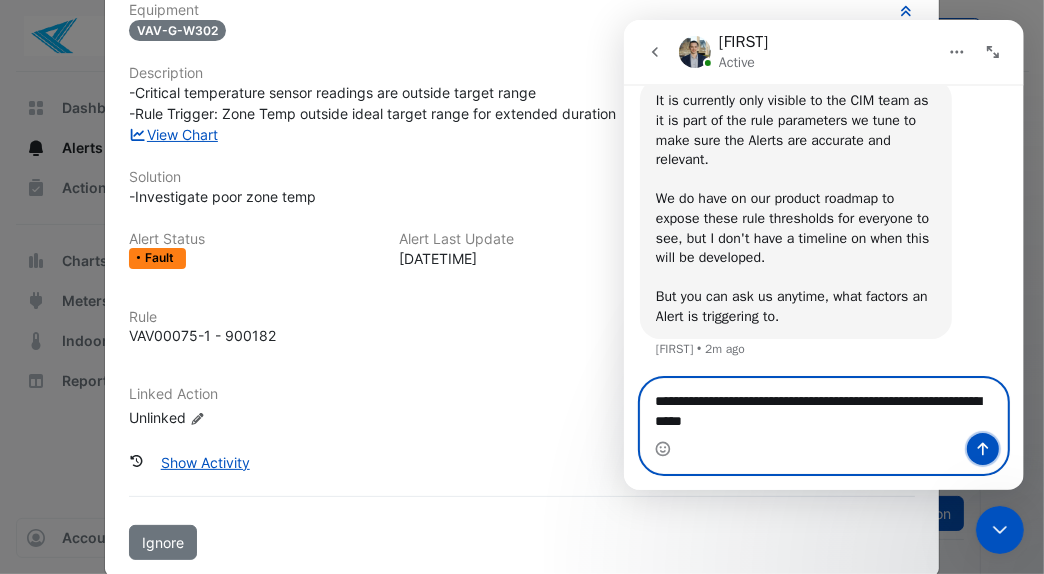 click 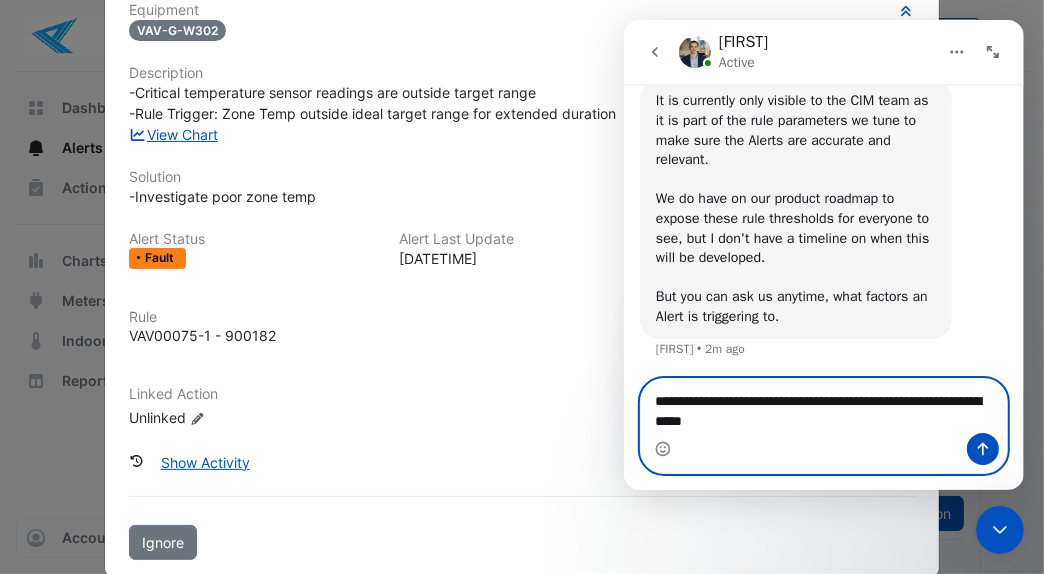 type 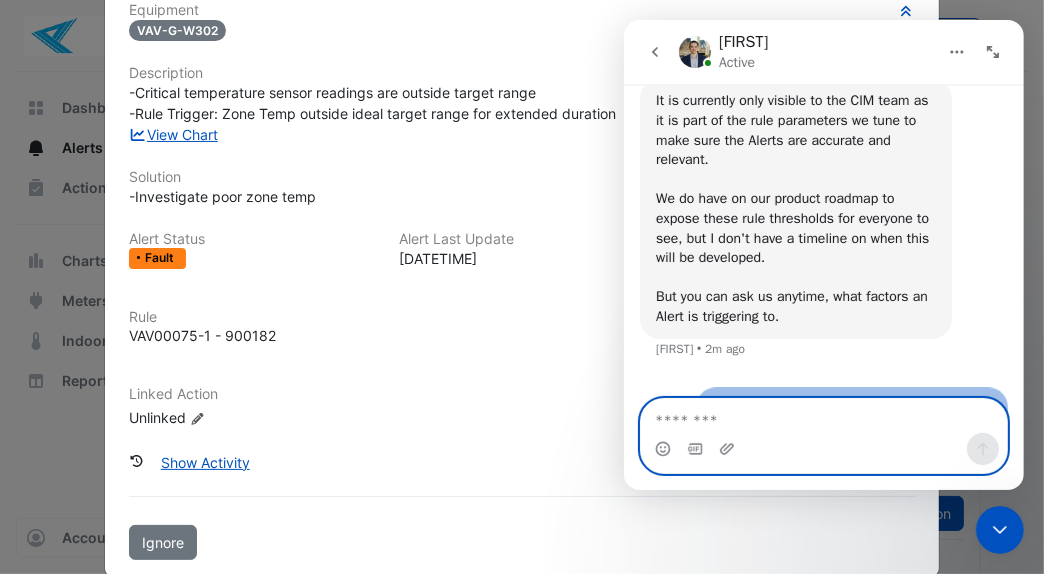 scroll, scrollTop: 839, scrollLeft: 0, axis: vertical 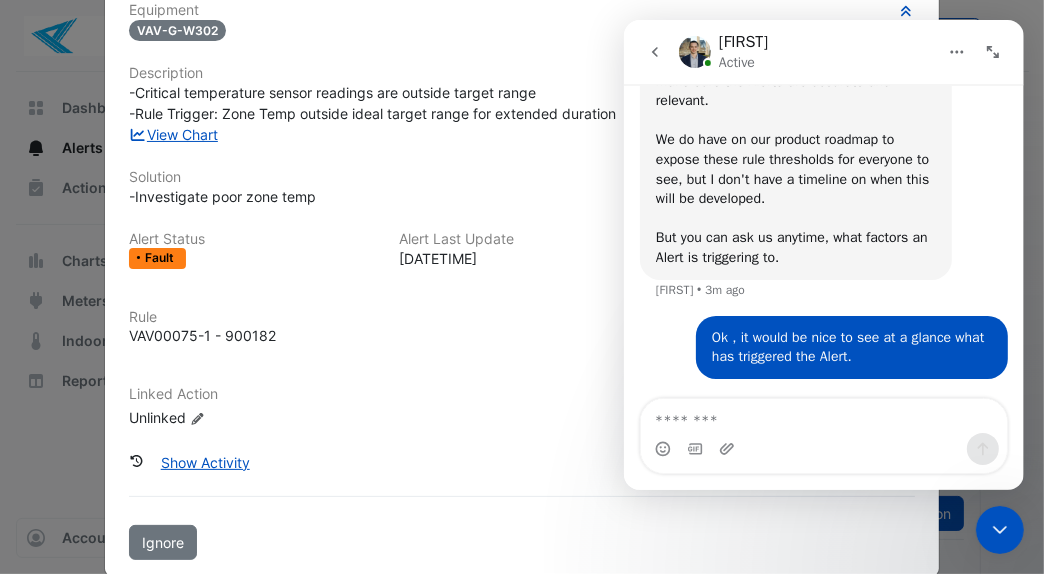 click at bounding box center (694, 52) 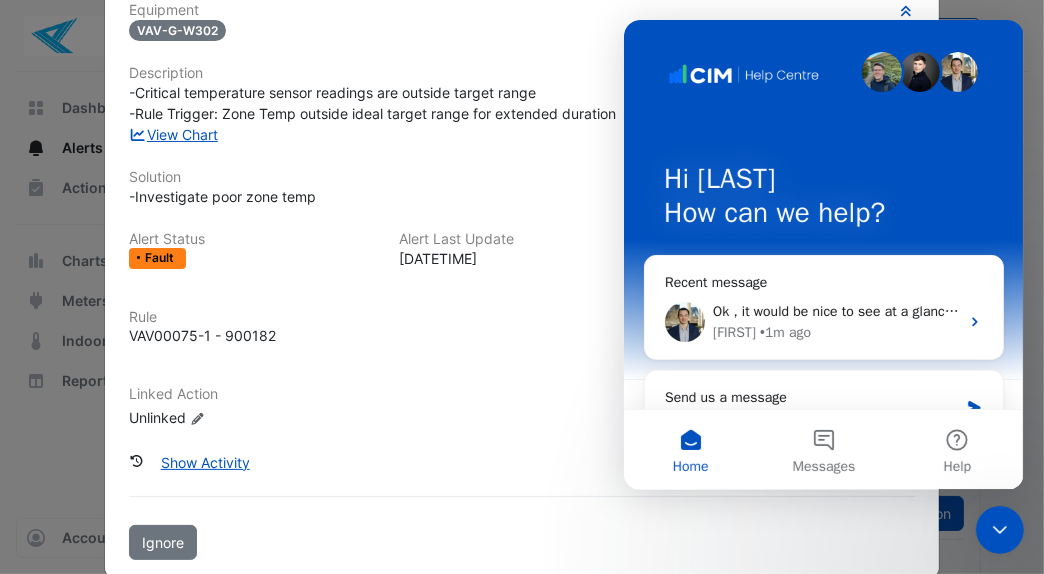 scroll, scrollTop: 0, scrollLeft: 0, axis: both 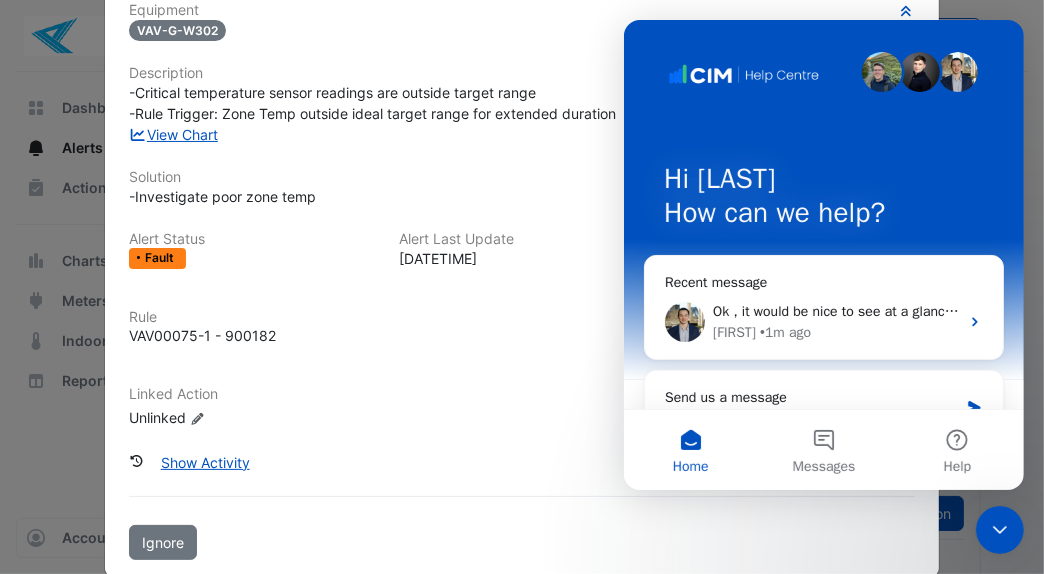click on "VAV-G-W302" 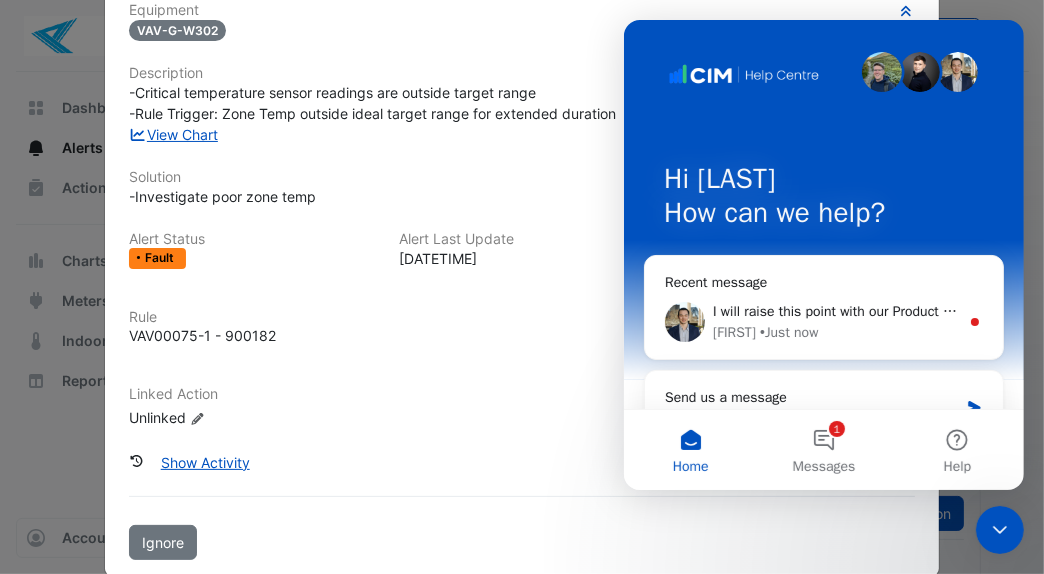 click on "I will raise this point with our Product team as well. Liam •  Just now" at bounding box center [823, 322] 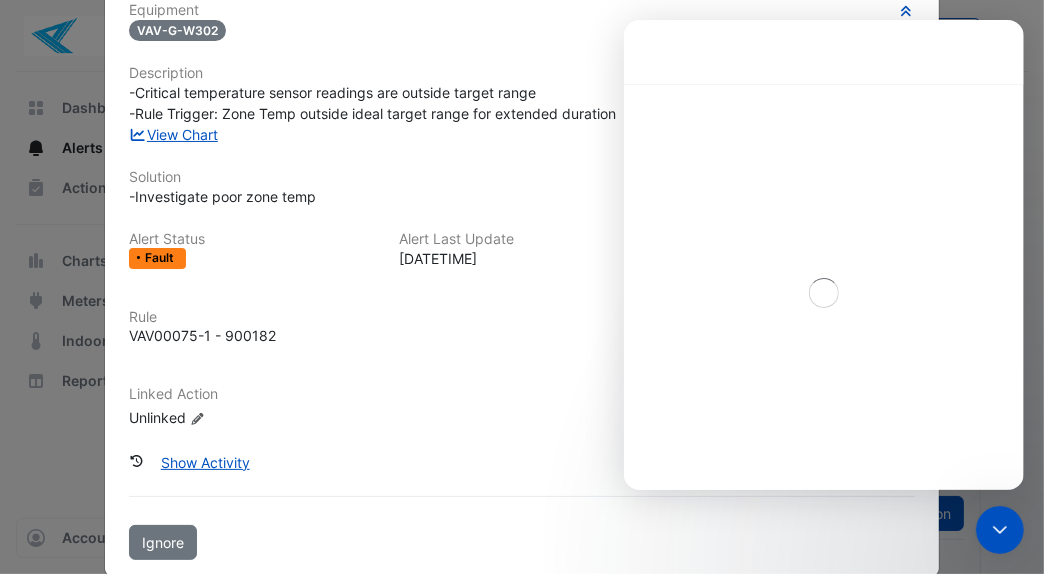 scroll, scrollTop: 3, scrollLeft: 0, axis: vertical 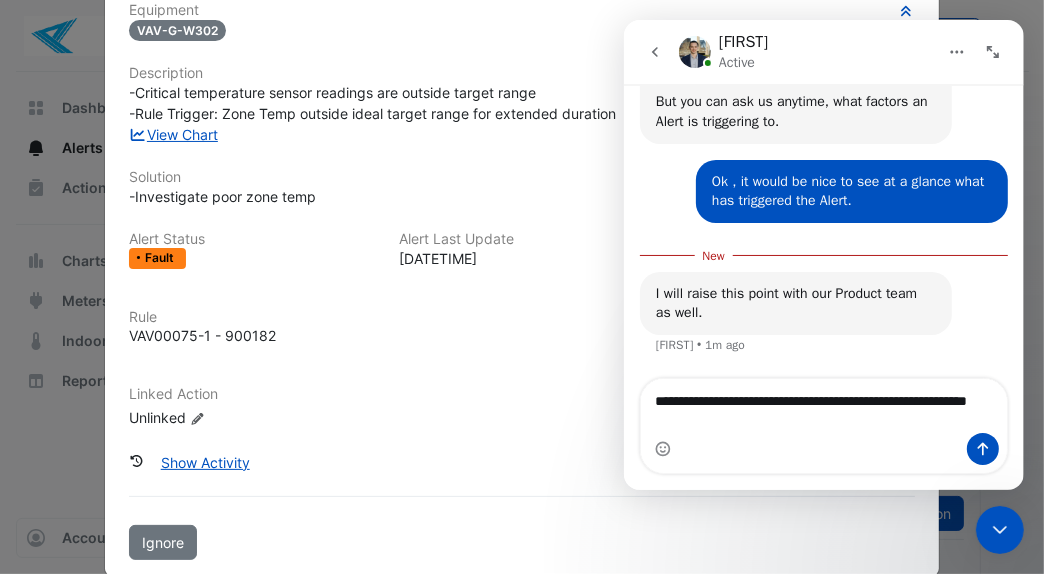 click on "**********" at bounding box center [823, 406] 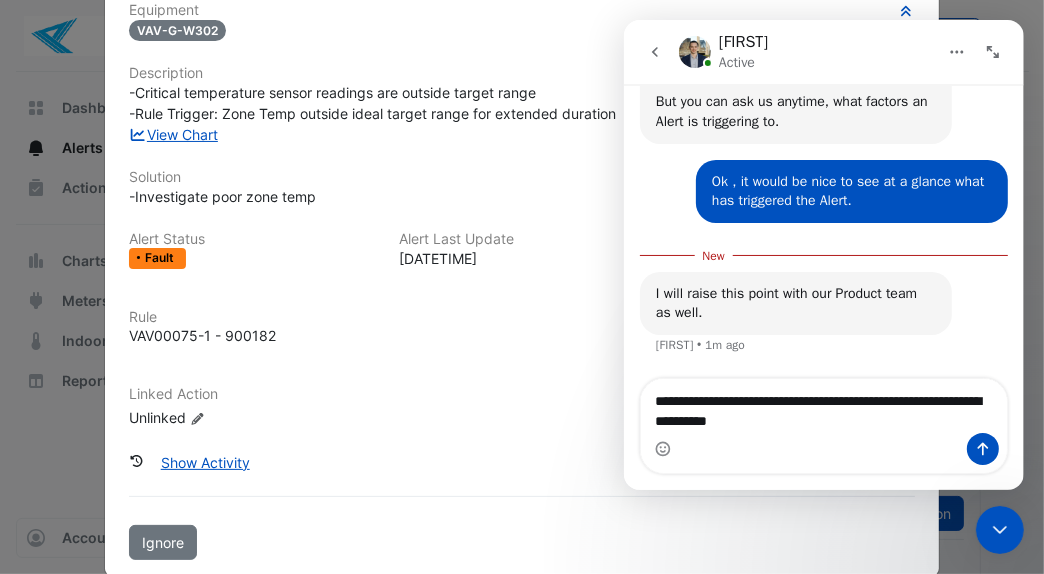 type on "**********" 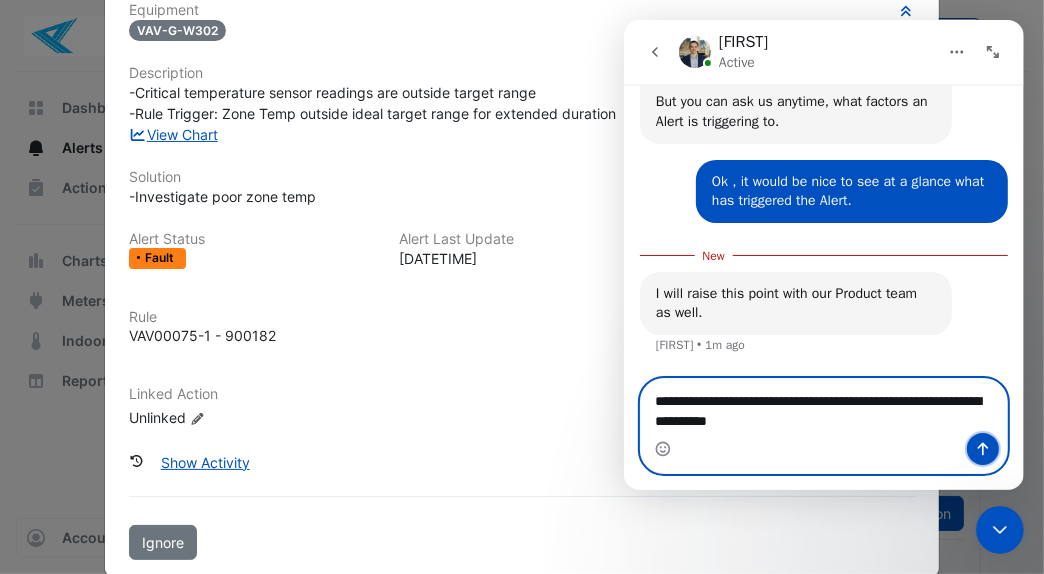 click 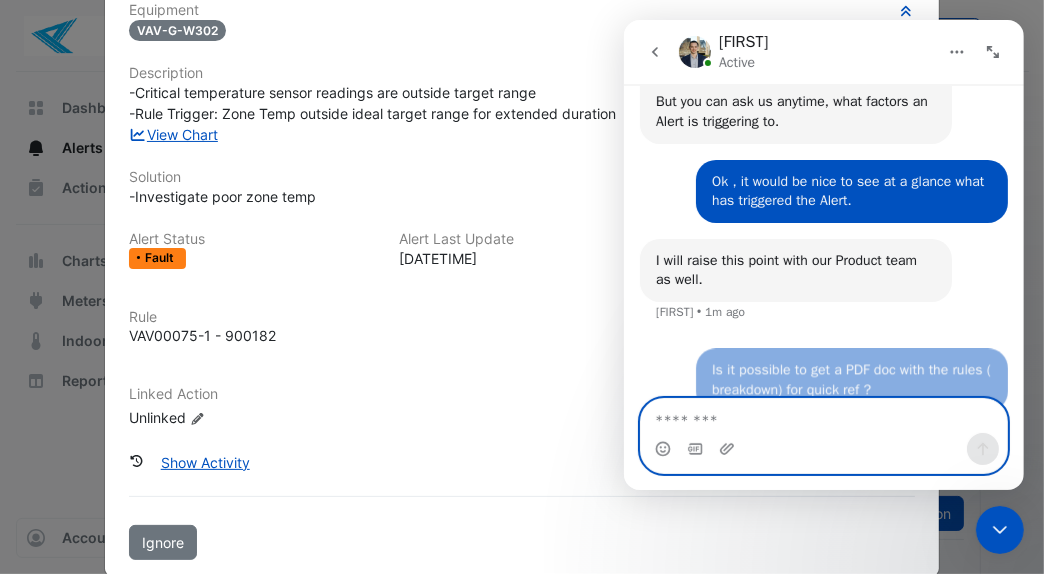 scroll, scrollTop: 2, scrollLeft: 0, axis: vertical 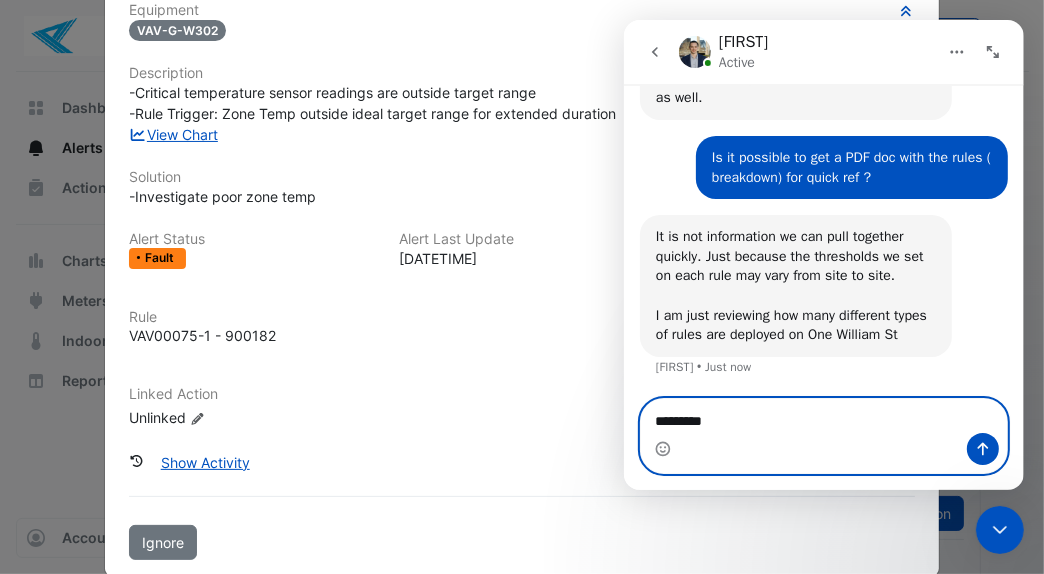 type on "*********" 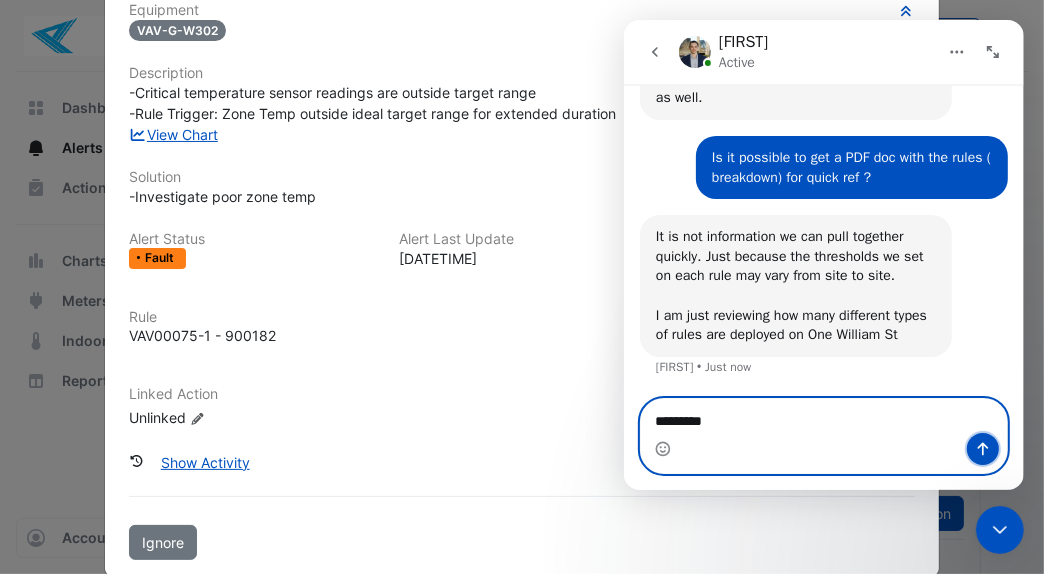 click 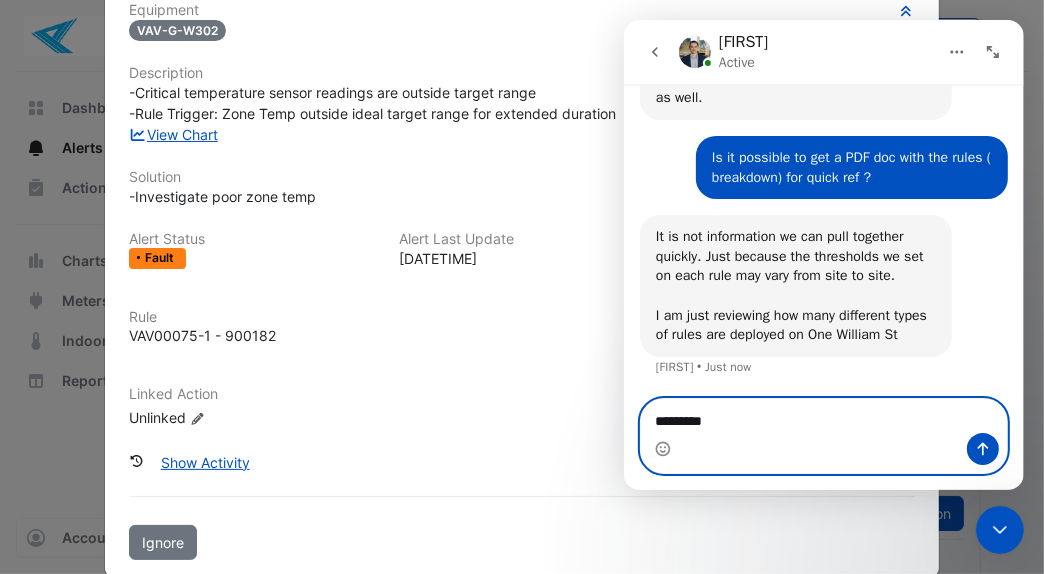 type 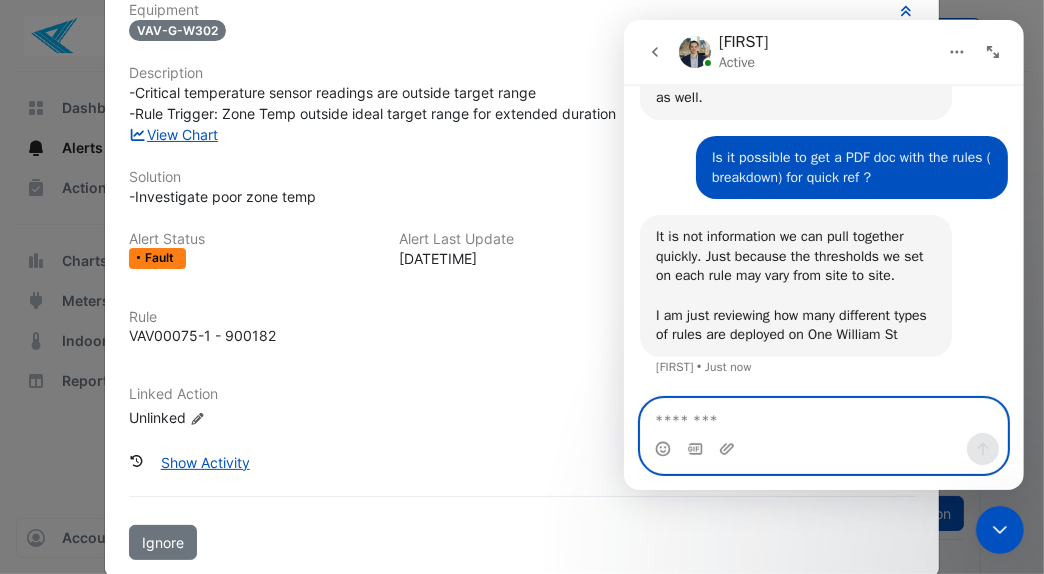 scroll, scrollTop: 1215, scrollLeft: 0, axis: vertical 